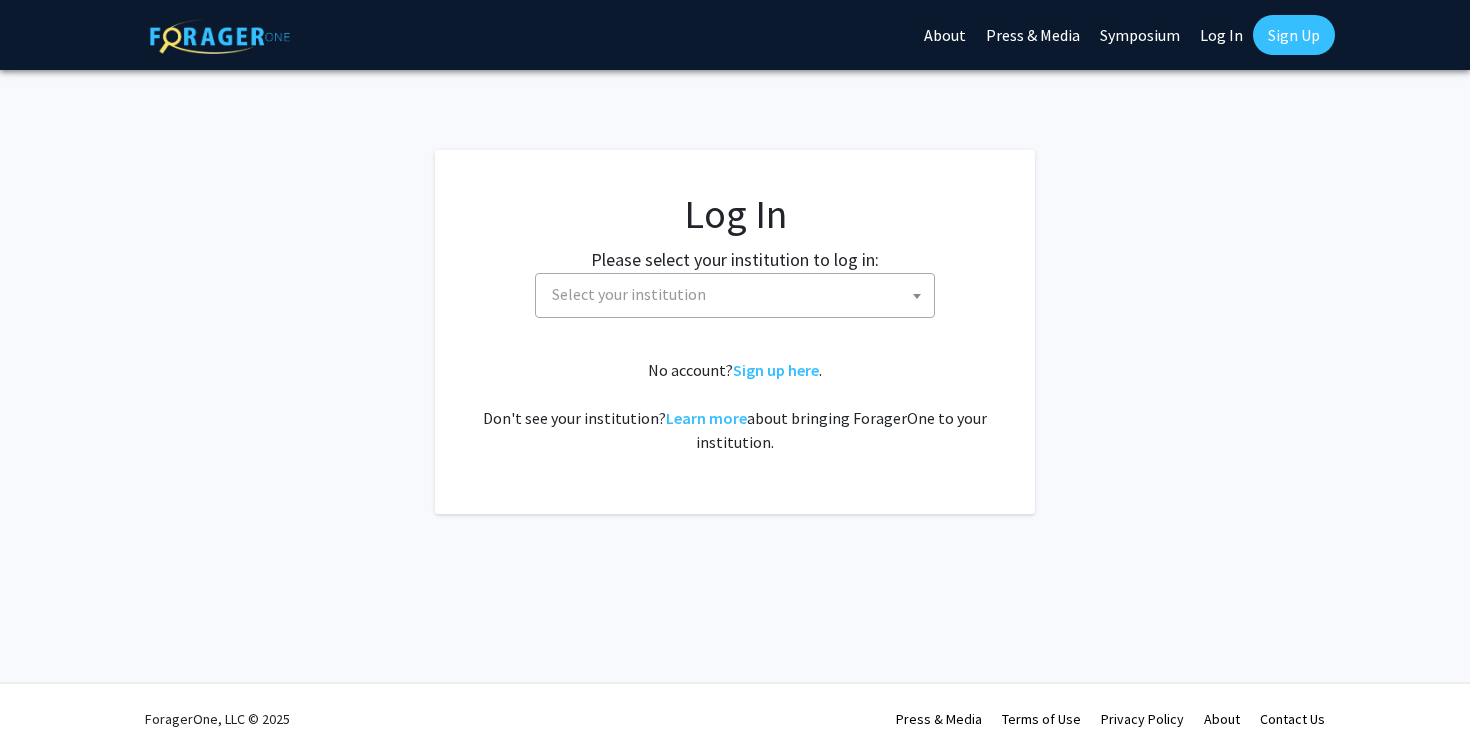 scroll, scrollTop: 0, scrollLeft: 0, axis: both 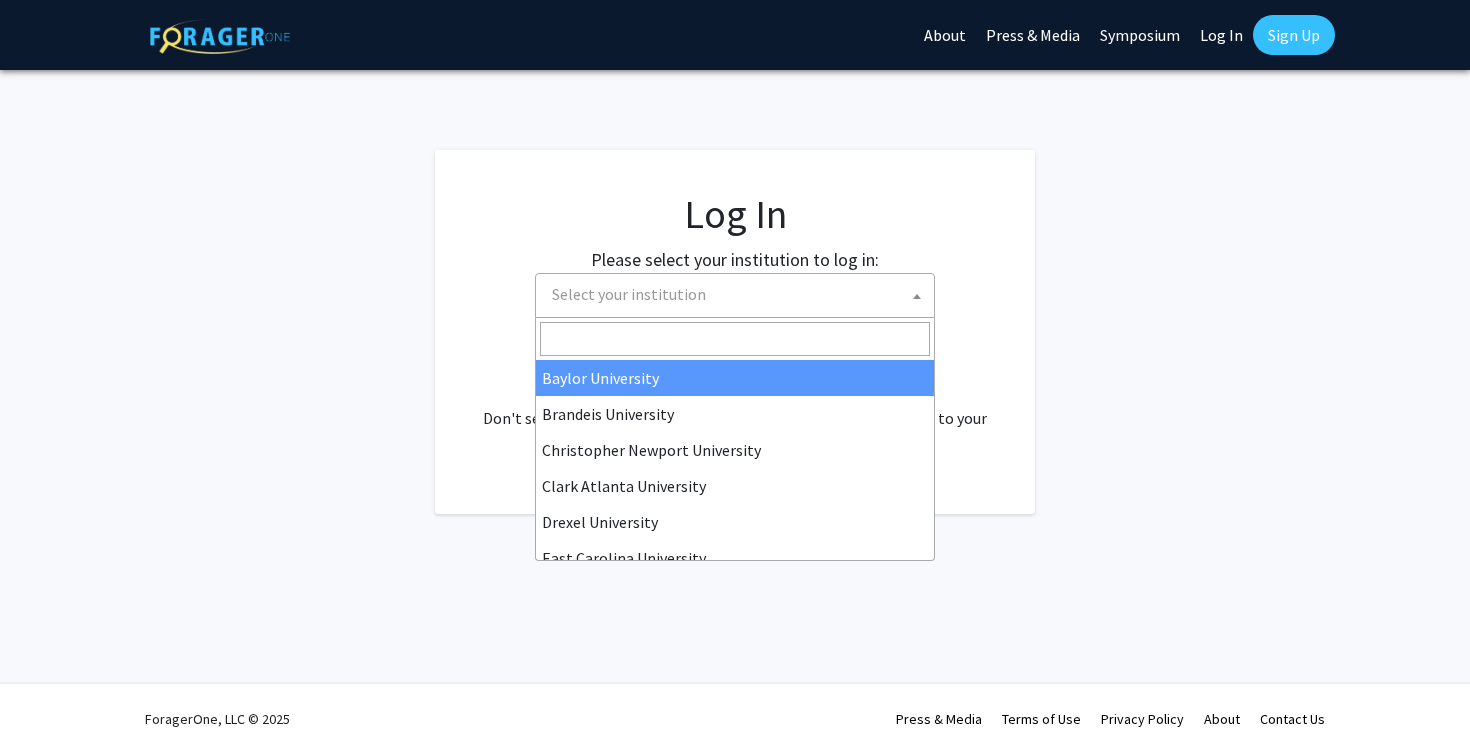 click on "Select your institution" at bounding box center [739, 294] 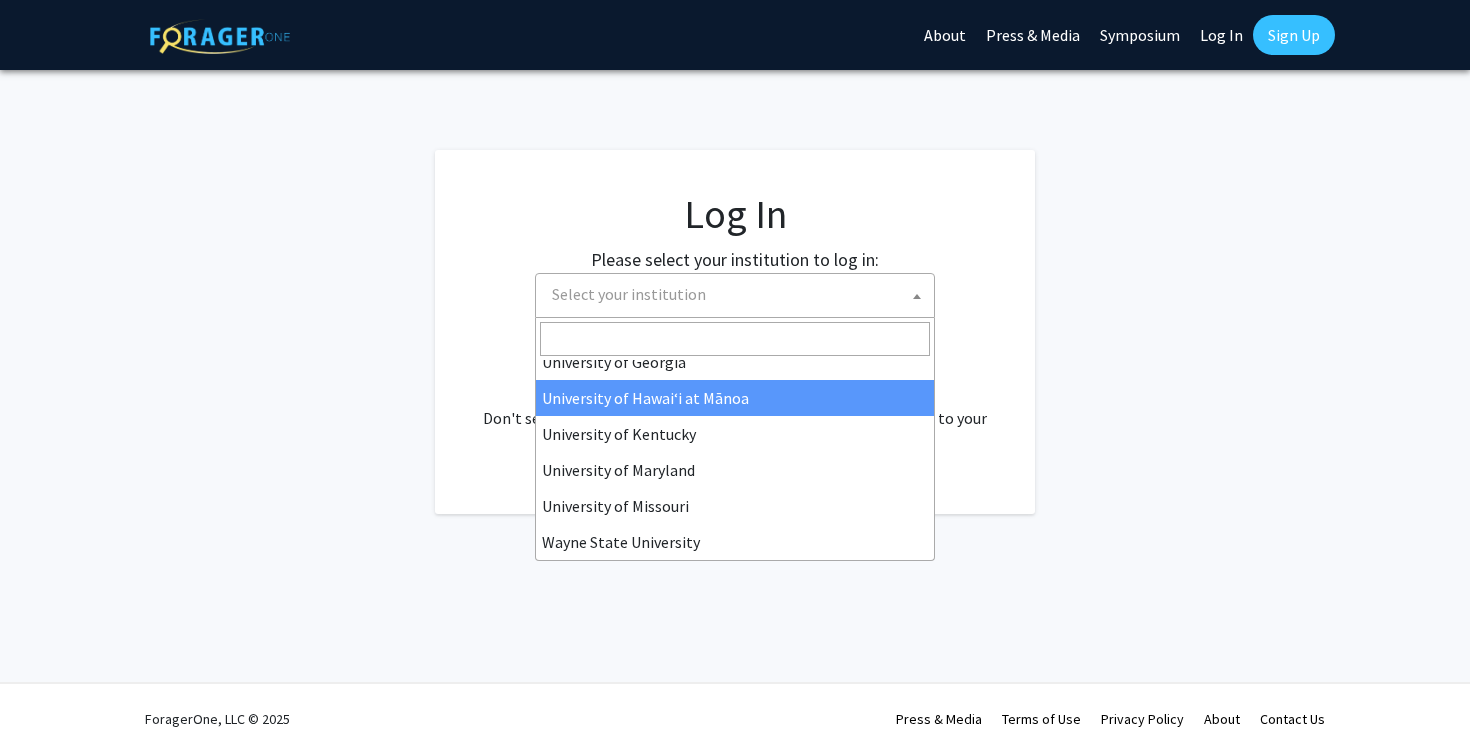 scroll, scrollTop: 0, scrollLeft: 0, axis: both 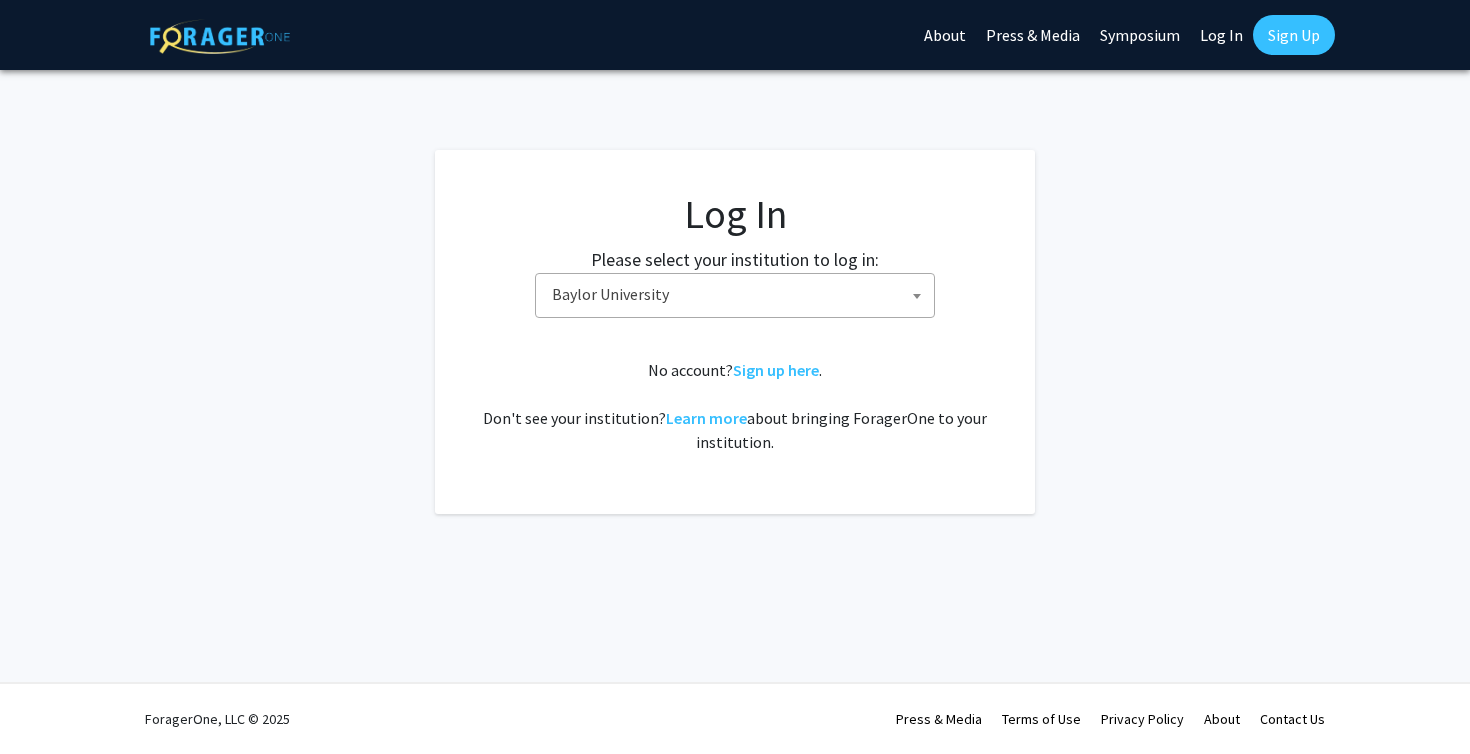 select on "34" 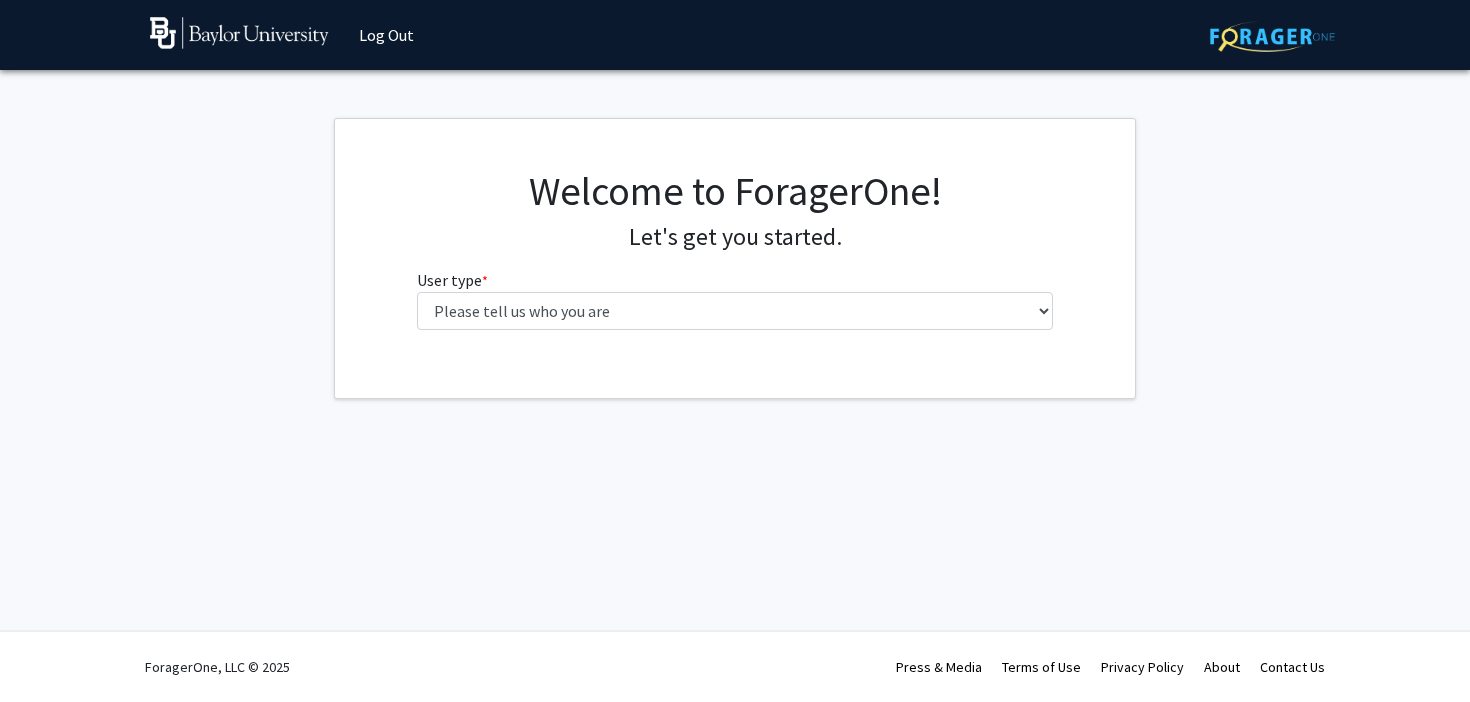 scroll, scrollTop: 0, scrollLeft: 0, axis: both 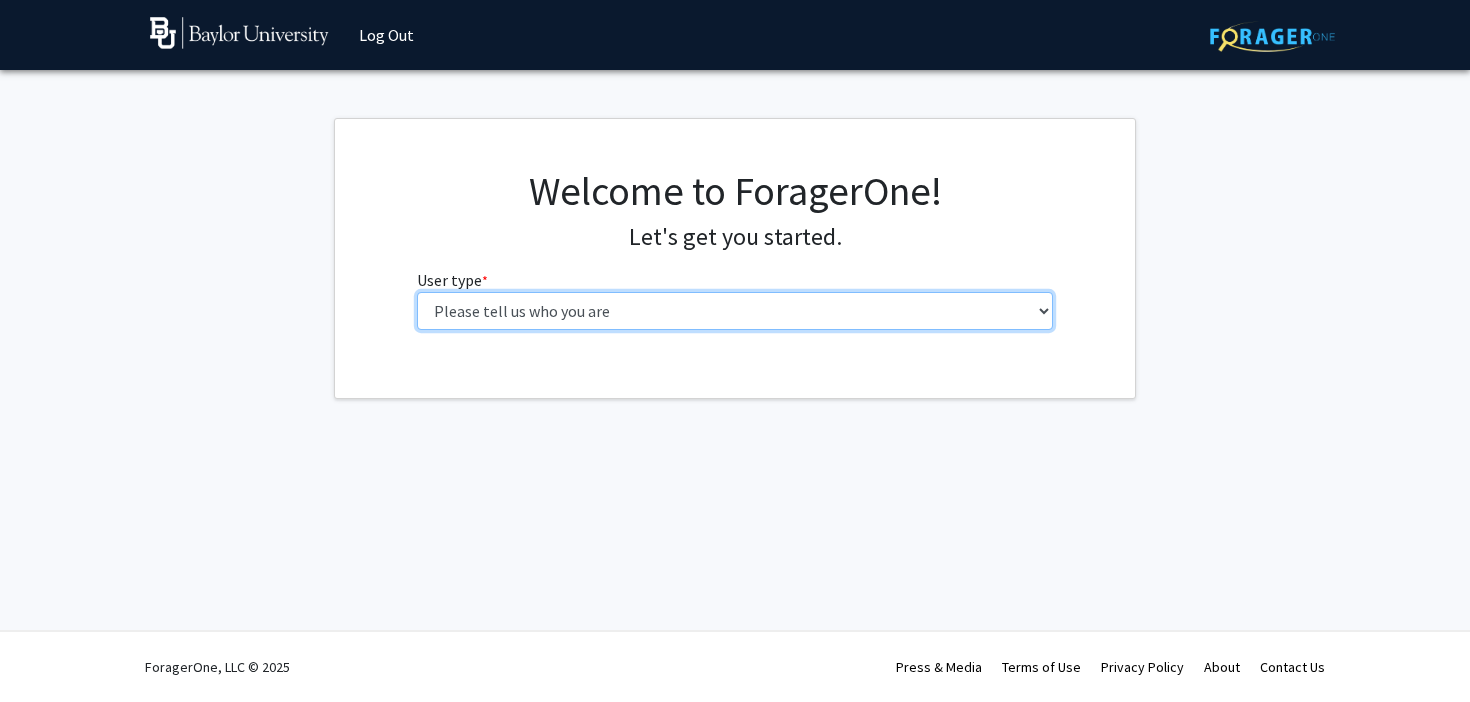 click on "Please tell us who you are  Undergraduate Student   Master's Student   Doctoral Candidate (PhD, MD, DMD, PharmD, etc.)   Postdoctoral Researcher / Research Staff / Medical Resident / Medical Fellow   Faculty   Administrative Staff" at bounding box center (735, 311) 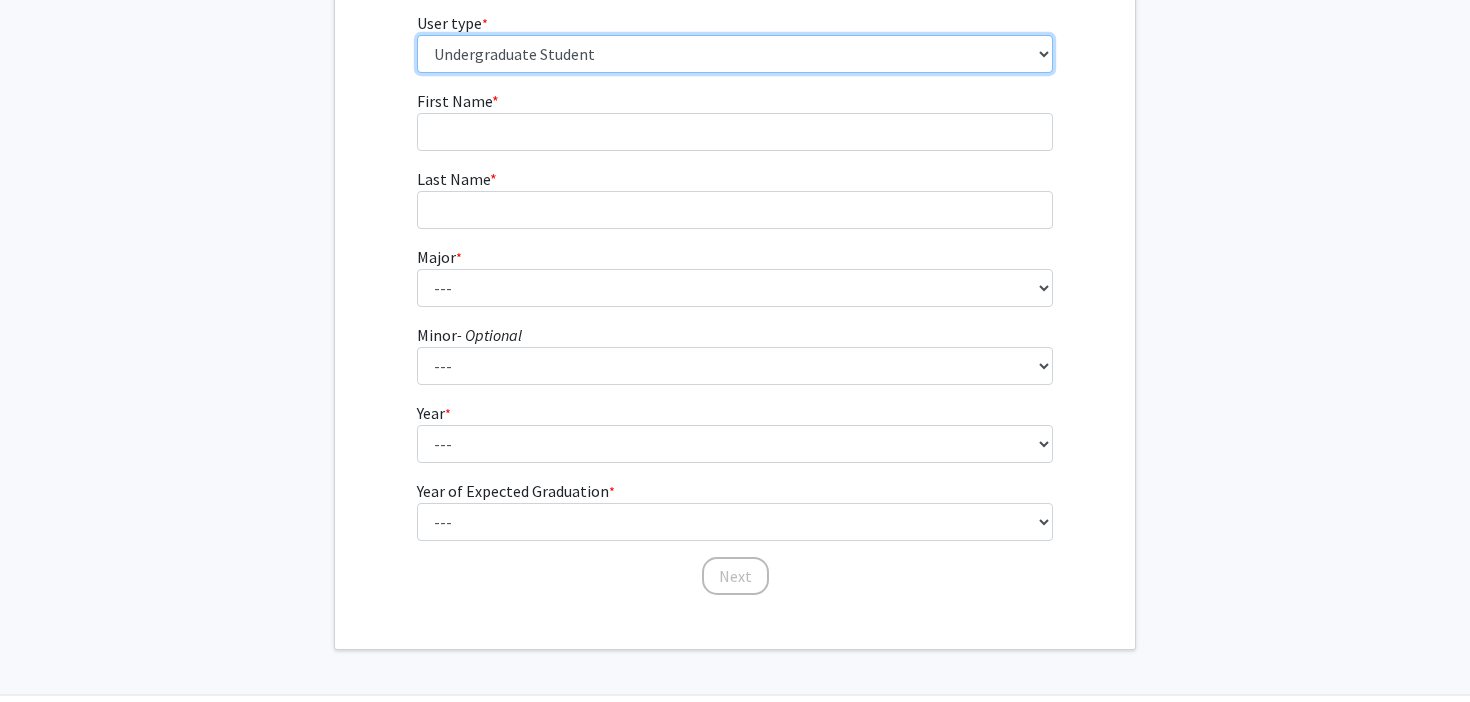 scroll, scrollTop: 238, scrollLeft: 0, axis: vertical 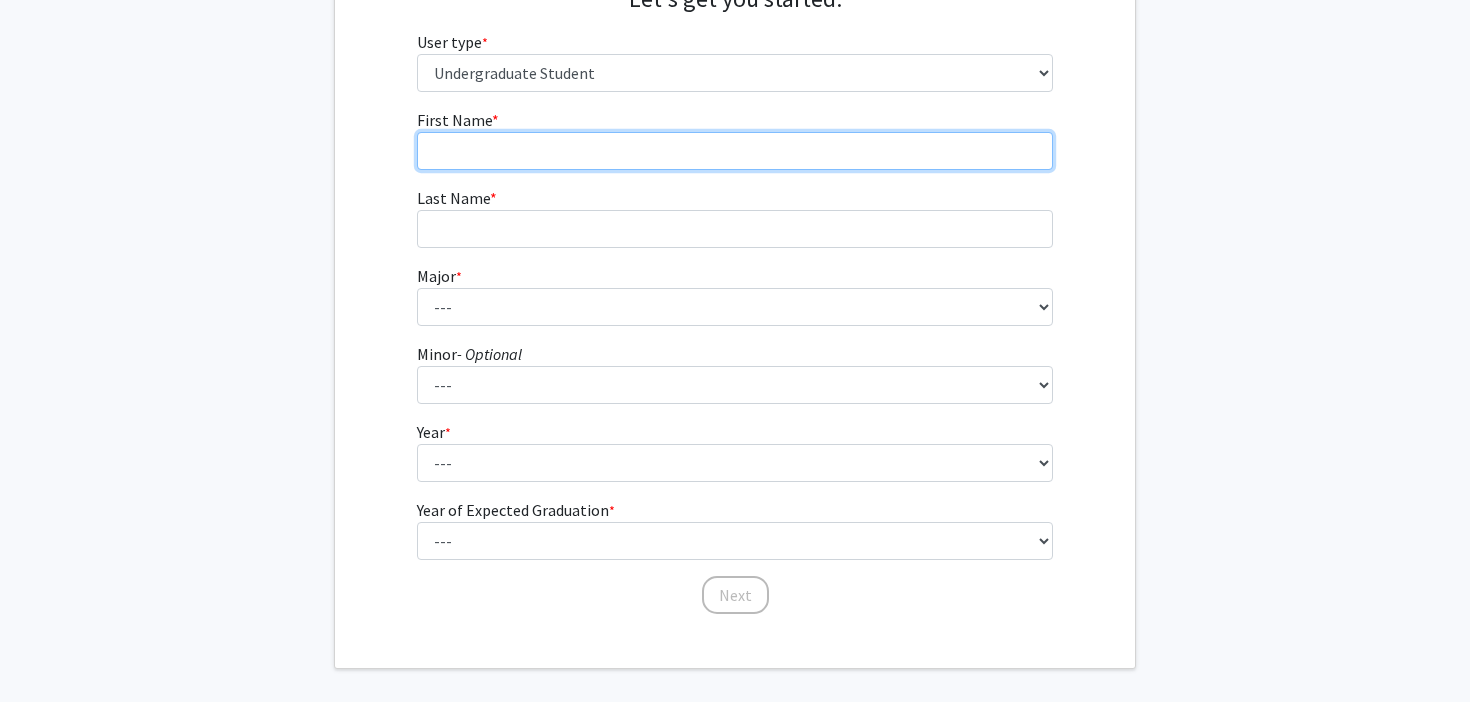 click on "First Name * required" at bounding box center [735, 151] 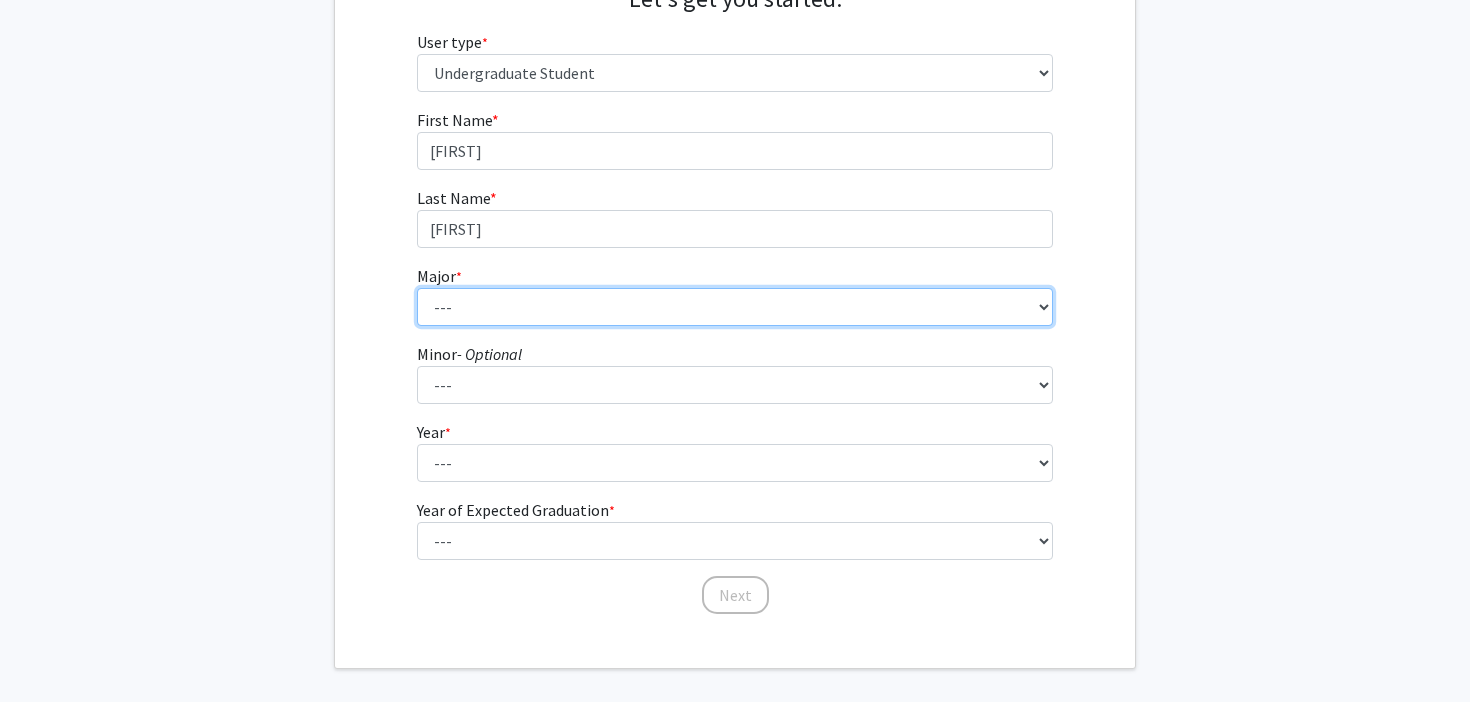 click on "---  Accounting   American Studies   Anthropology   Apparel Design & Product Development   Apparel Merchandising   Applied Mathematics   Arabic and Middle East Studies   Art History   Asian Studies   Astronomy   Astrophysics   Aviation Administration   Aviation Sciences   Biochemistry   Bioinformatics   Biology   Business Fellows   Chemistry   Child and Family Studies   Choral Music   Church Music   Classics   Communication   Communication Sciences and Disorders   Composition   Computer Engineering   Computer Science   Computer Science Fellows   Cybersecurity   Data Science   Earth Science   Economics   Education - Elementary Education   Education - Middle Grade English, Language Arts, and Reading   Education - Middle Grade Mathematics   Education - Middle Grade Science   Education - Middle Grade Social Studies   Education - Secondary English, Language Arts, and Reading   Education - Secondary Life Science   Education - Secondary Mathematics   Education - Secondary Physical Sciences   Engineering   English" at bounding box center (735, 307) 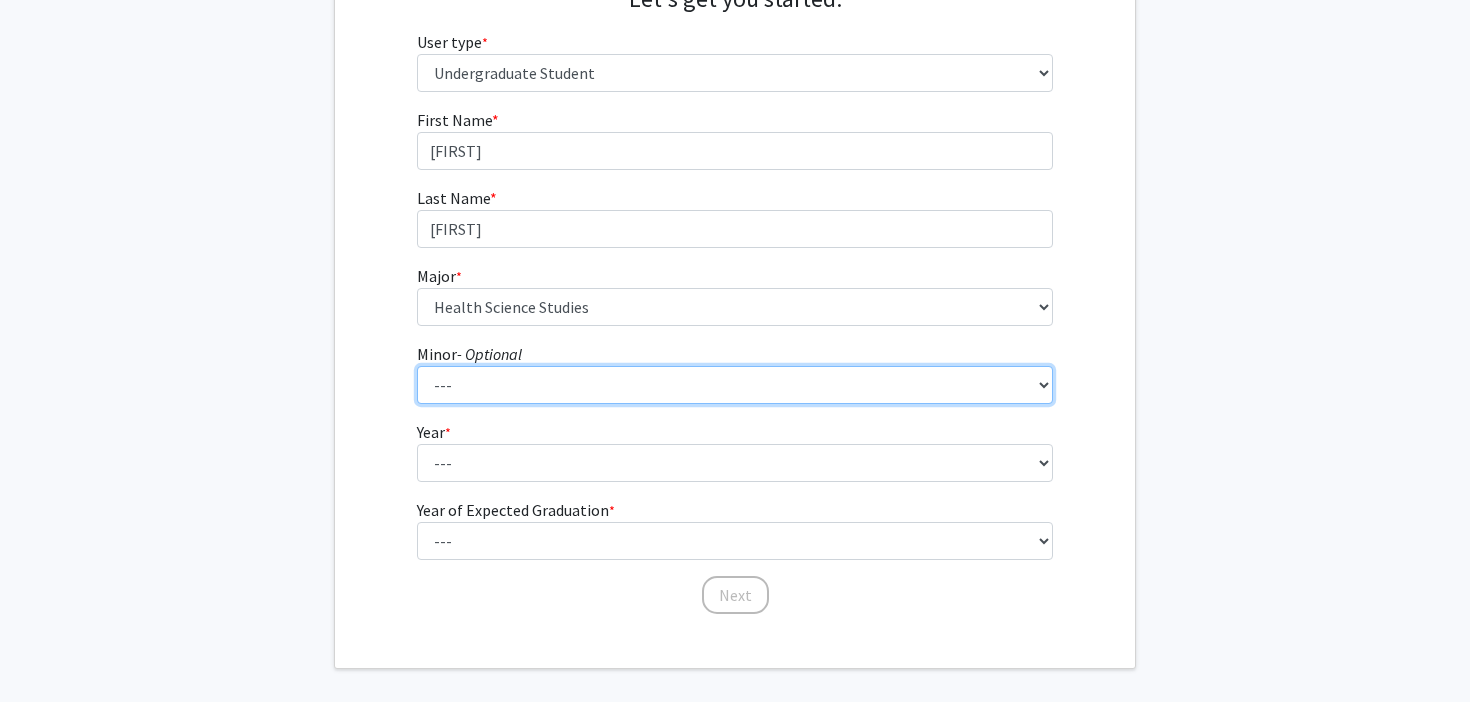 click on "--- Advertising American Sign Language American Studies Anthropology Apparel Merchandising Arabic Archaeology Art History Asian Studies Astronomy Astrophysics Biochemistry Business Administration Chemistry Child and Family Studies Chinese Church Music Civic Interfaith Studies Classics Computer Science Corporate Communication Creative Writing Criminal Justice Dance Data Science Earth Science Economics Education Concentration for Biology Majors Education Concentration for Health Science Studies Majors Education Concentration for History Majors Education Concentration for Math Majors Educational Psychology Engineering English Entrepreneurship and Corporate Innovation Environmental Humanities Environmental Studies Ethnic Studies Family & Consumer Sciences Film and Digital Media Film Theory and Criticism Forensic Science French Geosciences German Gerontology Great Texts of the Western Tradition Greek History Italian" at bounding box center (735, 385) 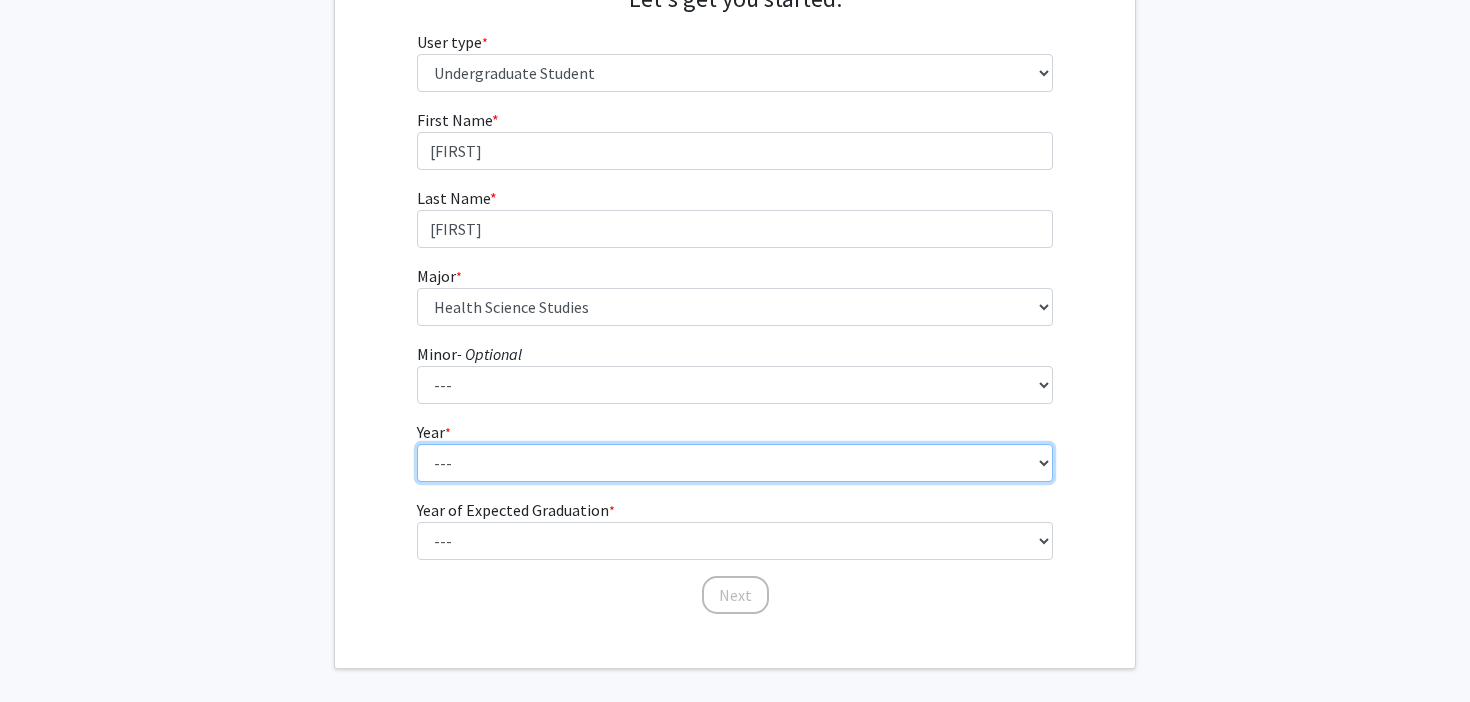 click on "---  First-year   Sophomore   Junior   Senior   Postbaccalaureate Certificate" at bounding box center (735, 463) 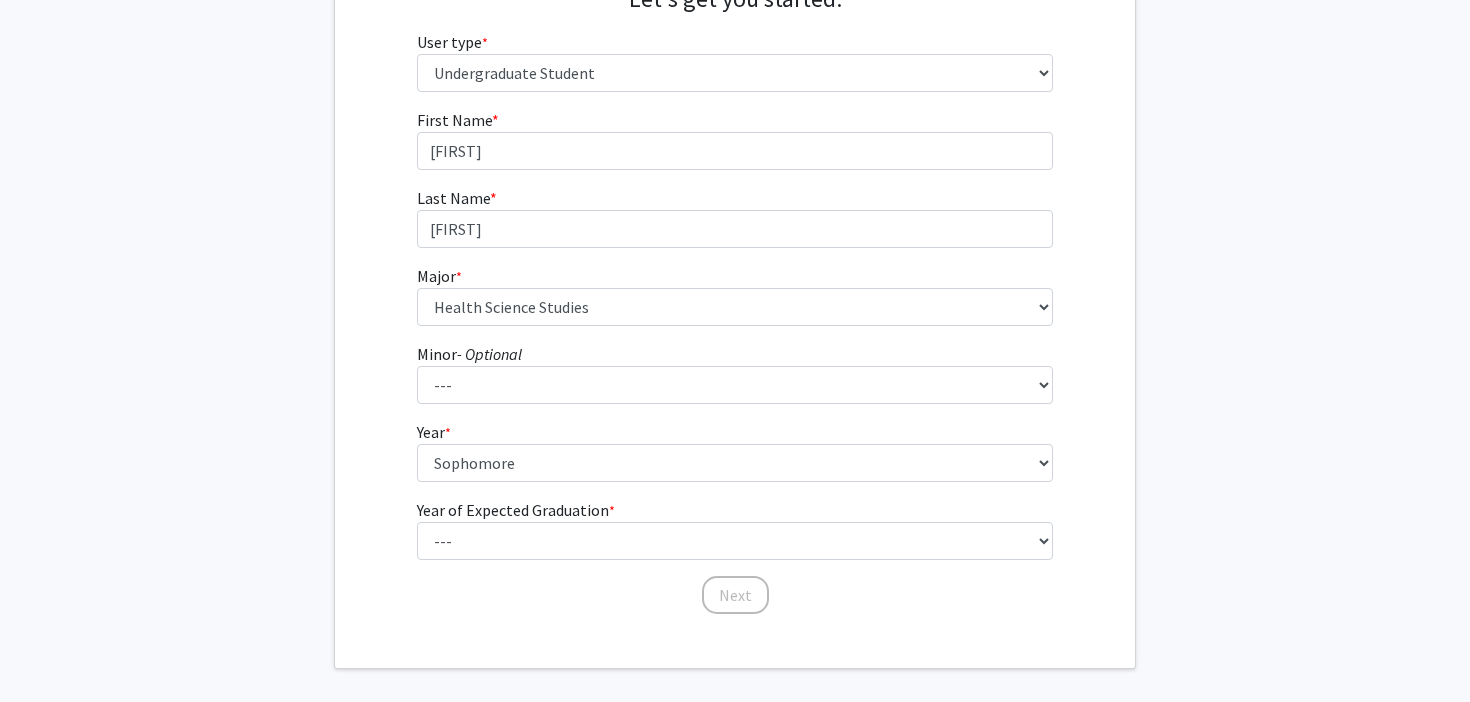 click on "Year of Expected Graduation  * required" 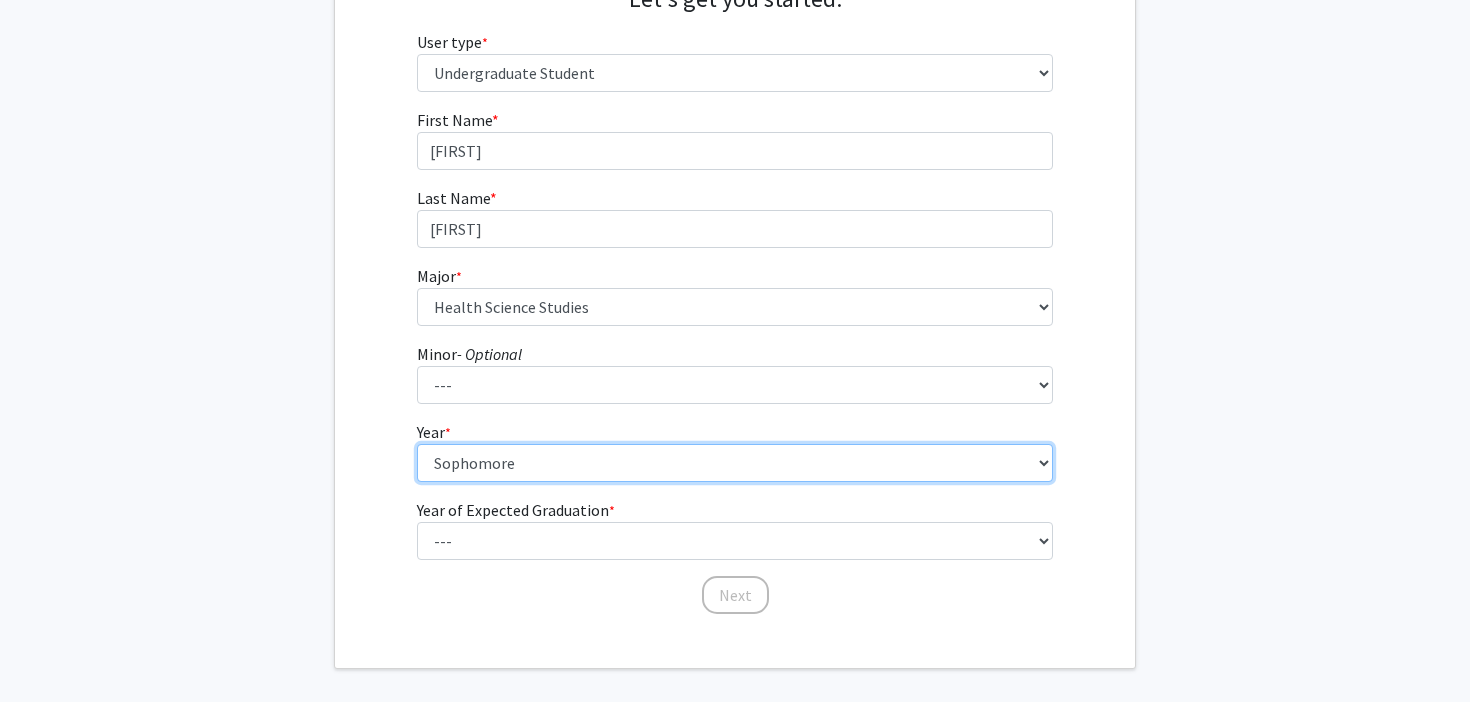 click on "---  First-year   Sophomore   Junior   Senior   Postbaccalaureate Certificate" at bounding box center [735, 463] 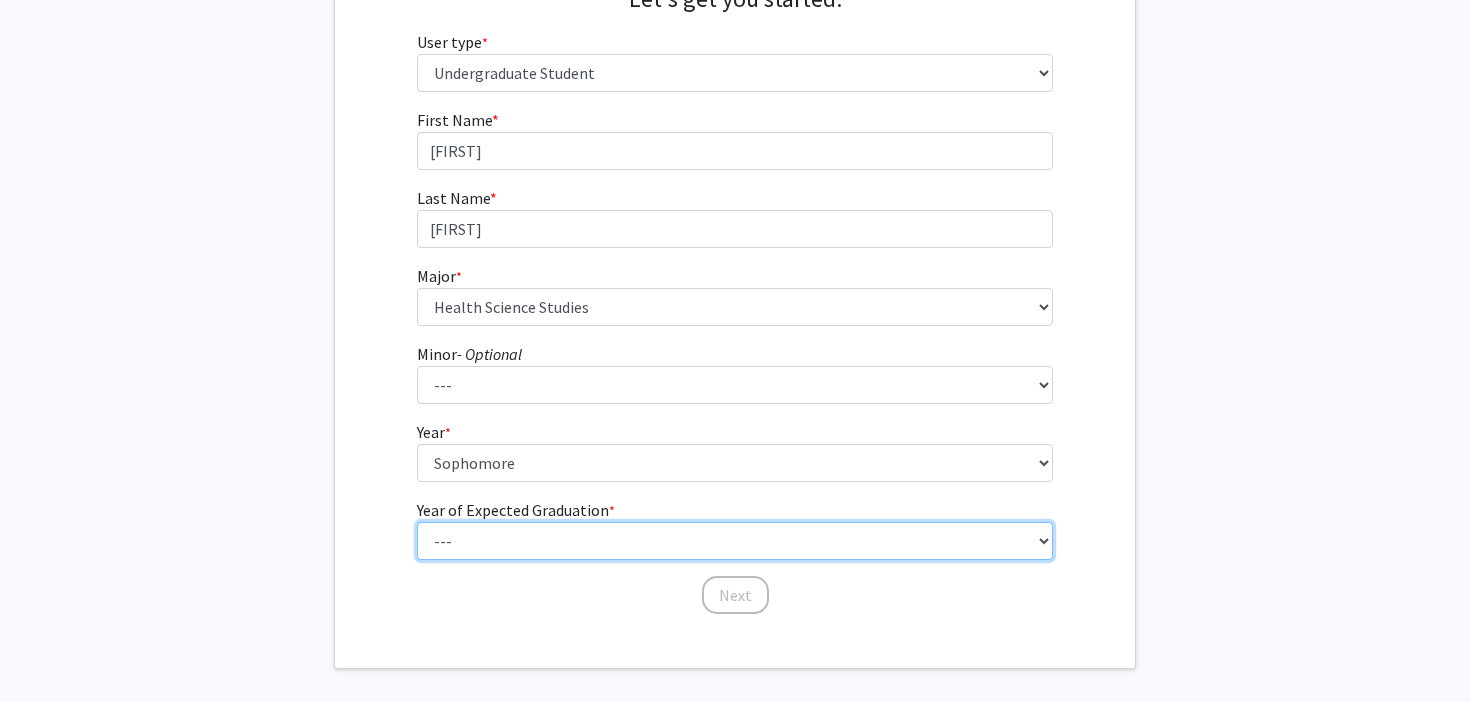 click on "---  2025   2026   2027   2028   2029   2030   2031   2032   2033   2034" at bounding box center (735, 541) 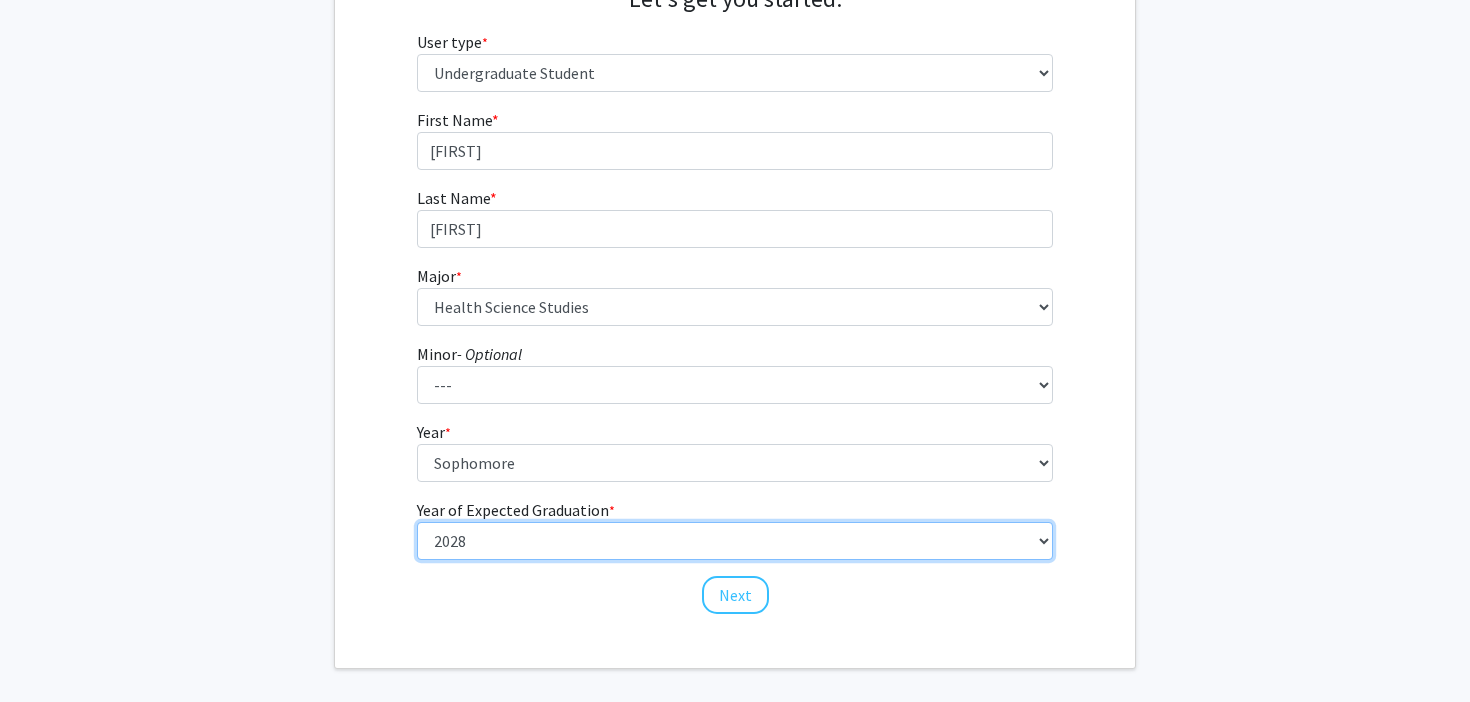 scroll, scrollTop: 321, scrollLeft: 0, axis: vertical 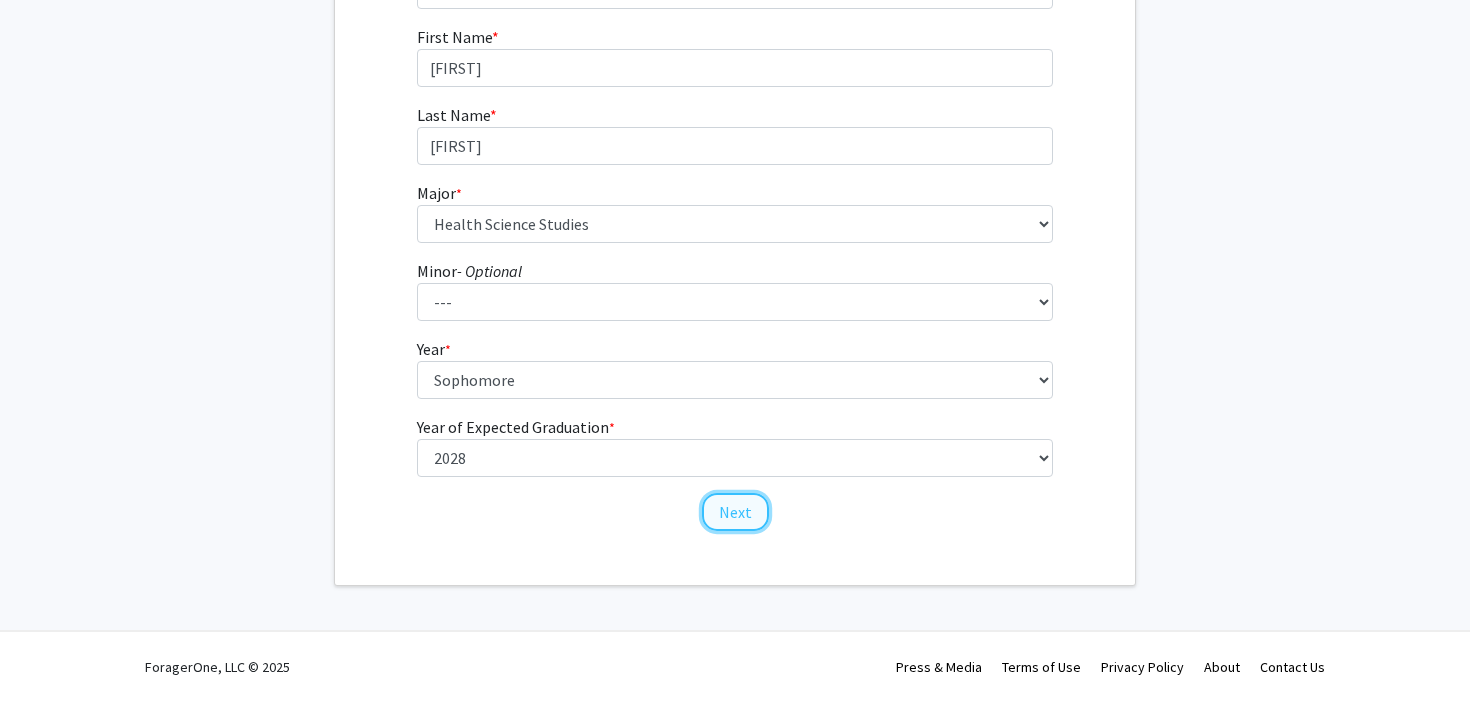 click on "Next" 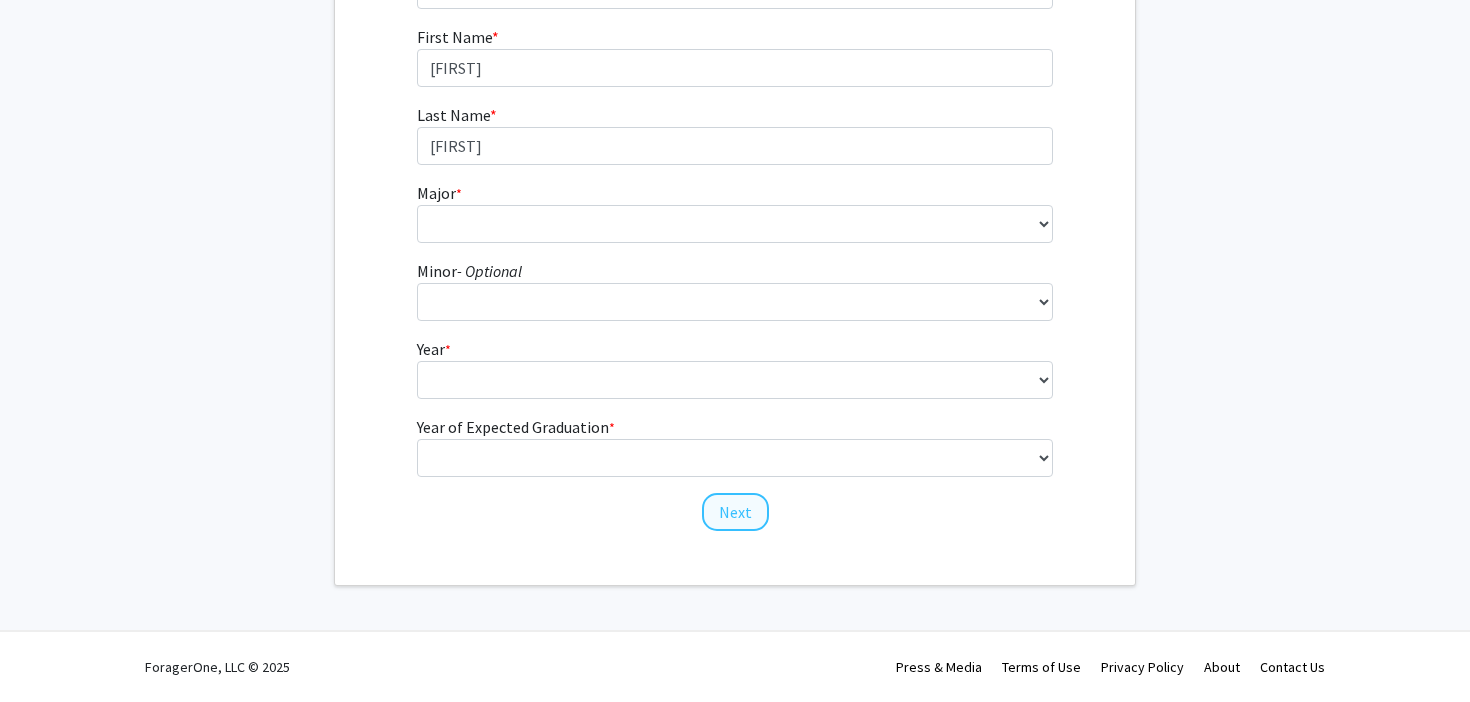 scroll, scrollTop: 0, scrollLeft: 0, axis: both 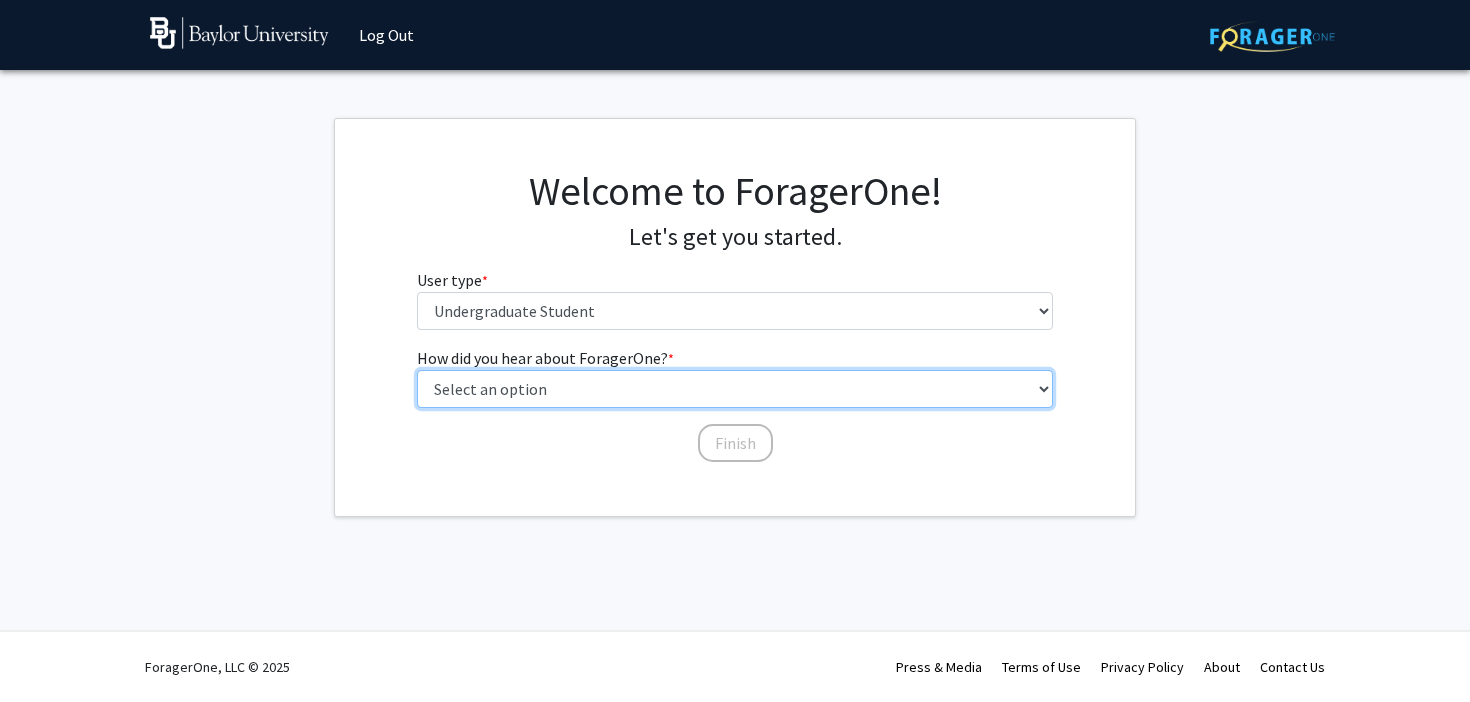 click on "Select an option  Peer/student recommendation   Faculty/staff recommendation   University website   University email or newsletter   Other" at bounding box center [735, 389] 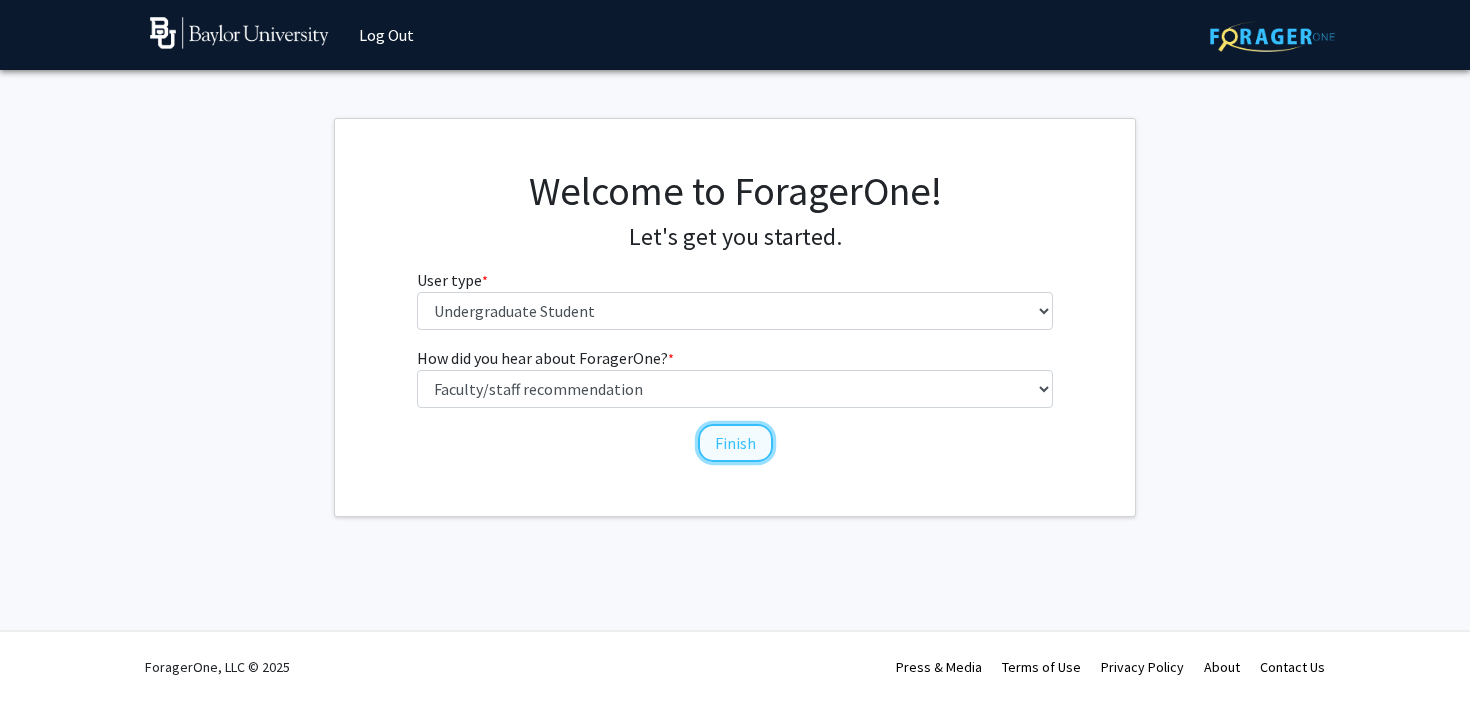 click on "Finish" 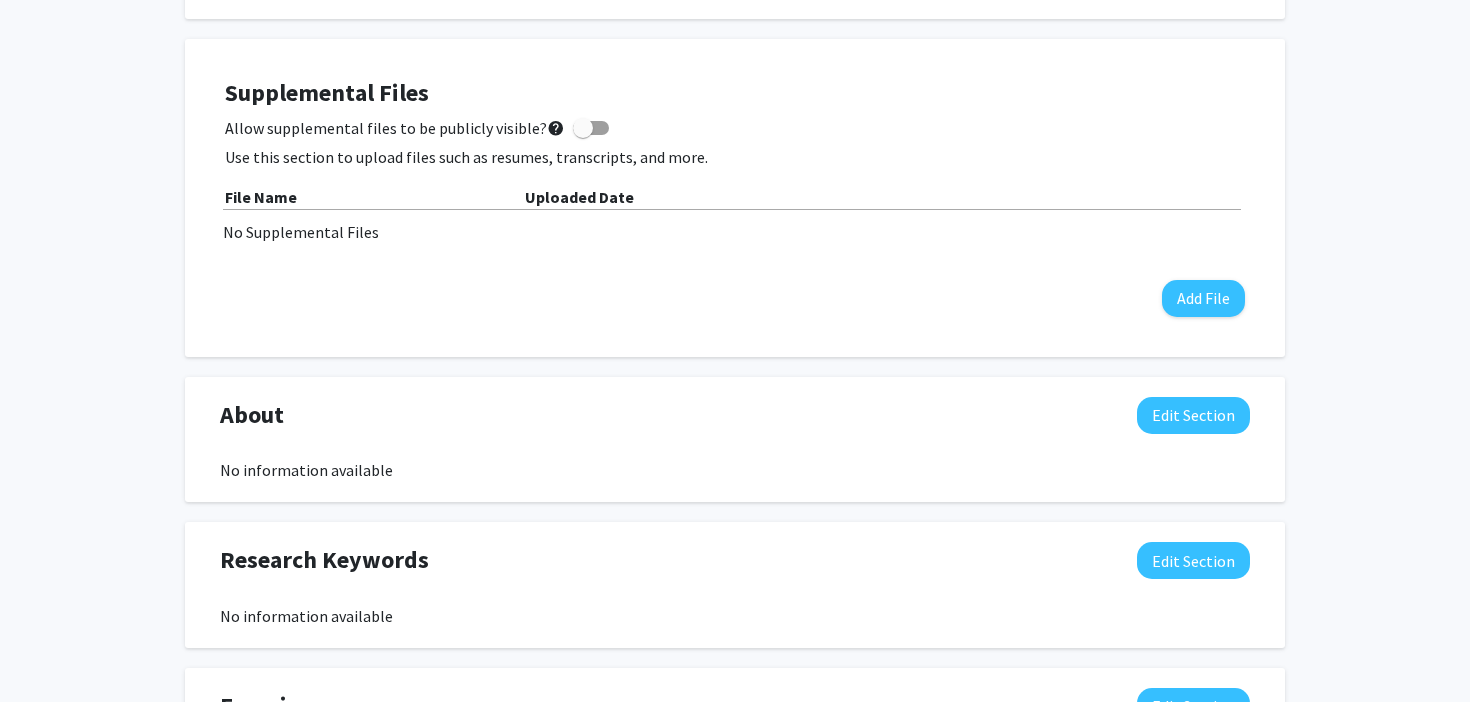 scroll, scrollTop: 516, scrollLeft: 0, axis: vertical 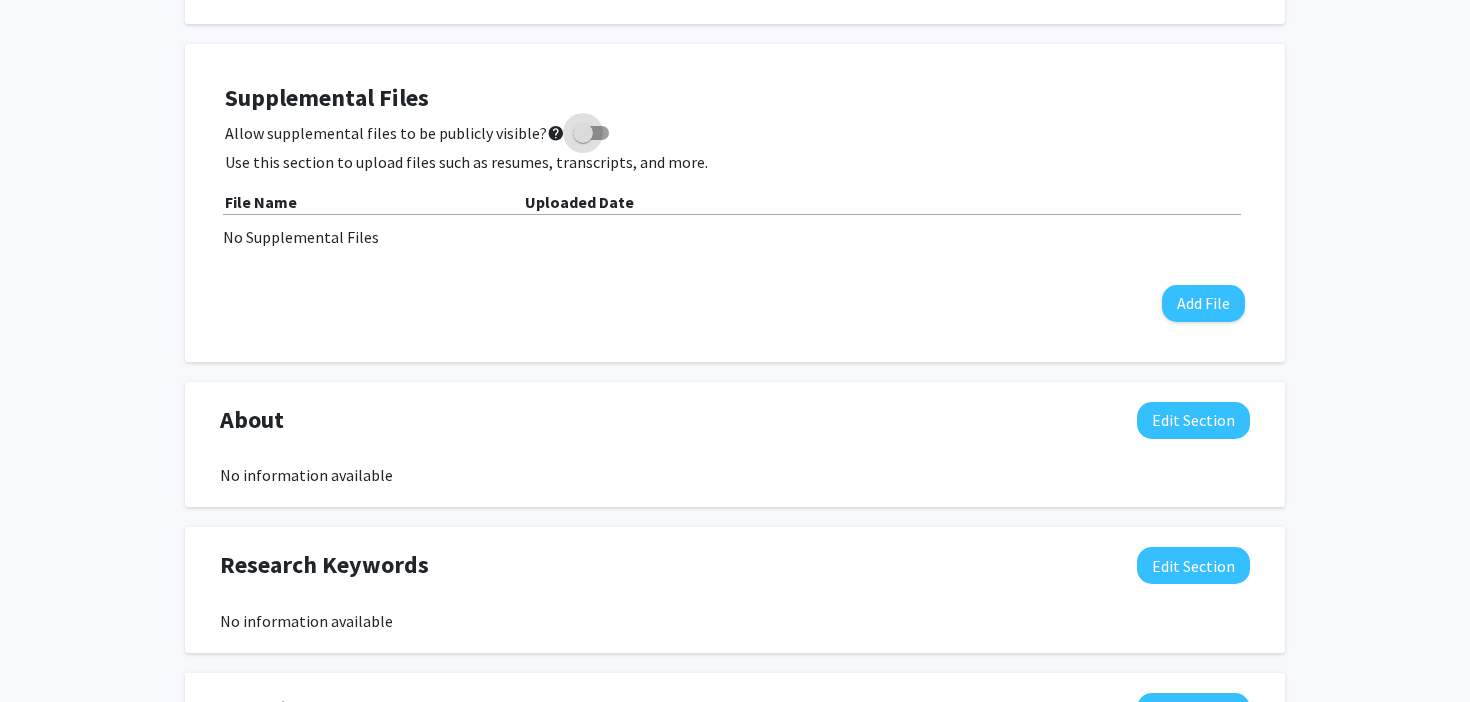click at bounding box center [583, 133] 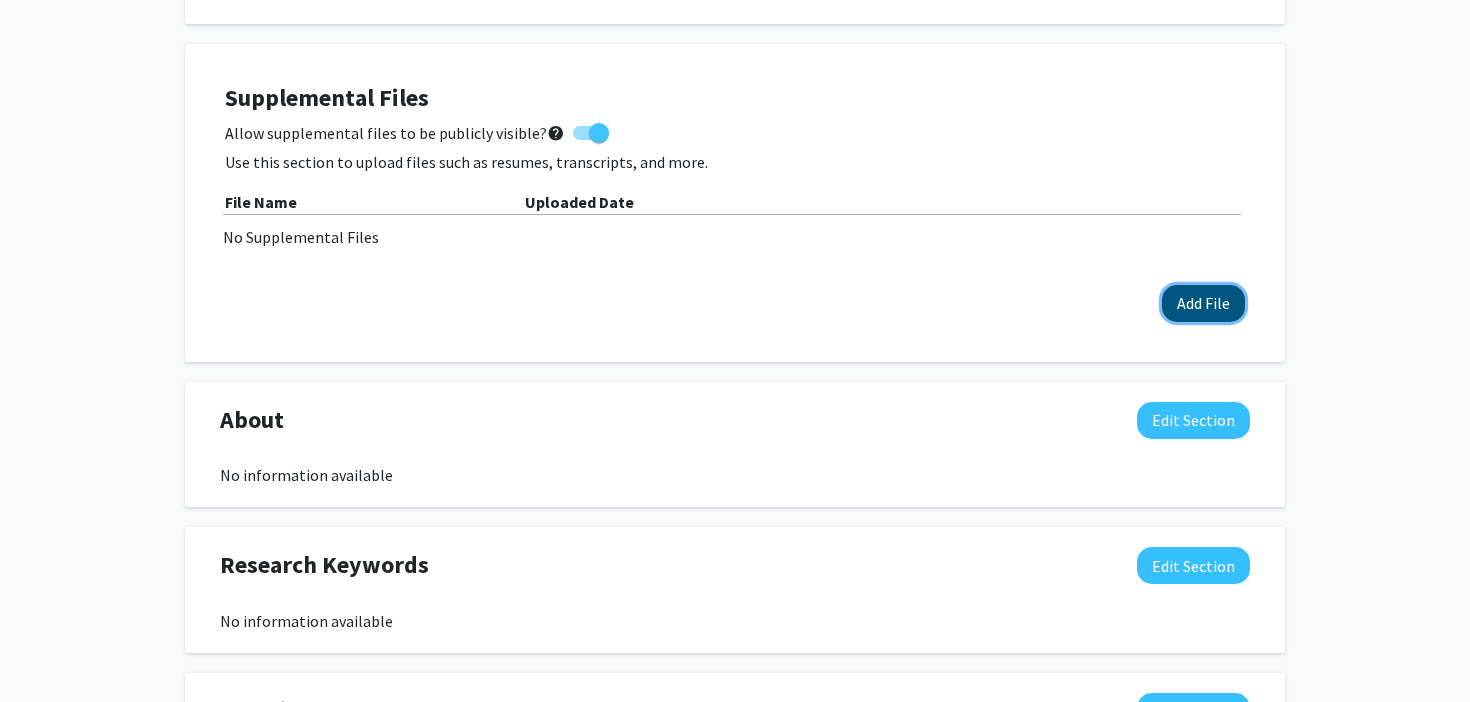 click on "Add File" 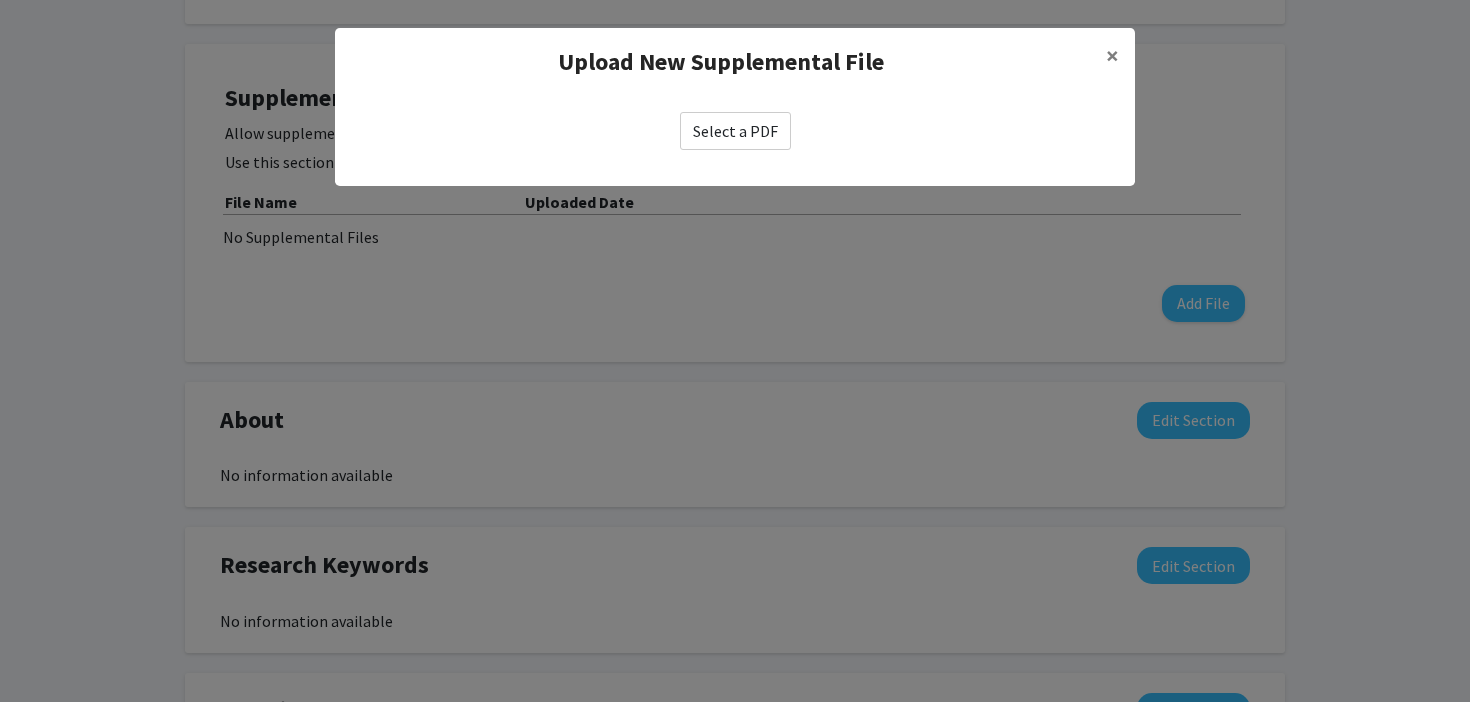click on "Select a PDF" 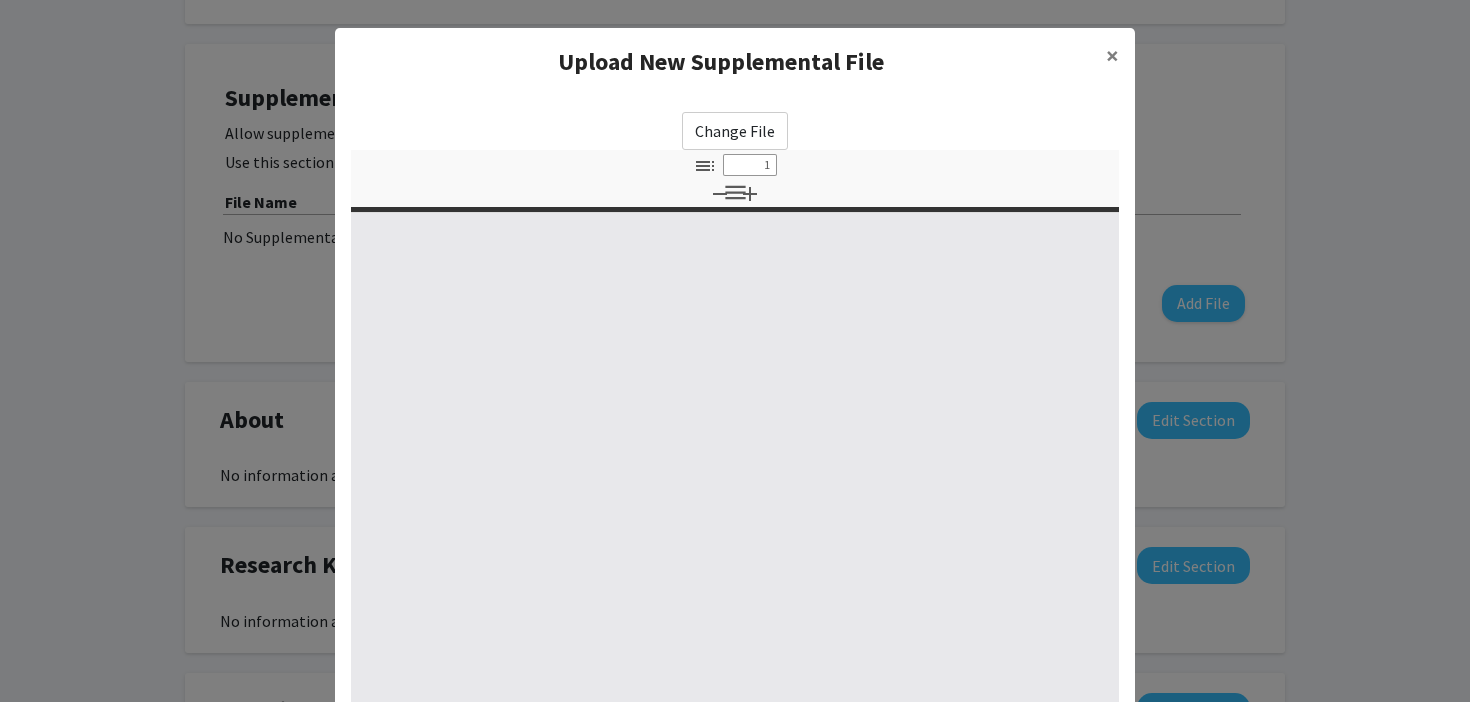 select on "custom" 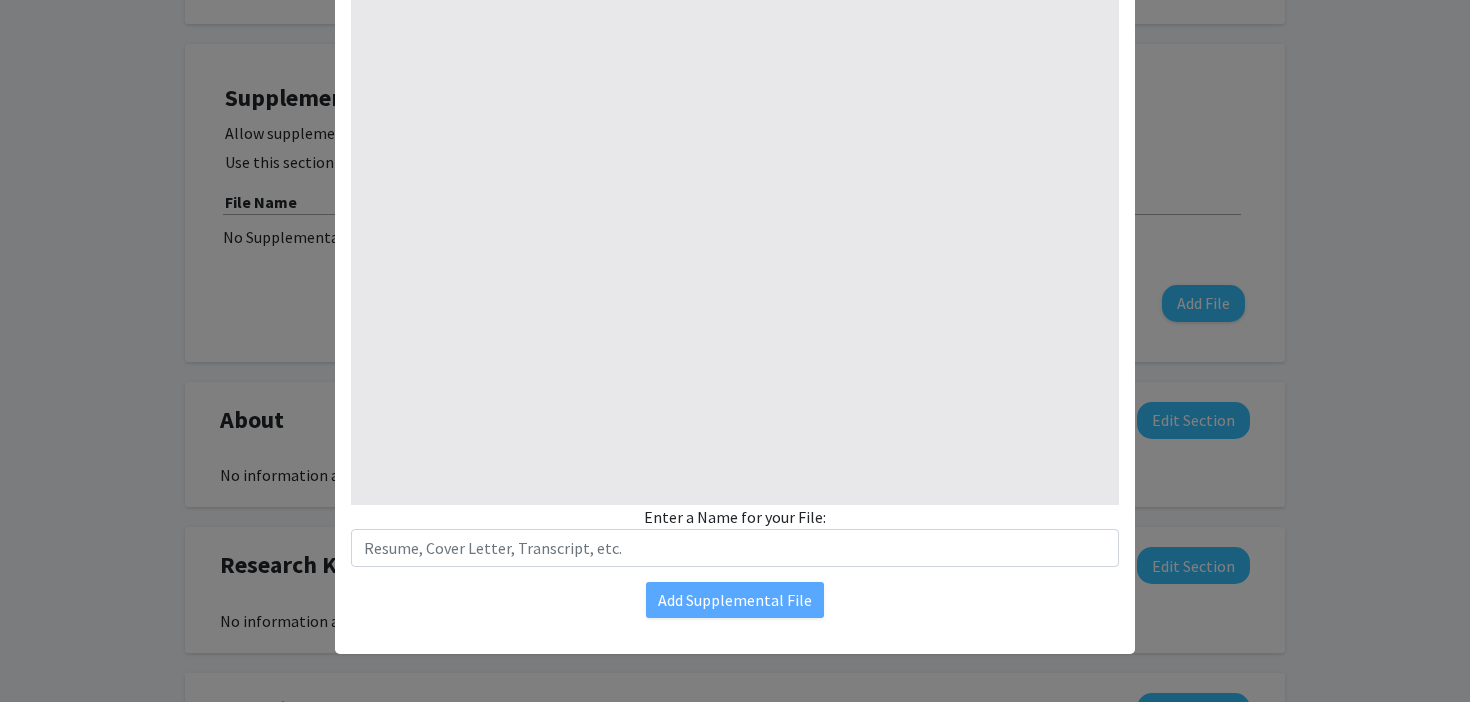 type on "0" 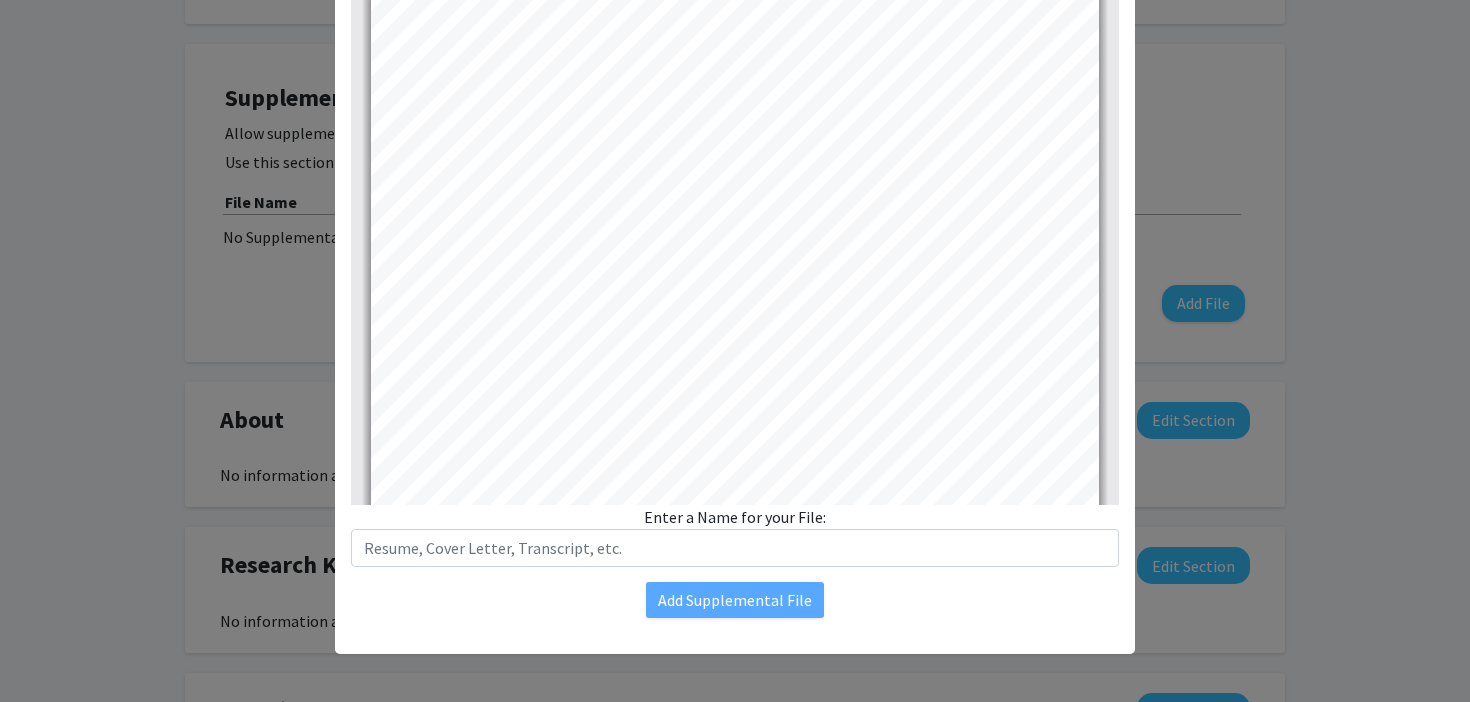 scroll, scrollTop: 394, scrollLeft: 0, axis: vertical 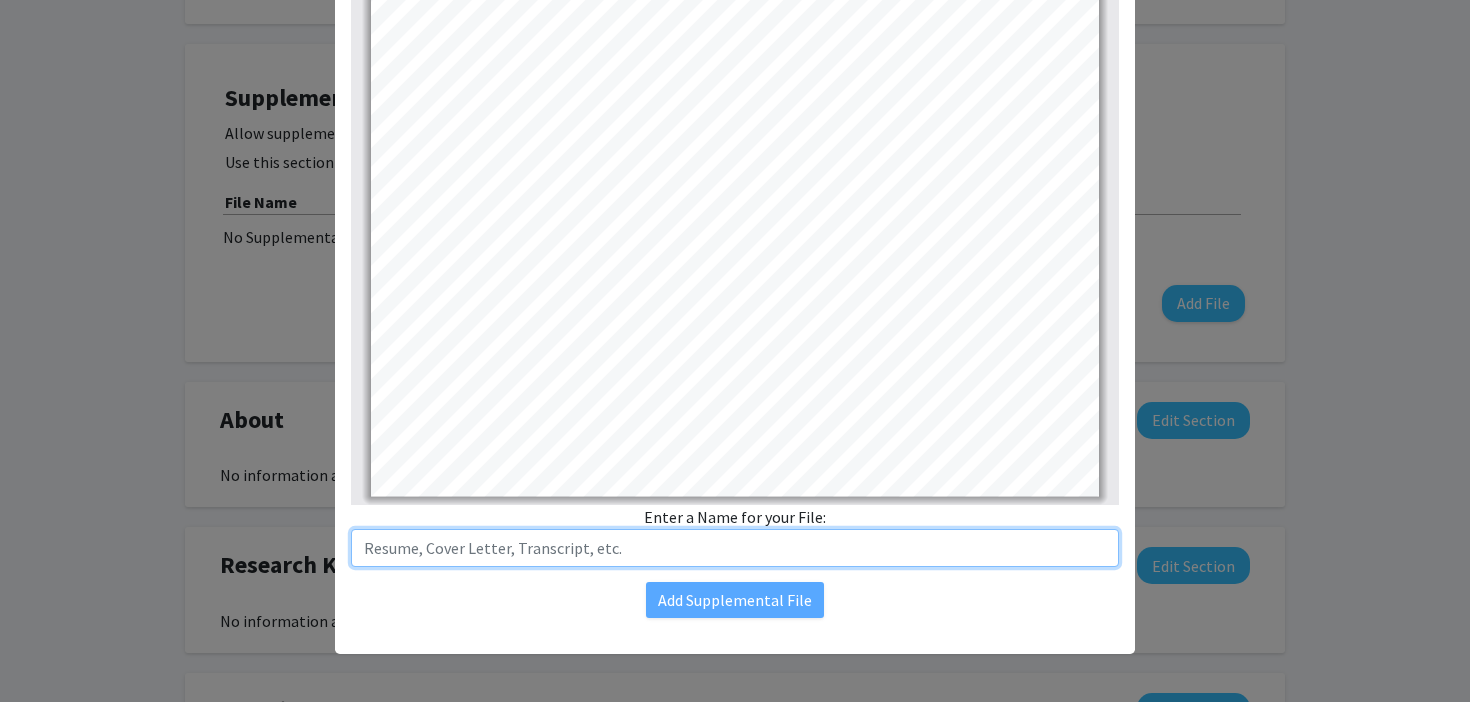 click at bounding box center [735, 548] 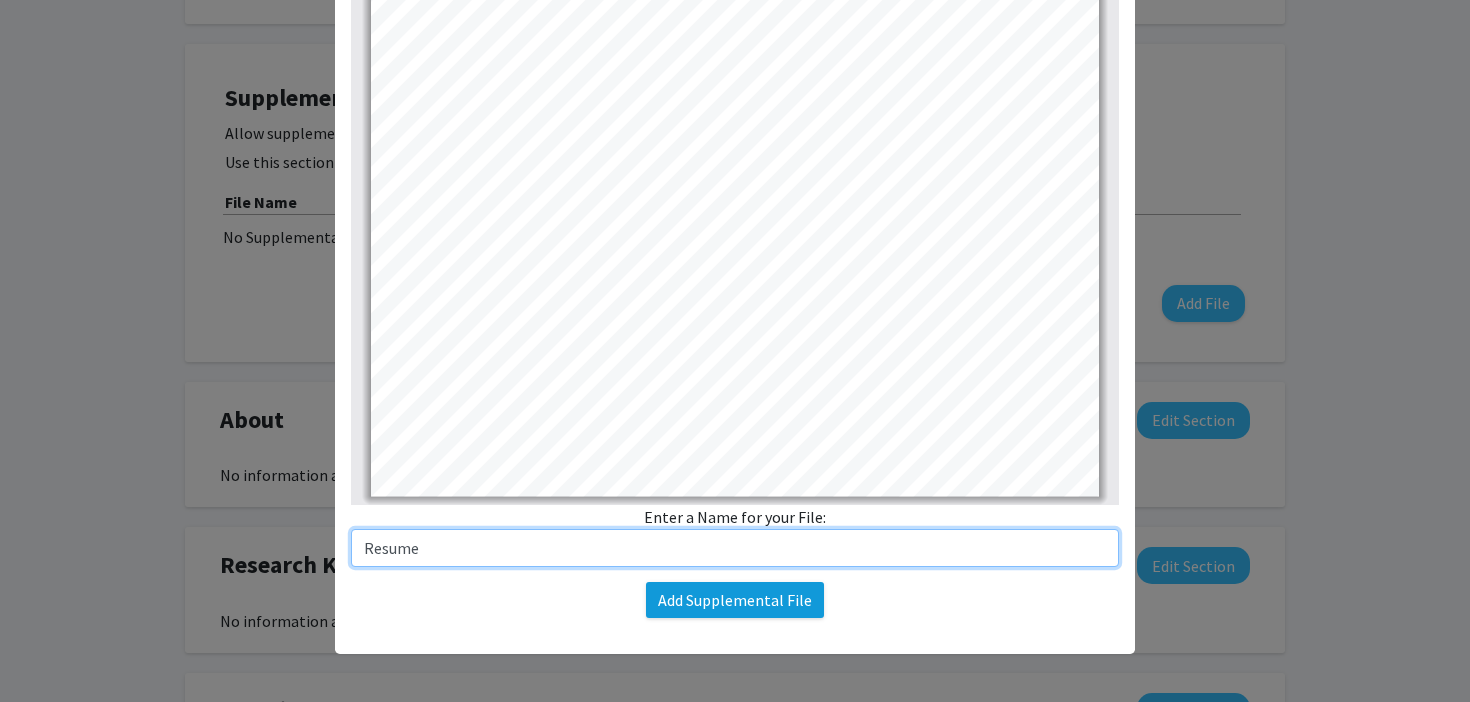 type on "Resume" 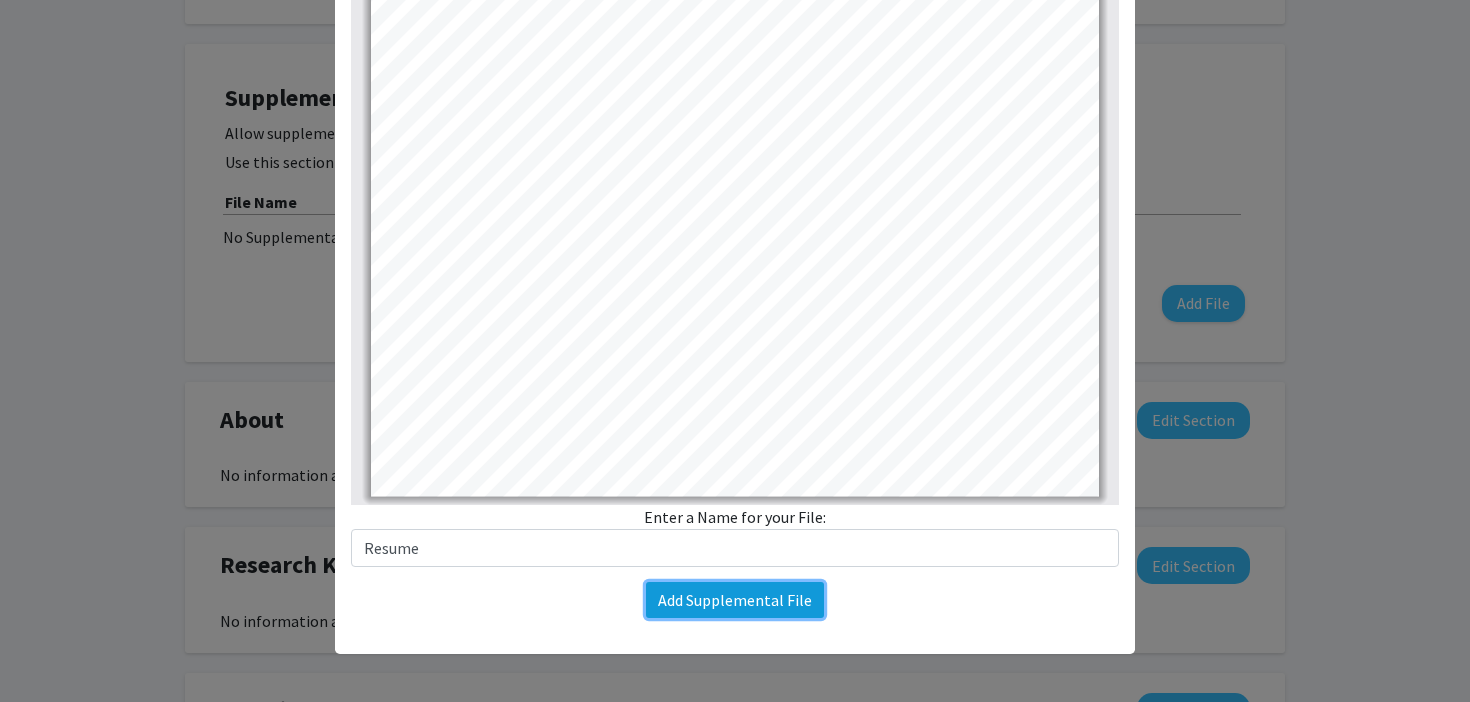 click on "Add Supplemental File" 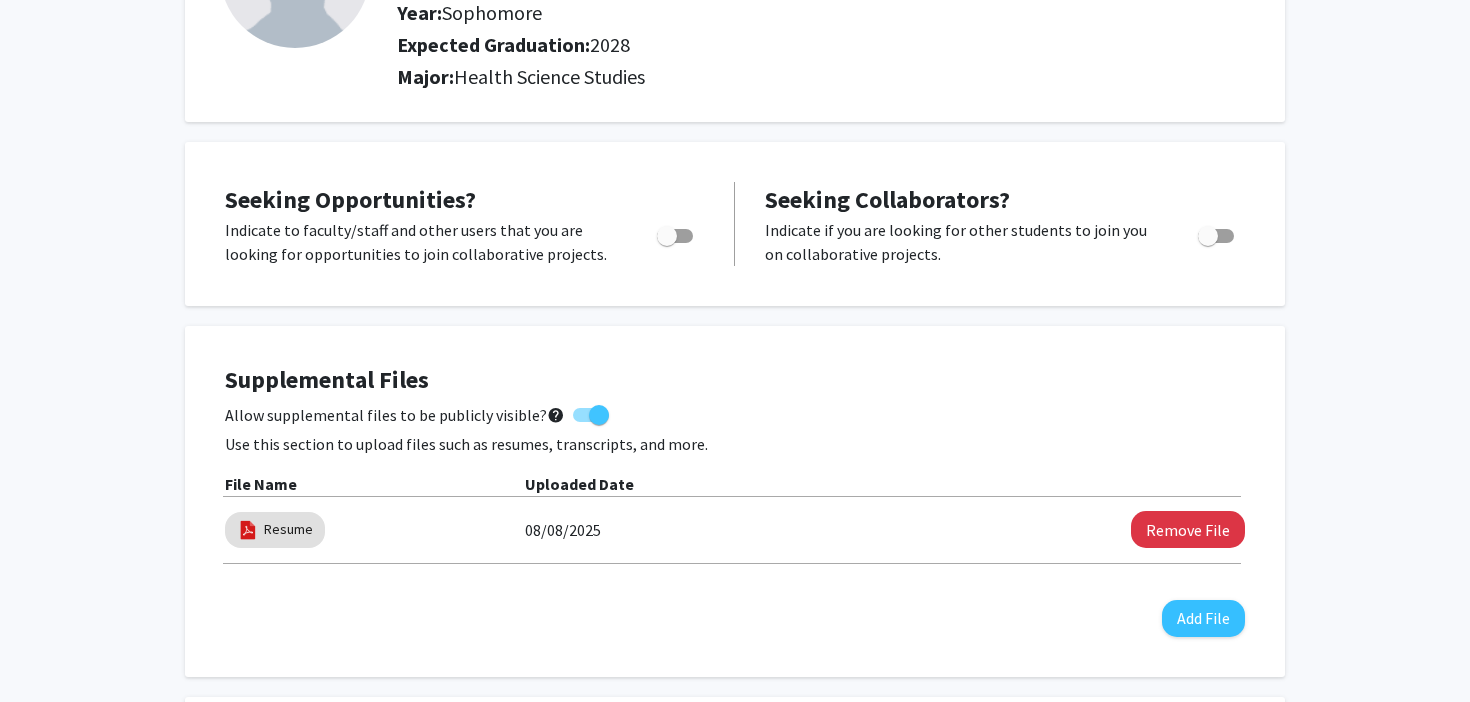 scroll, scrollTop: 232, scrollLeft: 0, axis: vertical 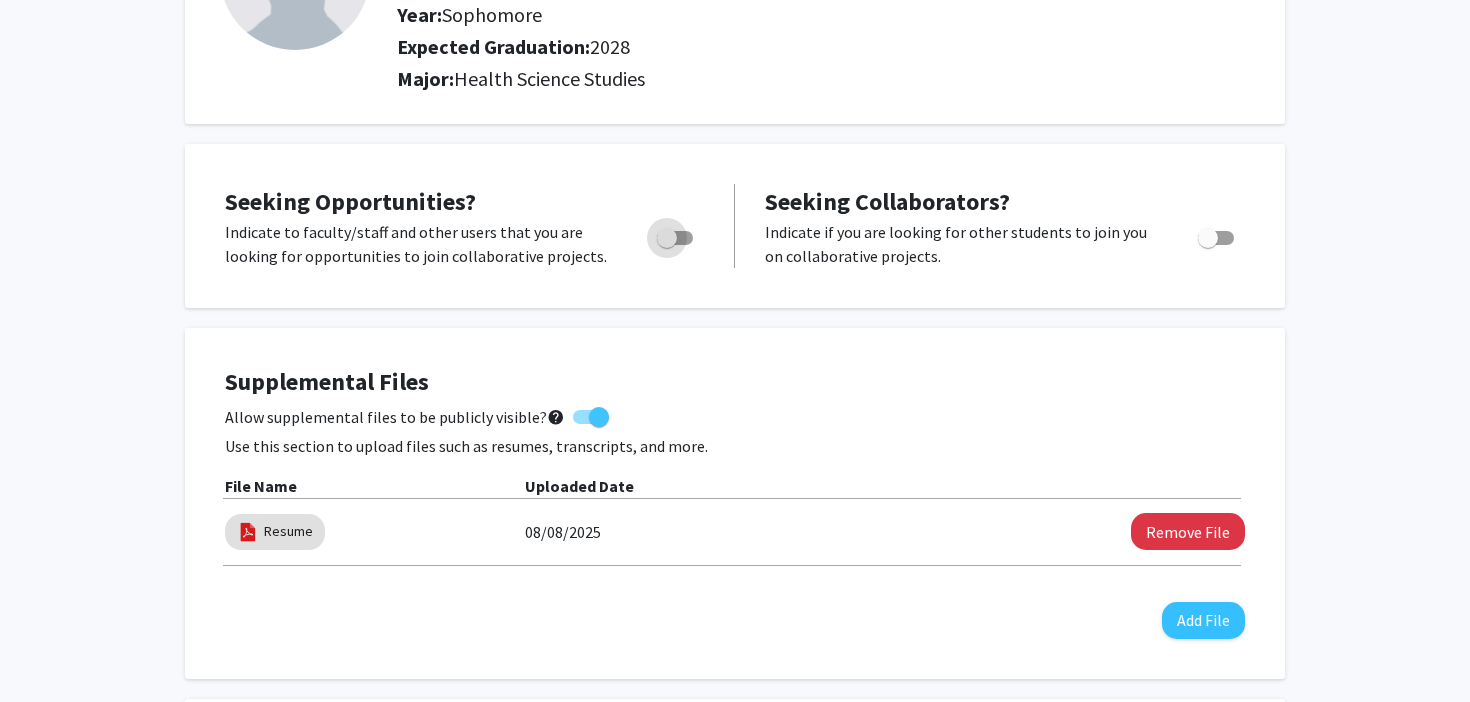 click at bounding box center (667, 238) 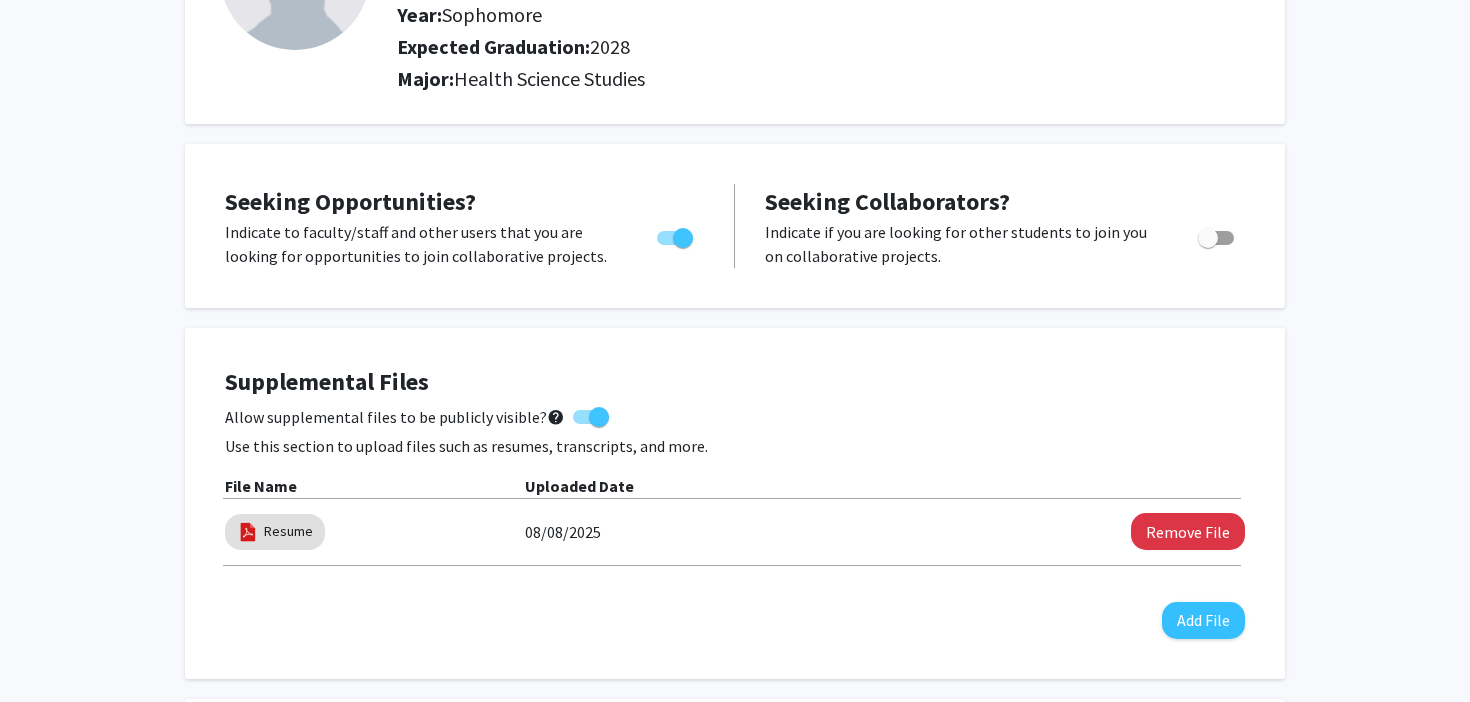 click at bounding box center (1208, 238) 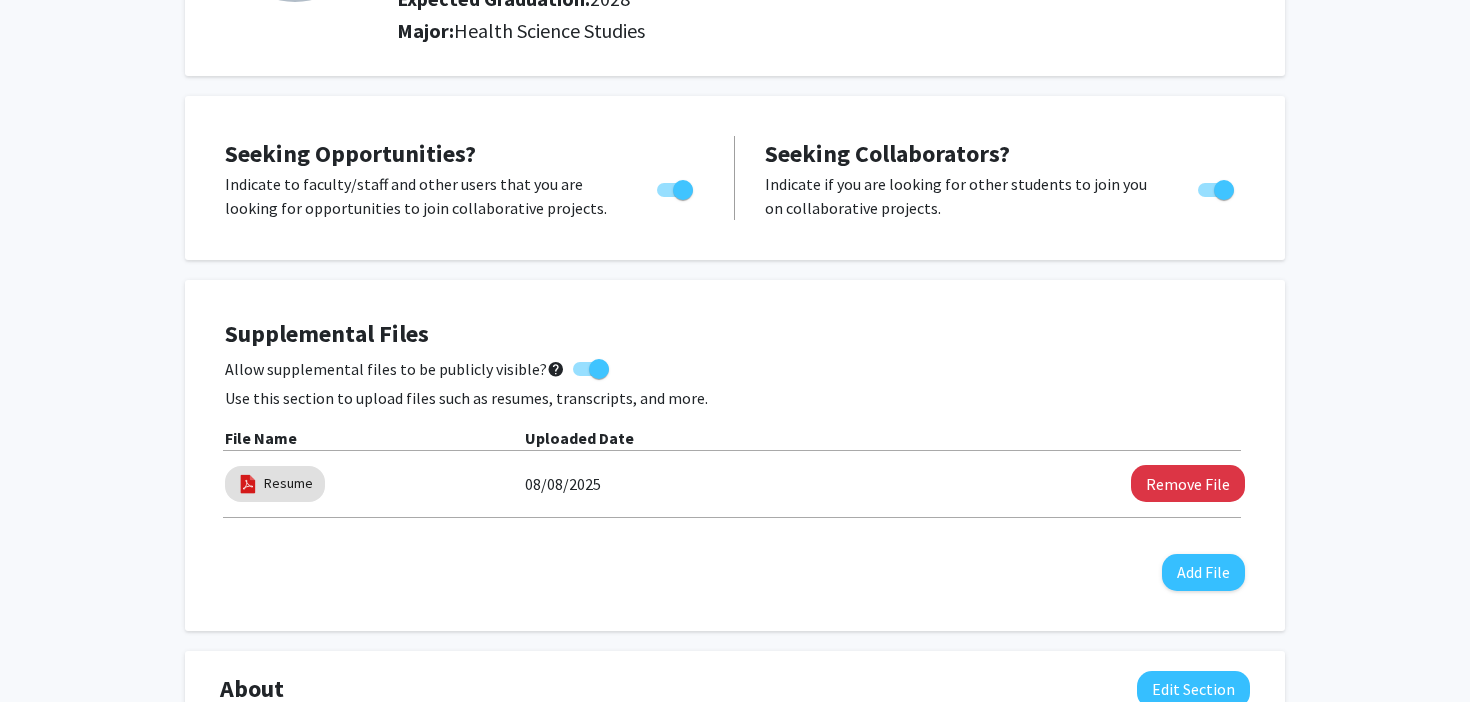 scroll, scrollTop: 350, scrollLeft: 0, axis: vertical 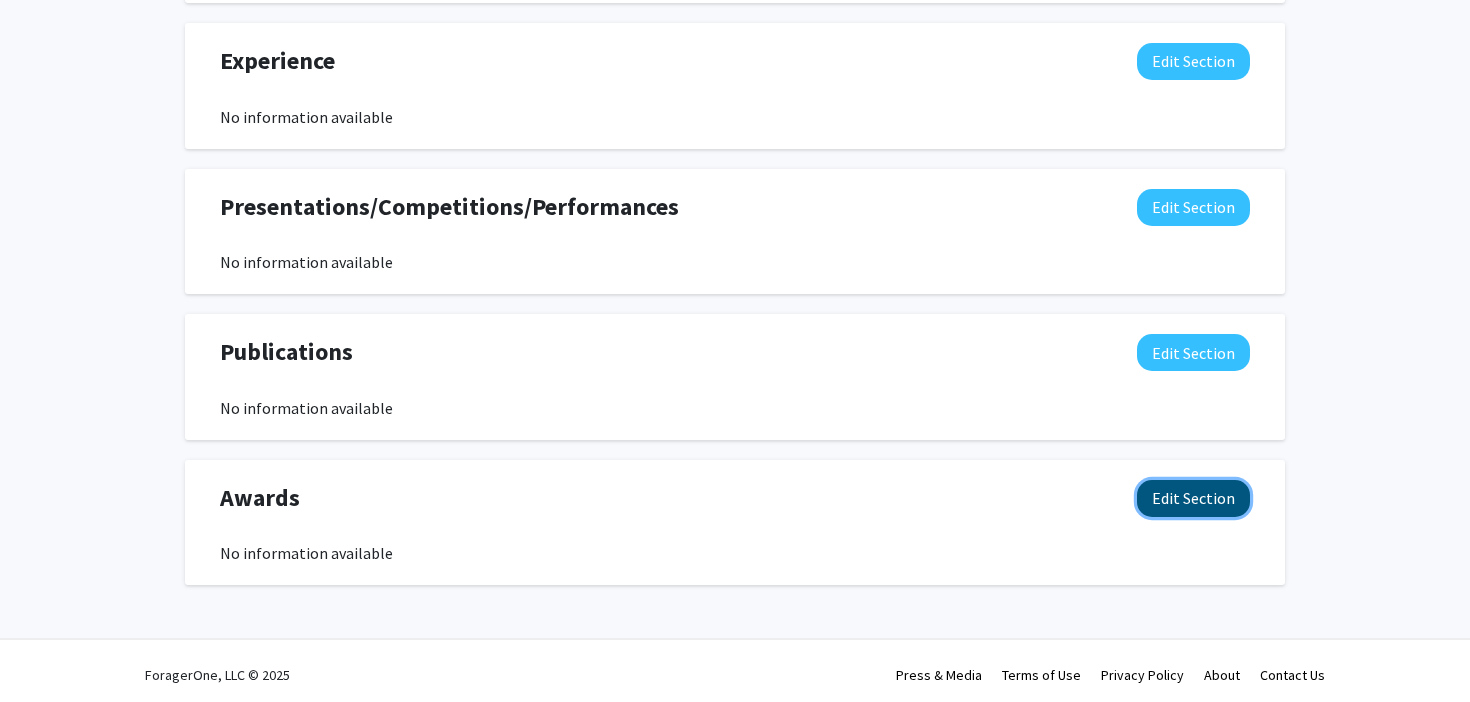 click on "Edit Section" 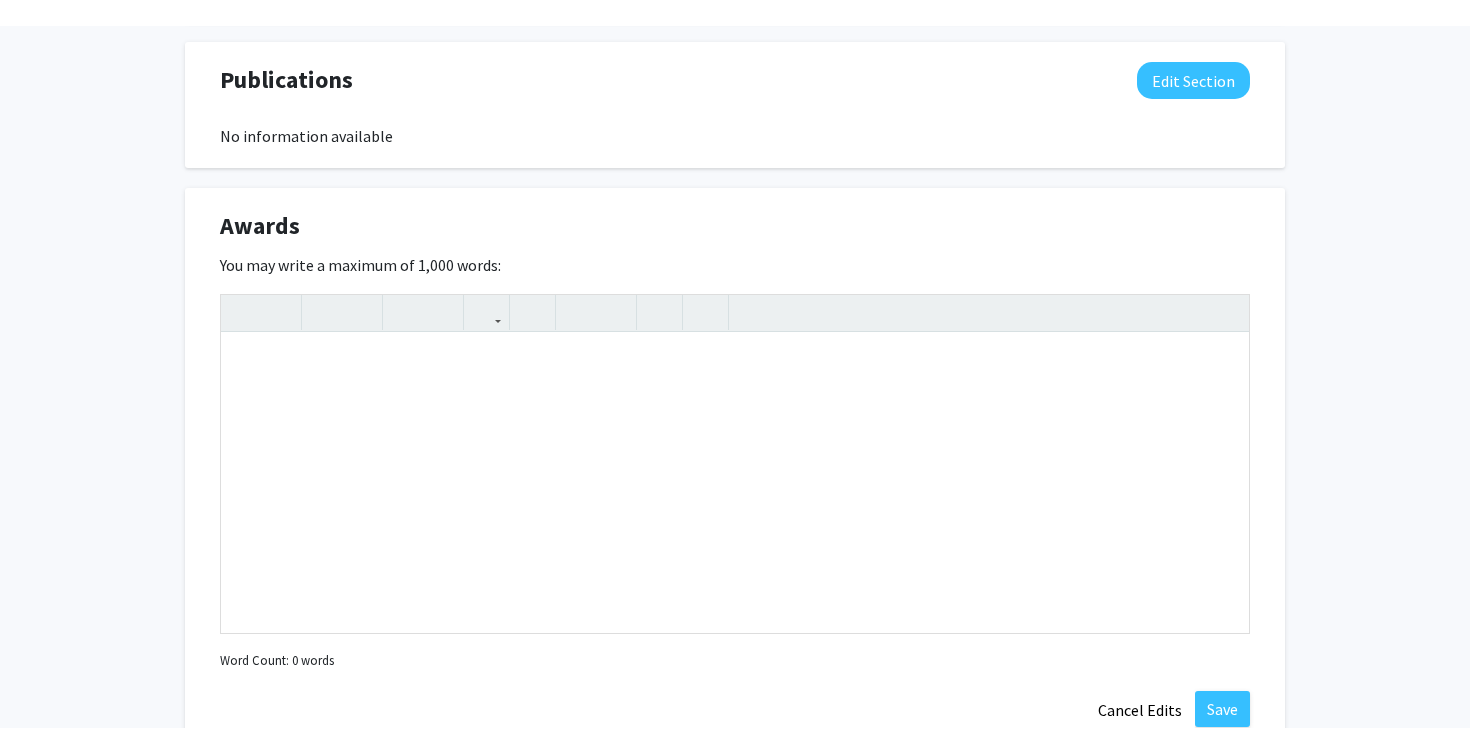 scroll, scrollTop: 1504, scrollLeft: 0, axis: vertical 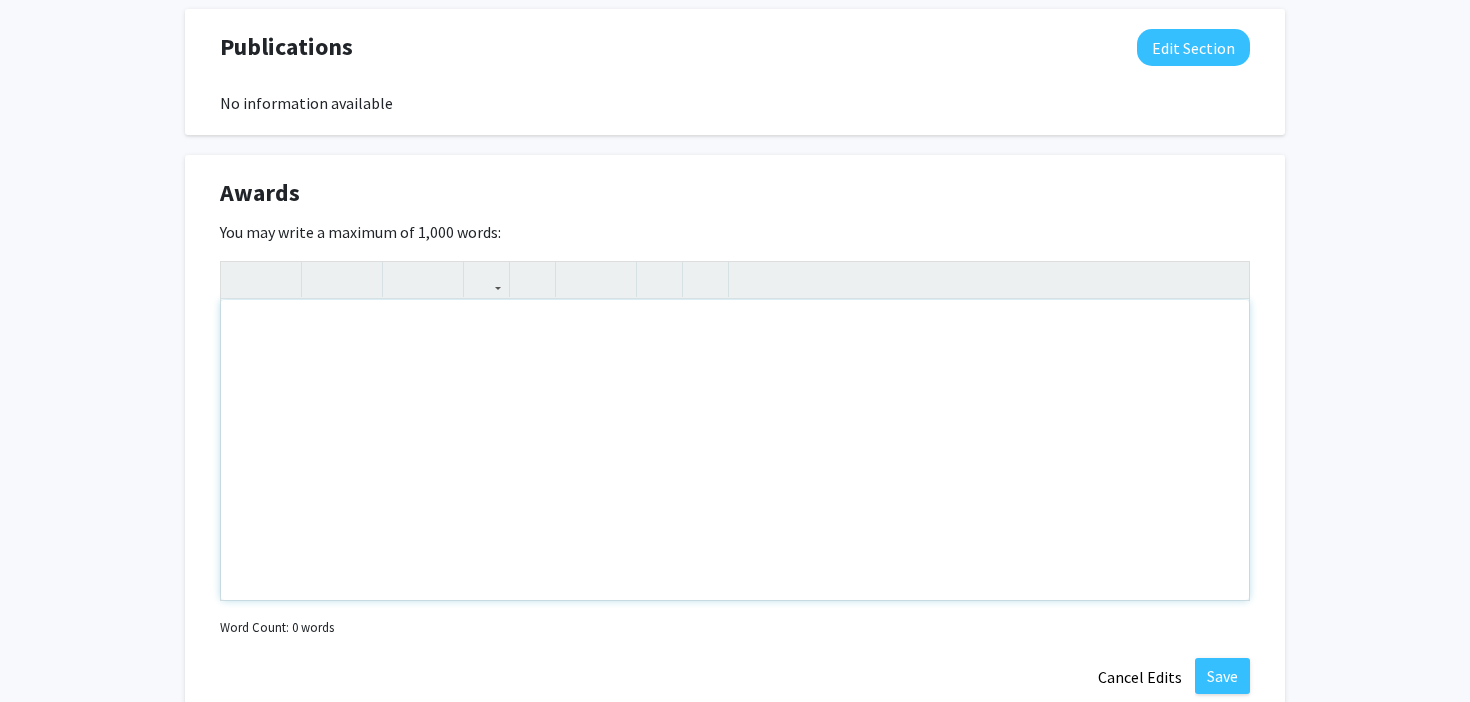 click at bounding box center (735, 450) 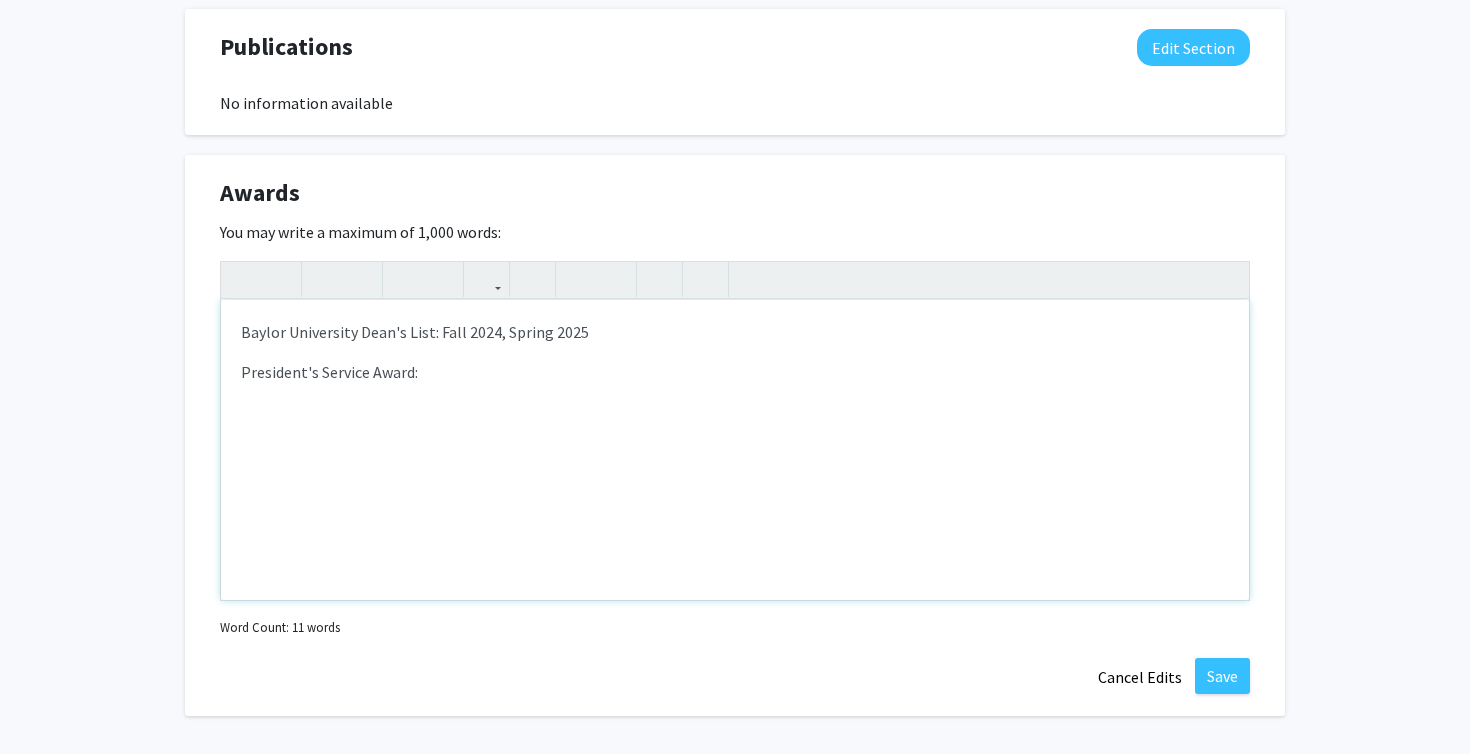 drag, startPoint x: 536, startPoint y: 395, endPoint x: 170, endPoint y: 376, distance: 366.49283 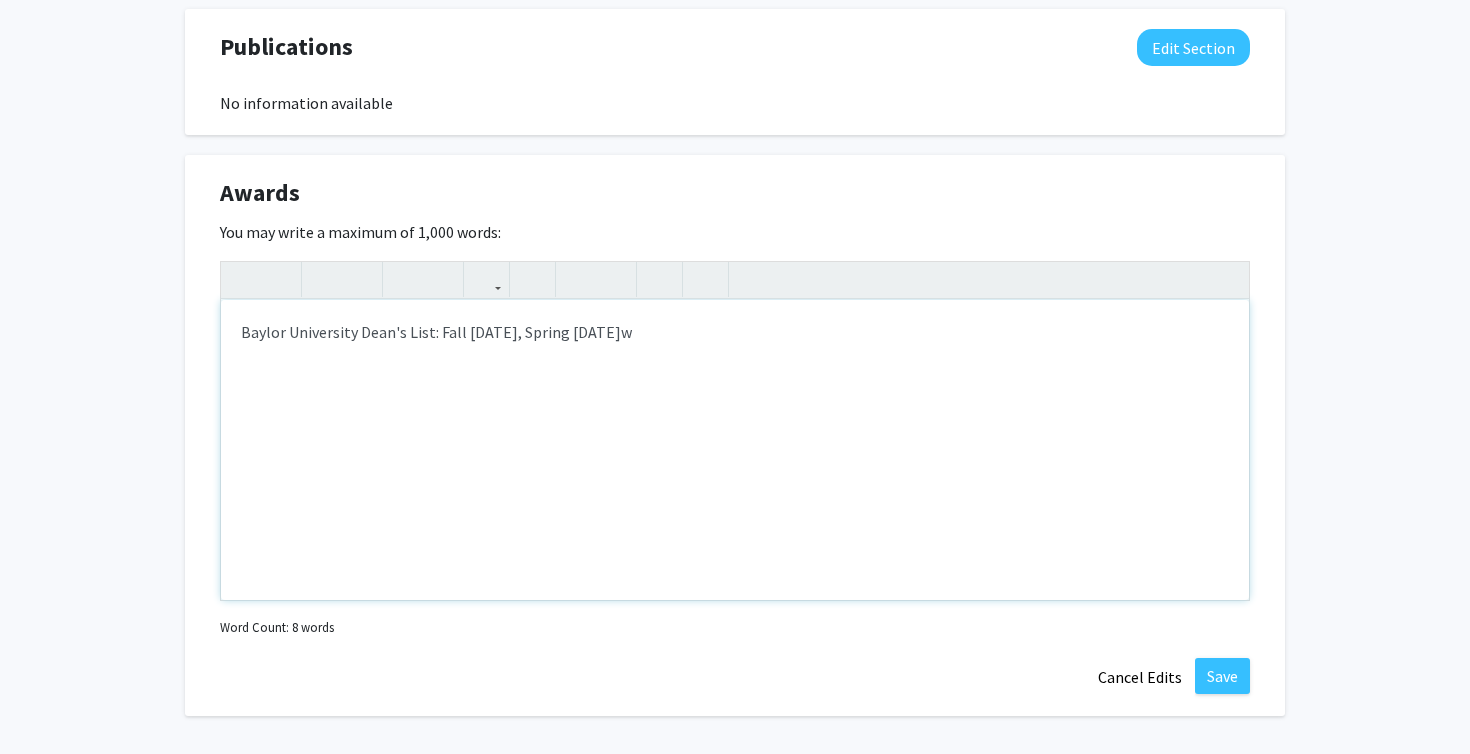 type on "<p>[INSTITUTION] University Dean's List: Fall [YEAR], Spring [YEAR]</p>" 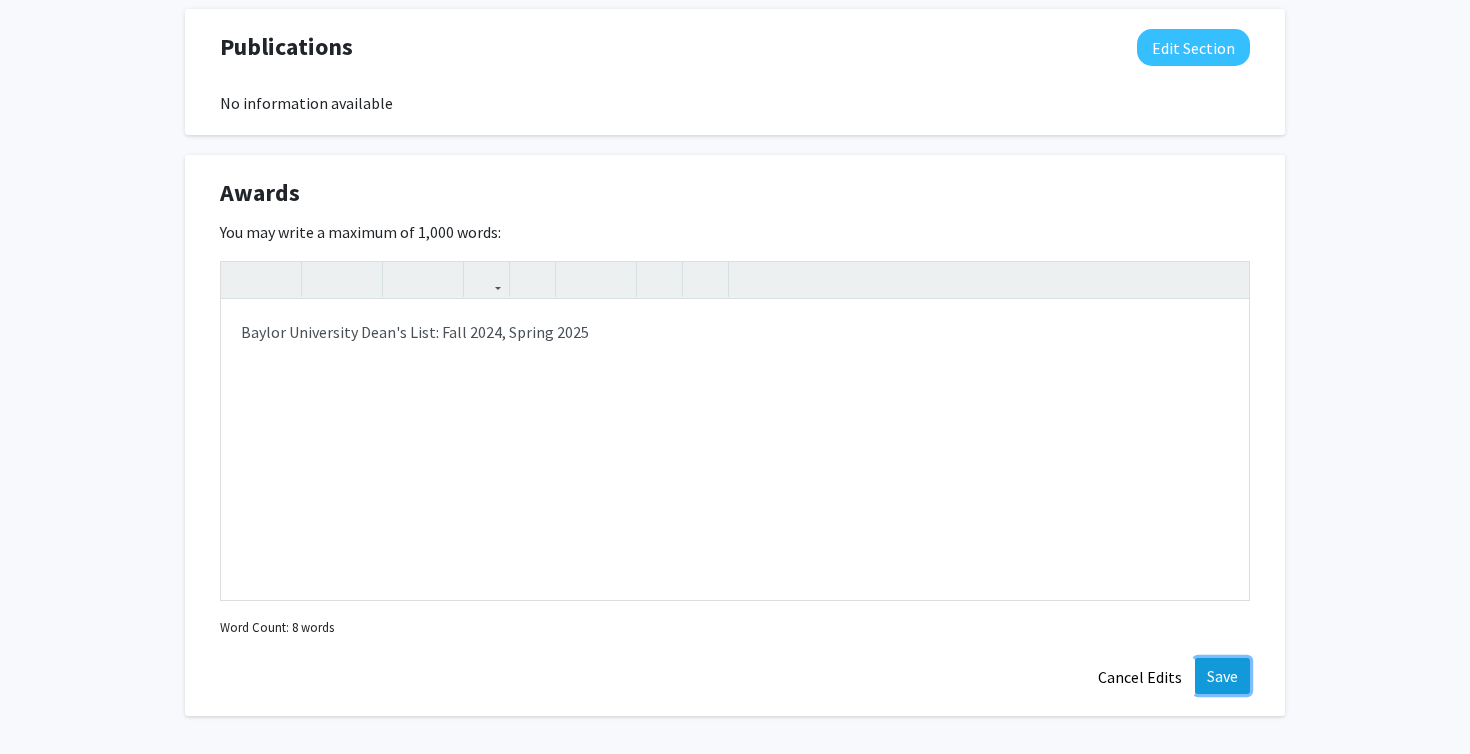 click on "Save" 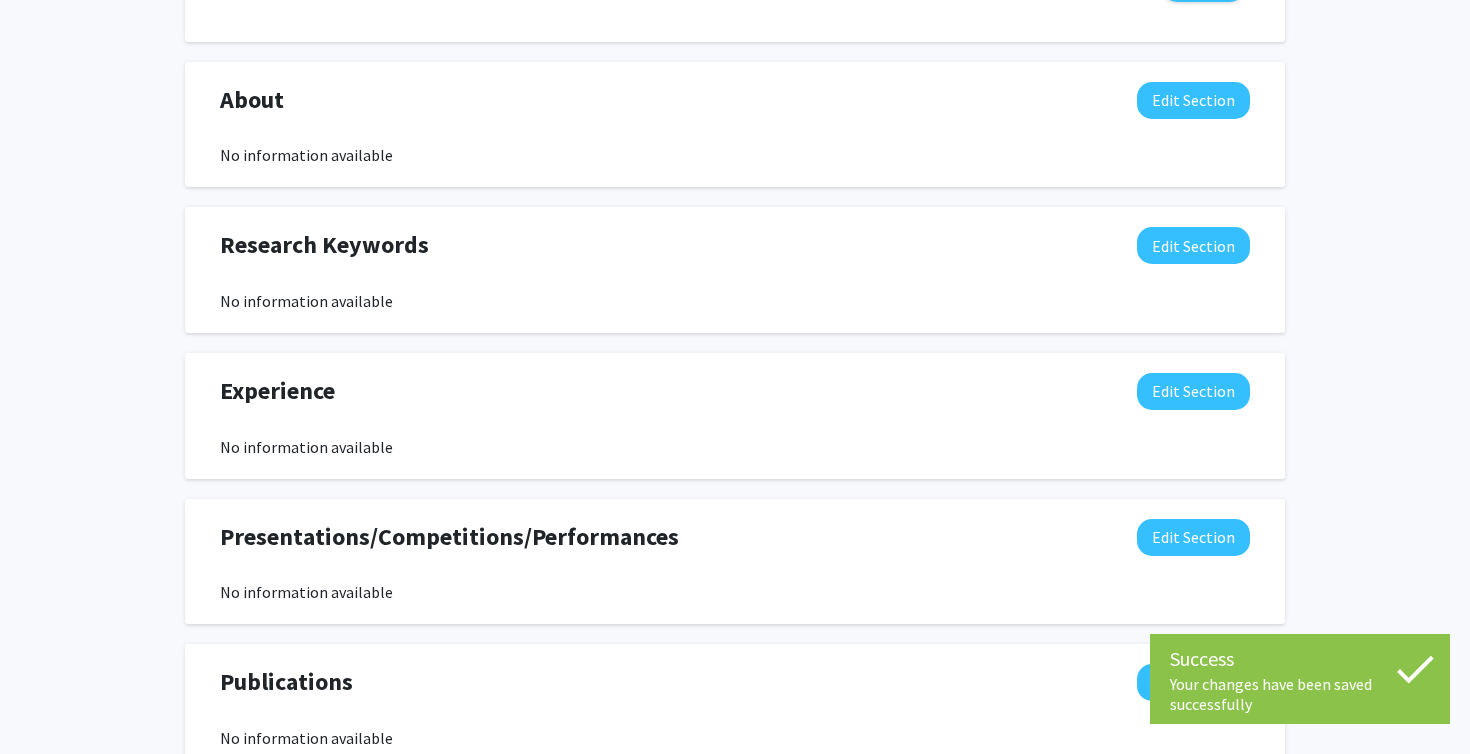 scroll, scrollTop: 841, scrollLeft: 0, axis: vertical 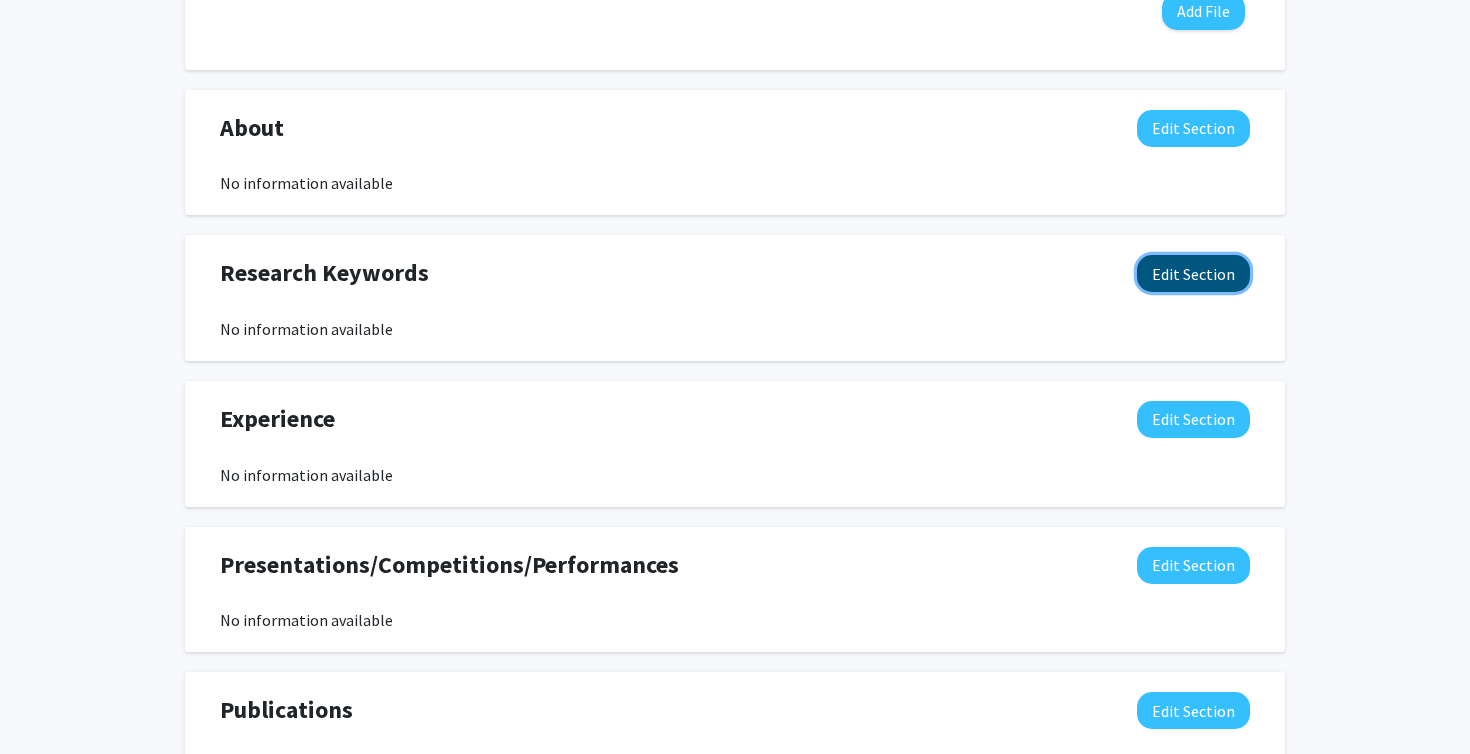 click on "Edit Section" 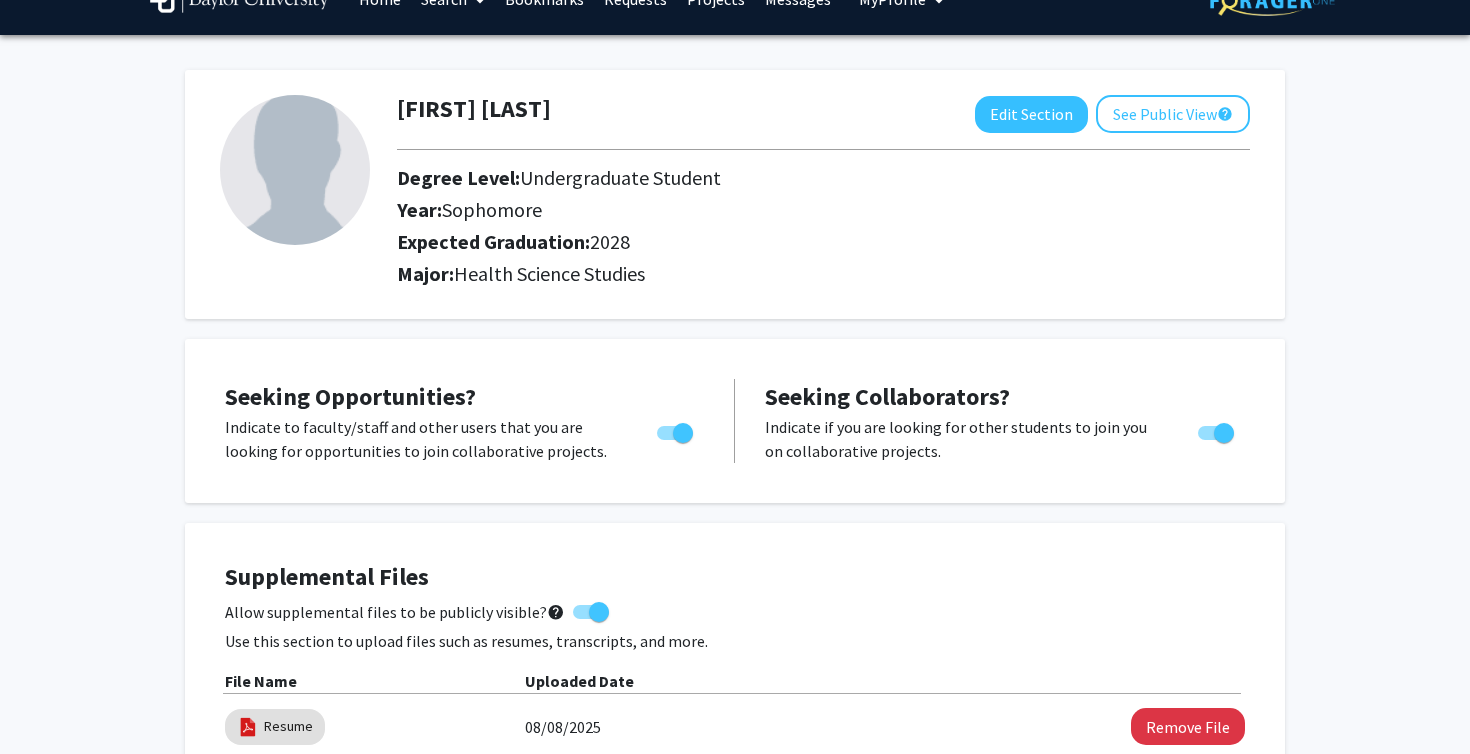 scroll, scrollTop: 0, scrollLeft: 0, axis: both 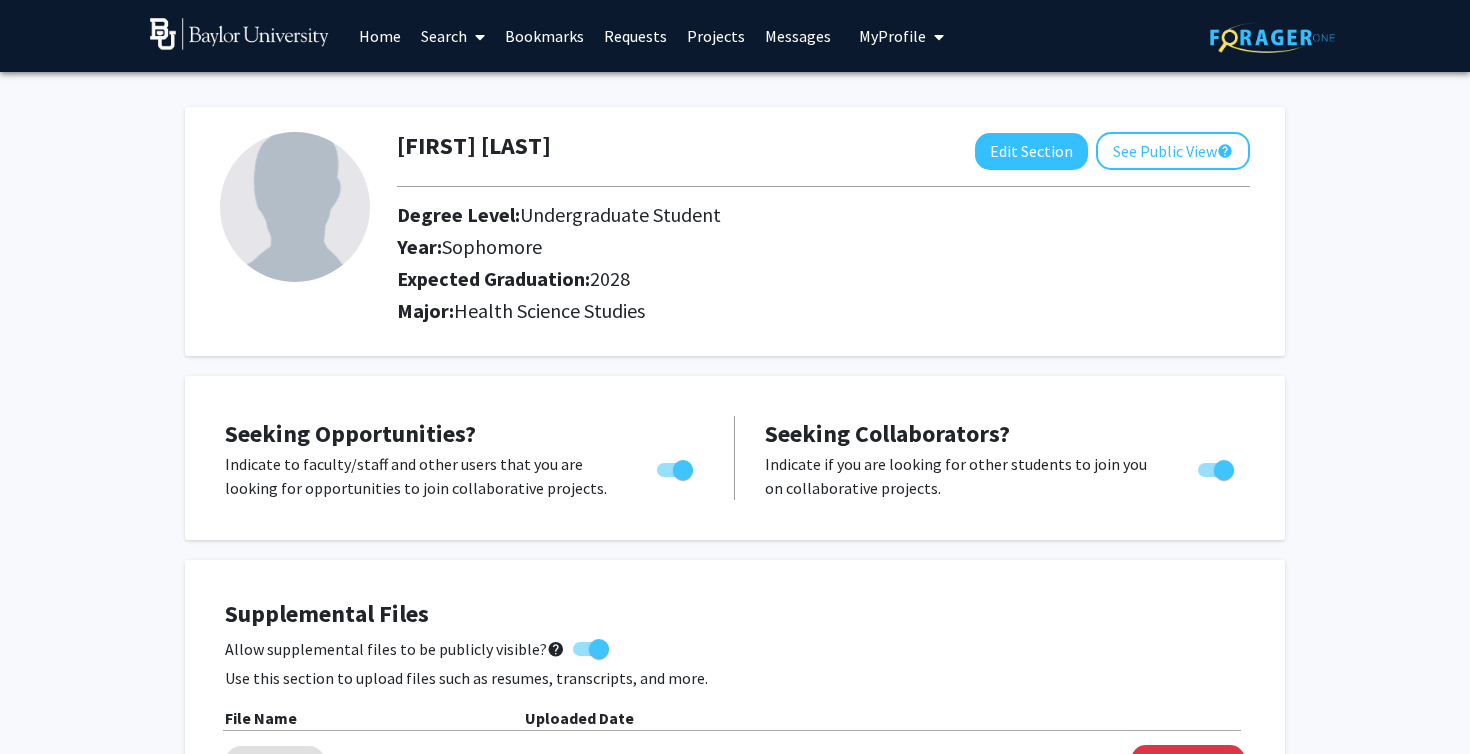 click on "Search" at bounding box center [453, 36] 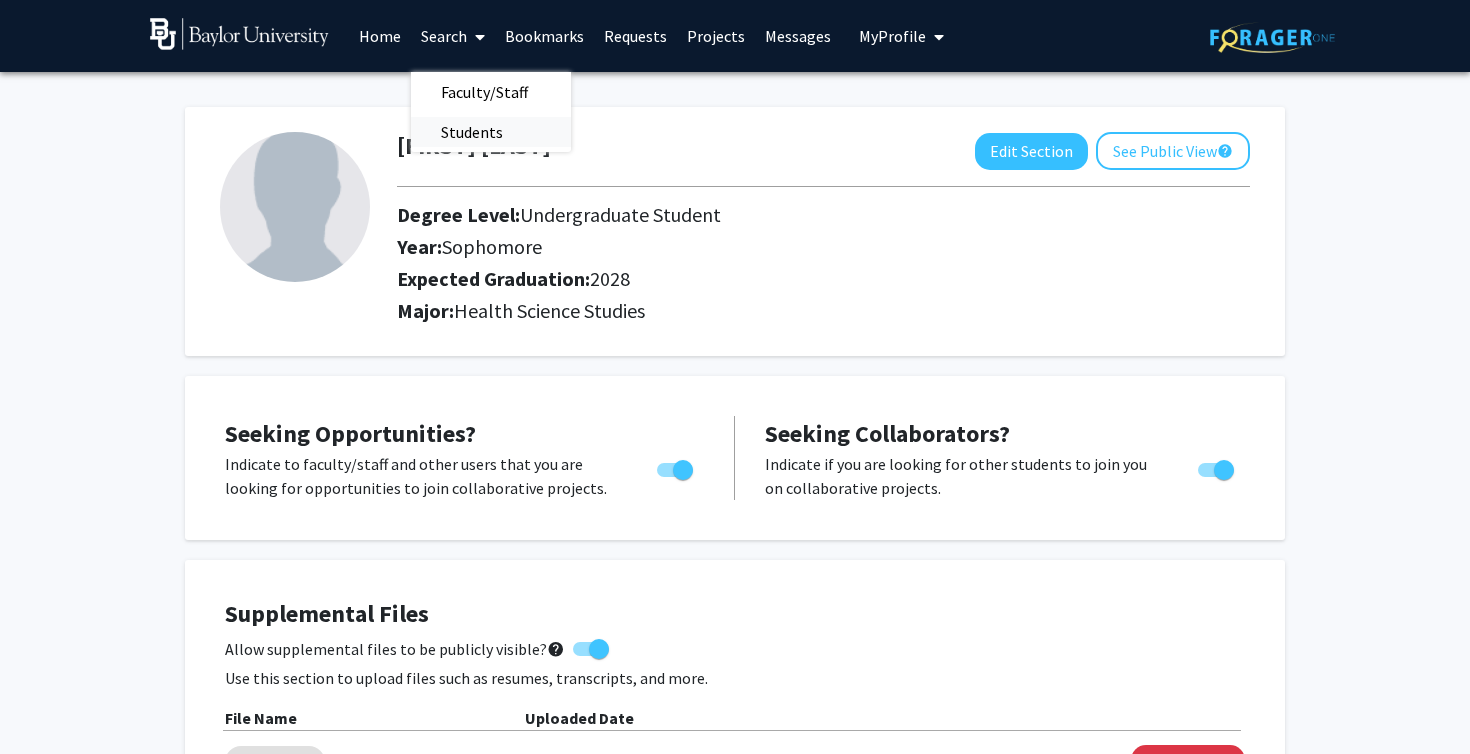 click on "Students" at bounding box center [472, 132] 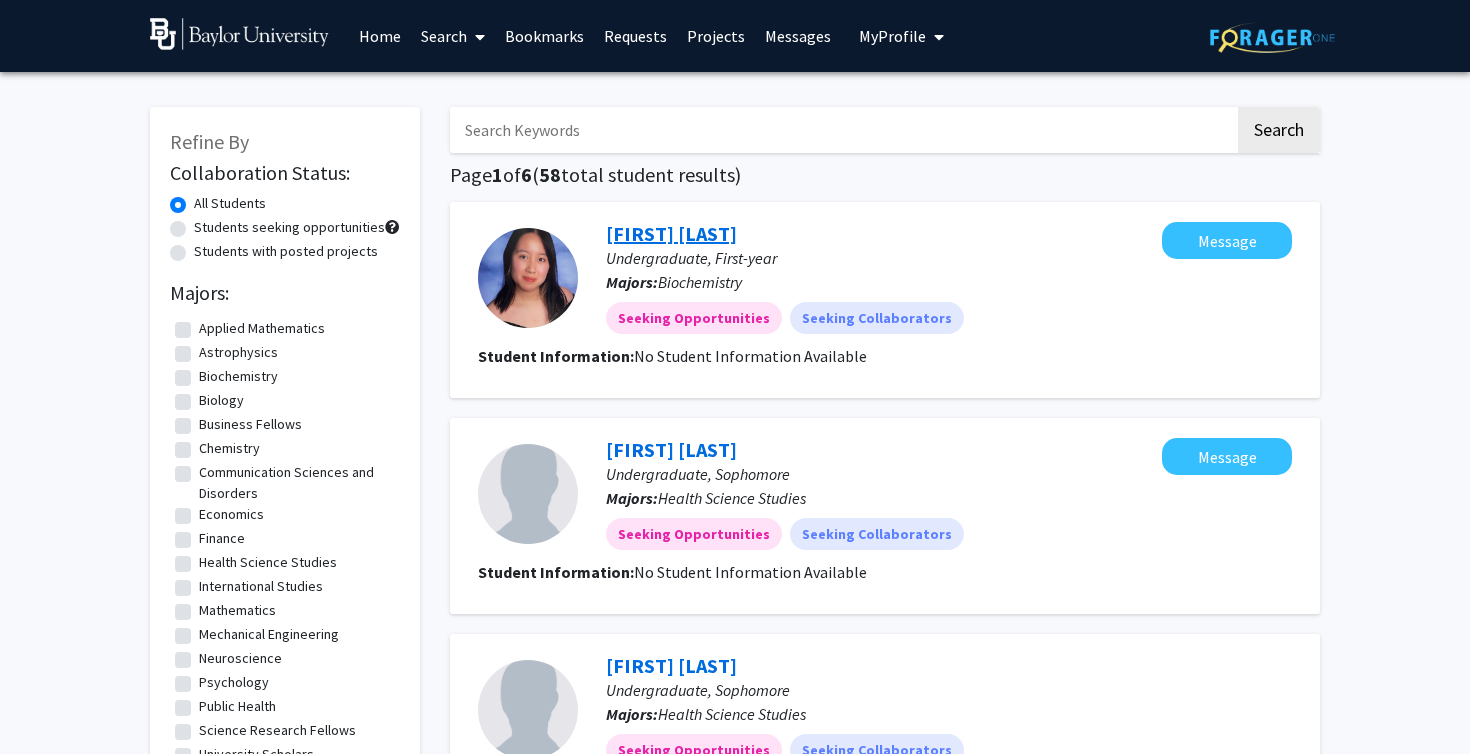 click on "[FIRST] [LAST]" 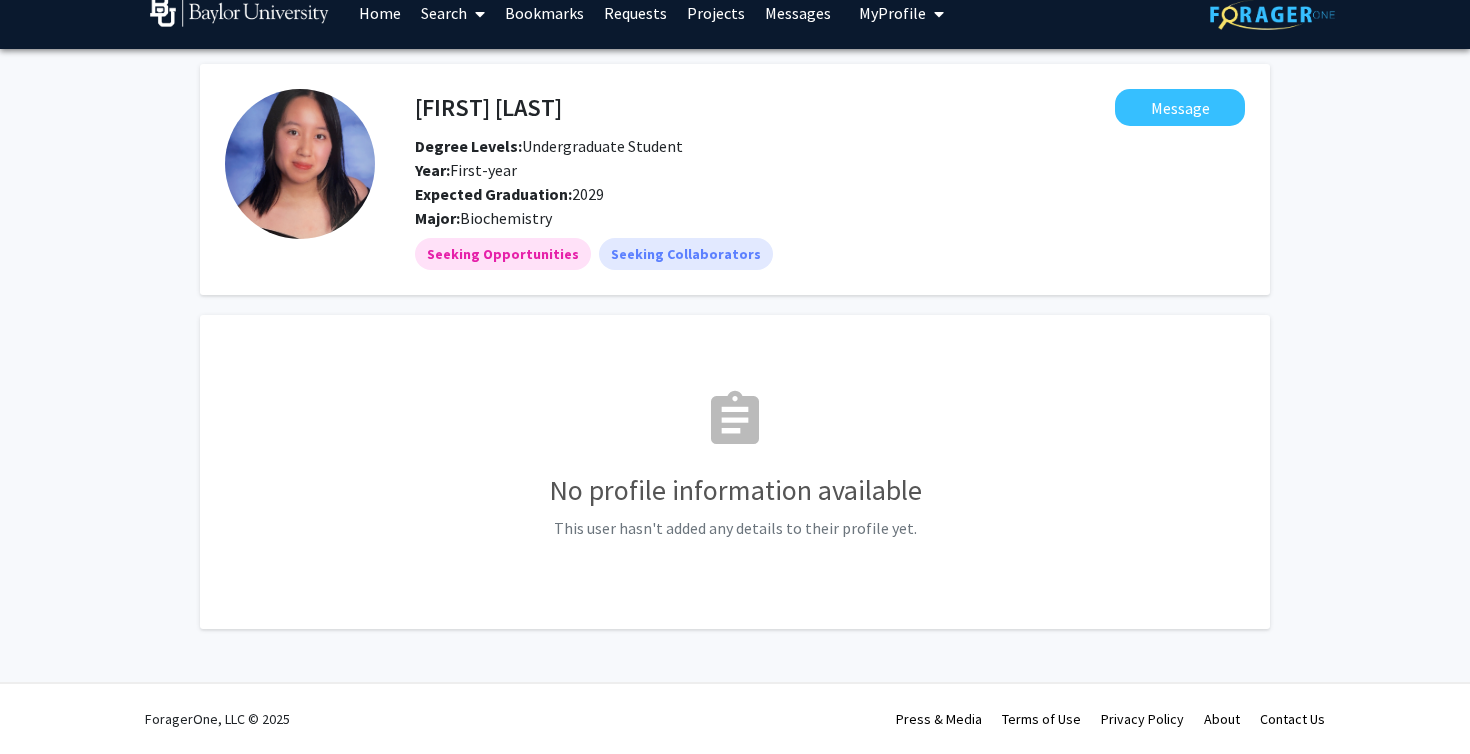 scroll, scrollTop: 0, scrollLeft: 0, axis: both 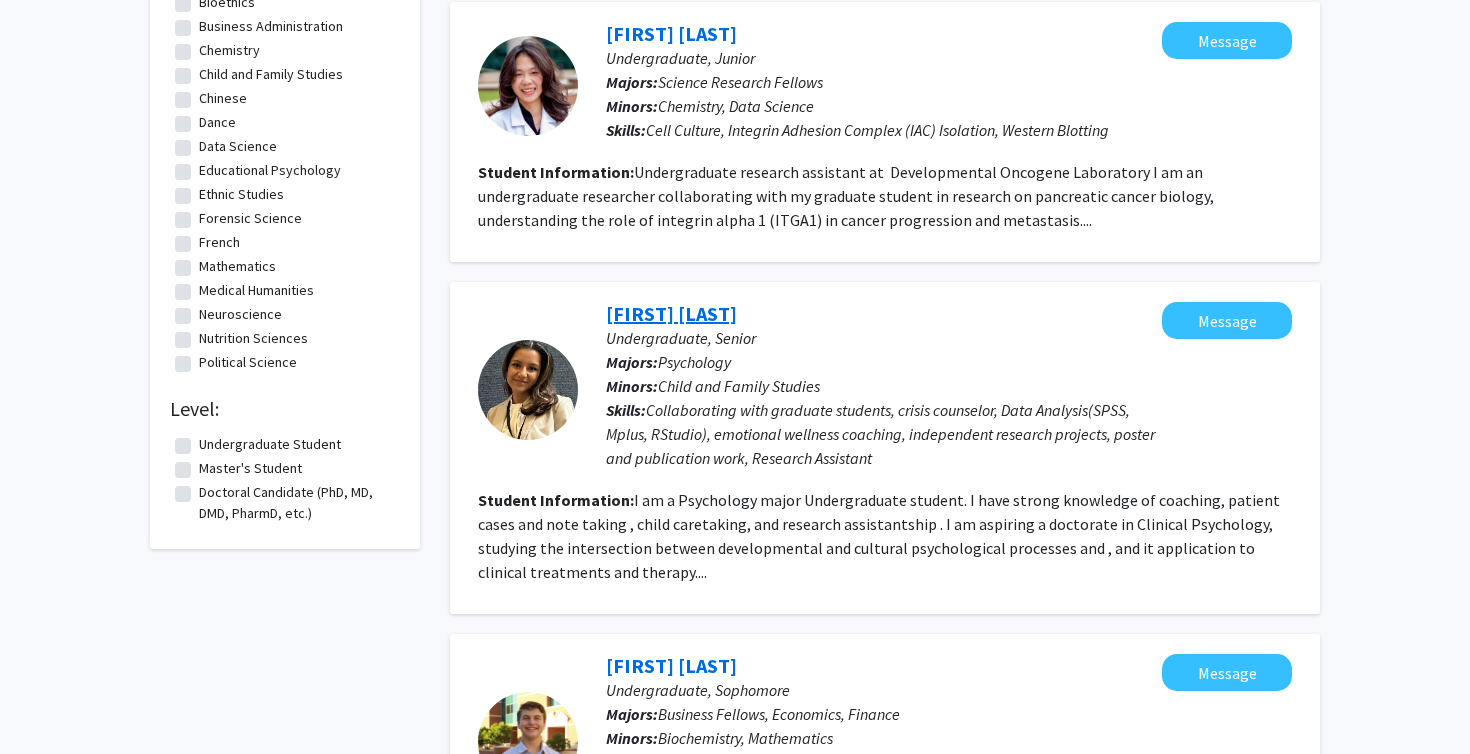 click on "[FIRST] [LAST]" 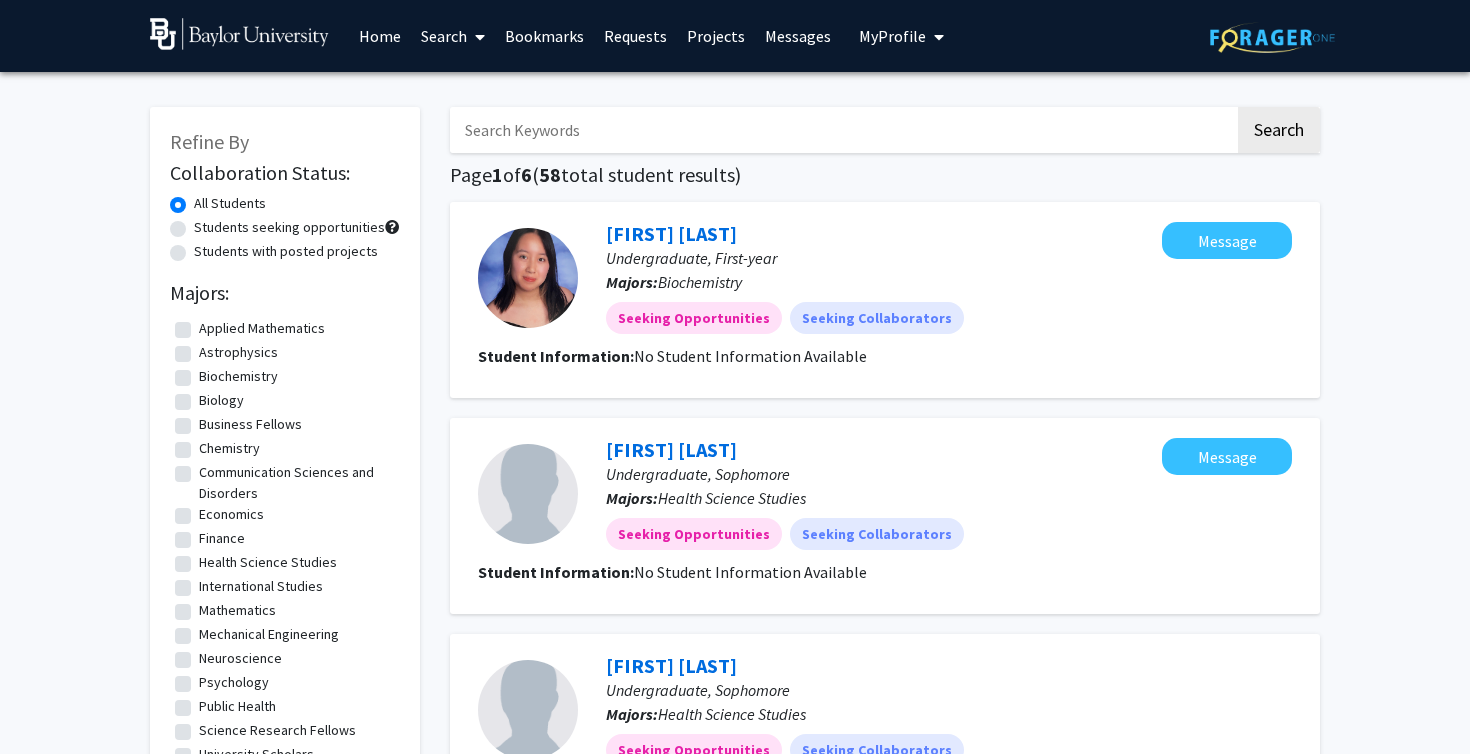 scroll, scrollTop: 10, scrollLeft: 0, axis: vertical 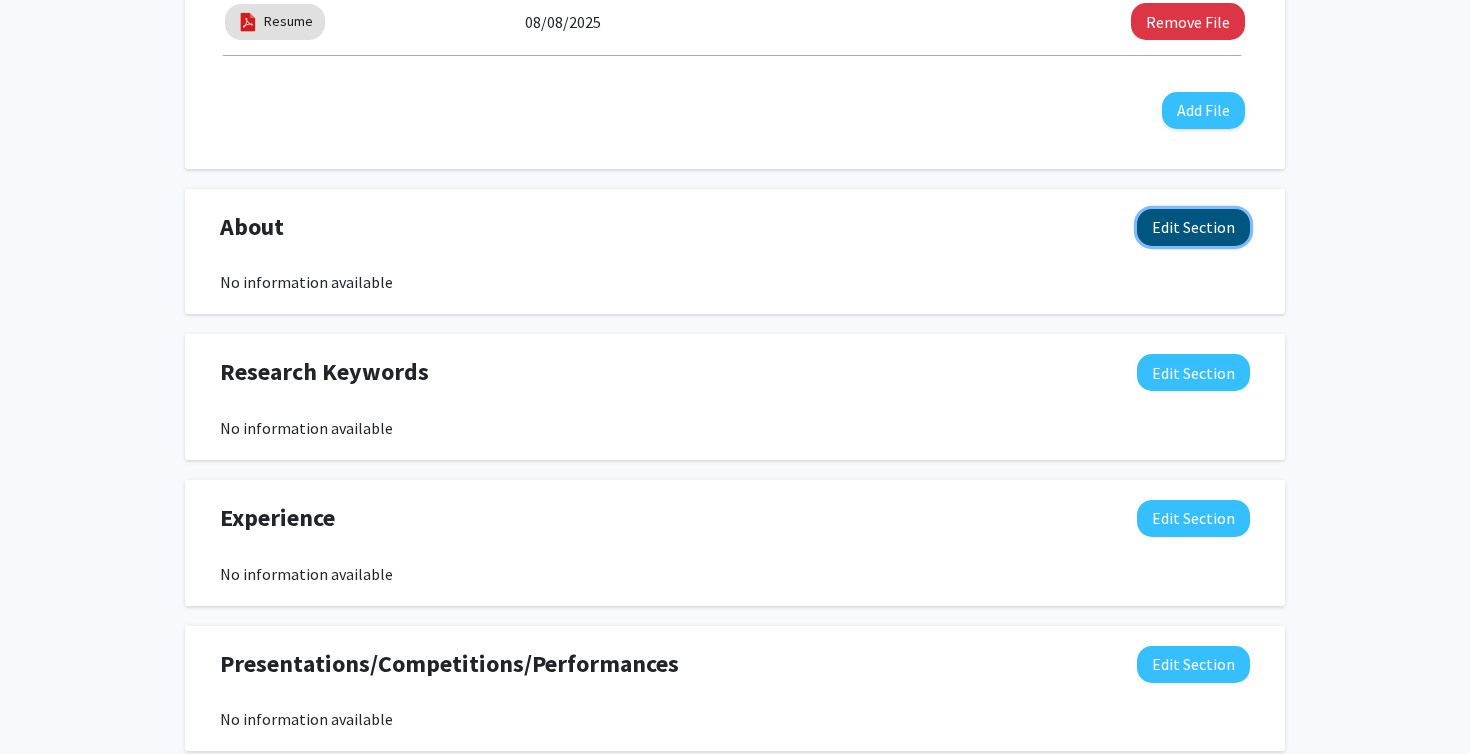 click on "Edit Section" 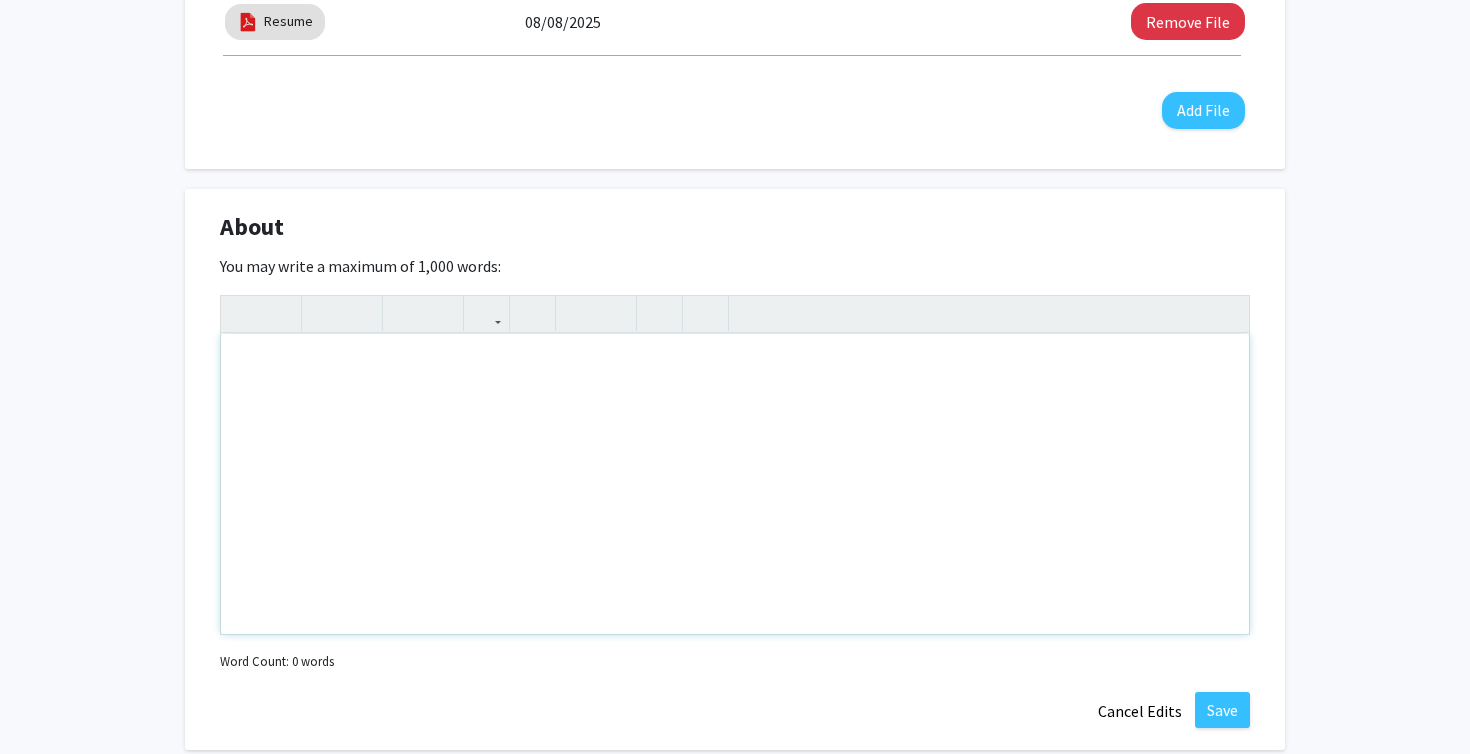 click at bounding box center [735, 484] 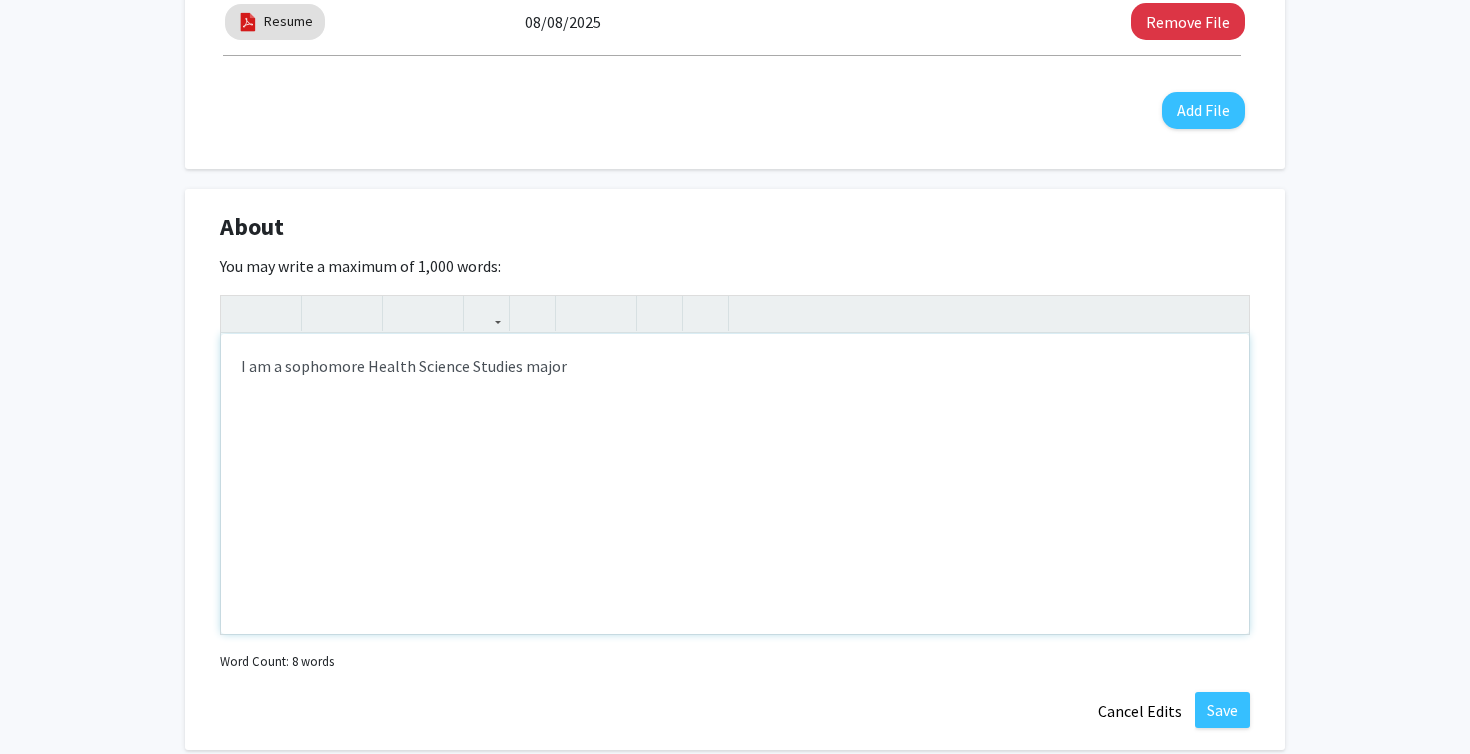 click on "I am a sophomore Health Science Studies major" at bounding box center [735, 484] 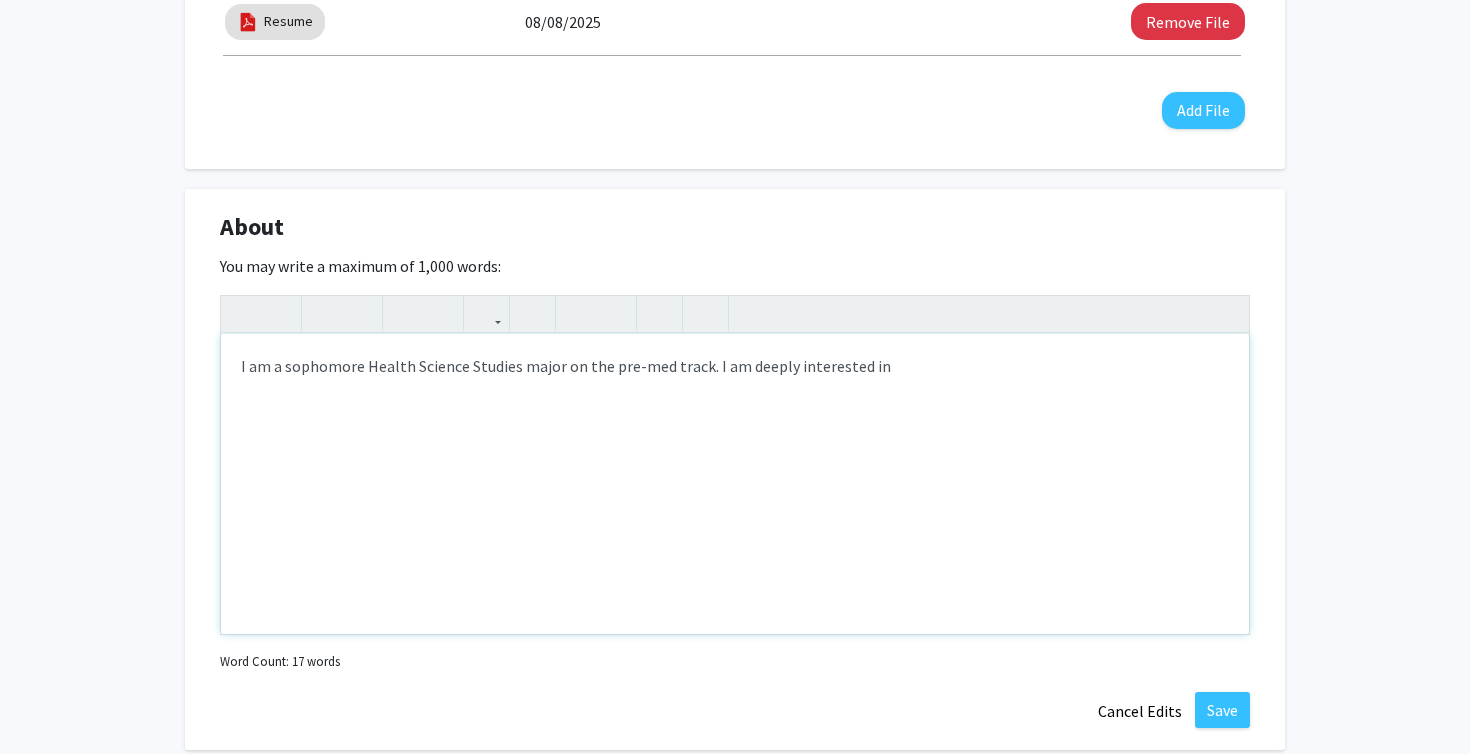 click on "I am a sophomore Health Science Studies major on the pre-med track. I am deeply interested in" at bounding box center (735, 484) 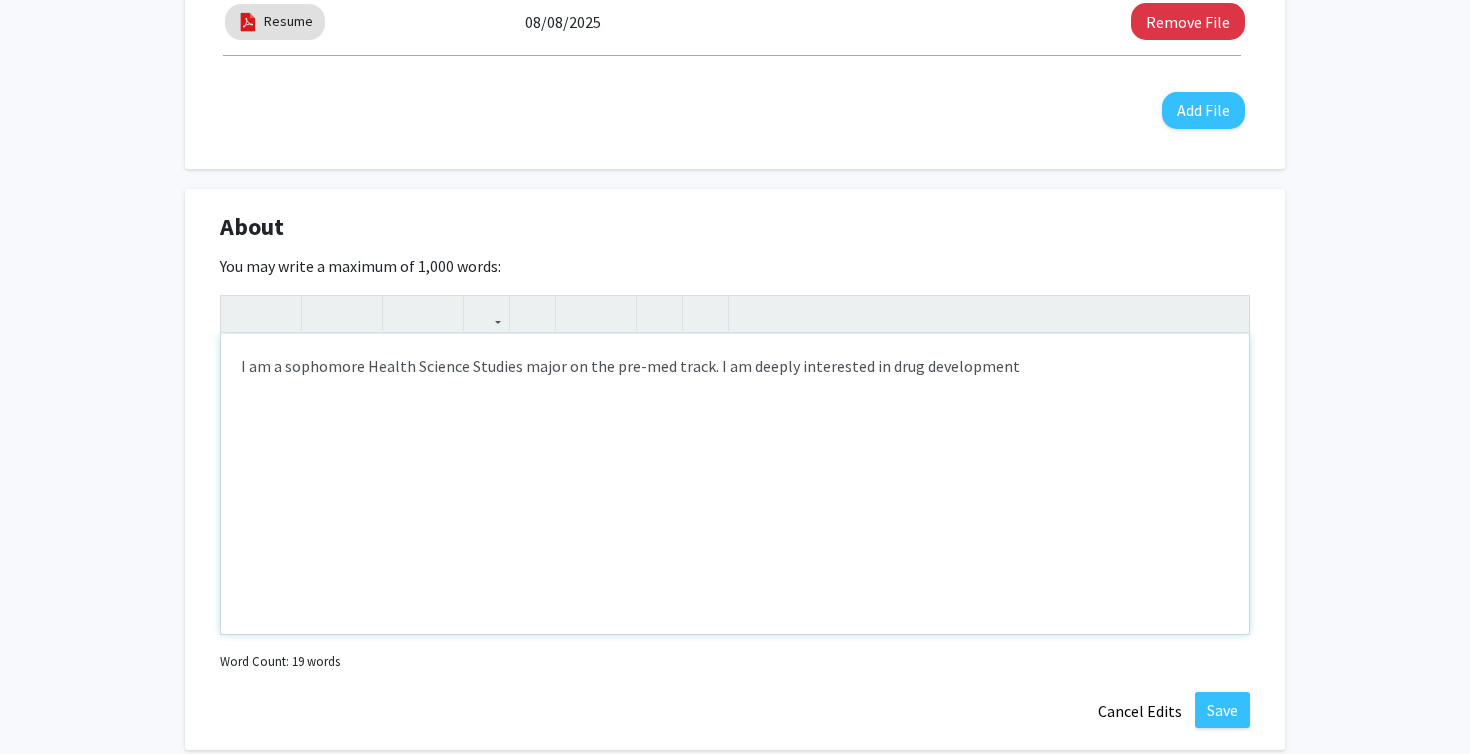 click on "I am a sophomore Health Science Studies major on the pre-med track. I am deeply interested in drug development" at bounding box center (735, 484) 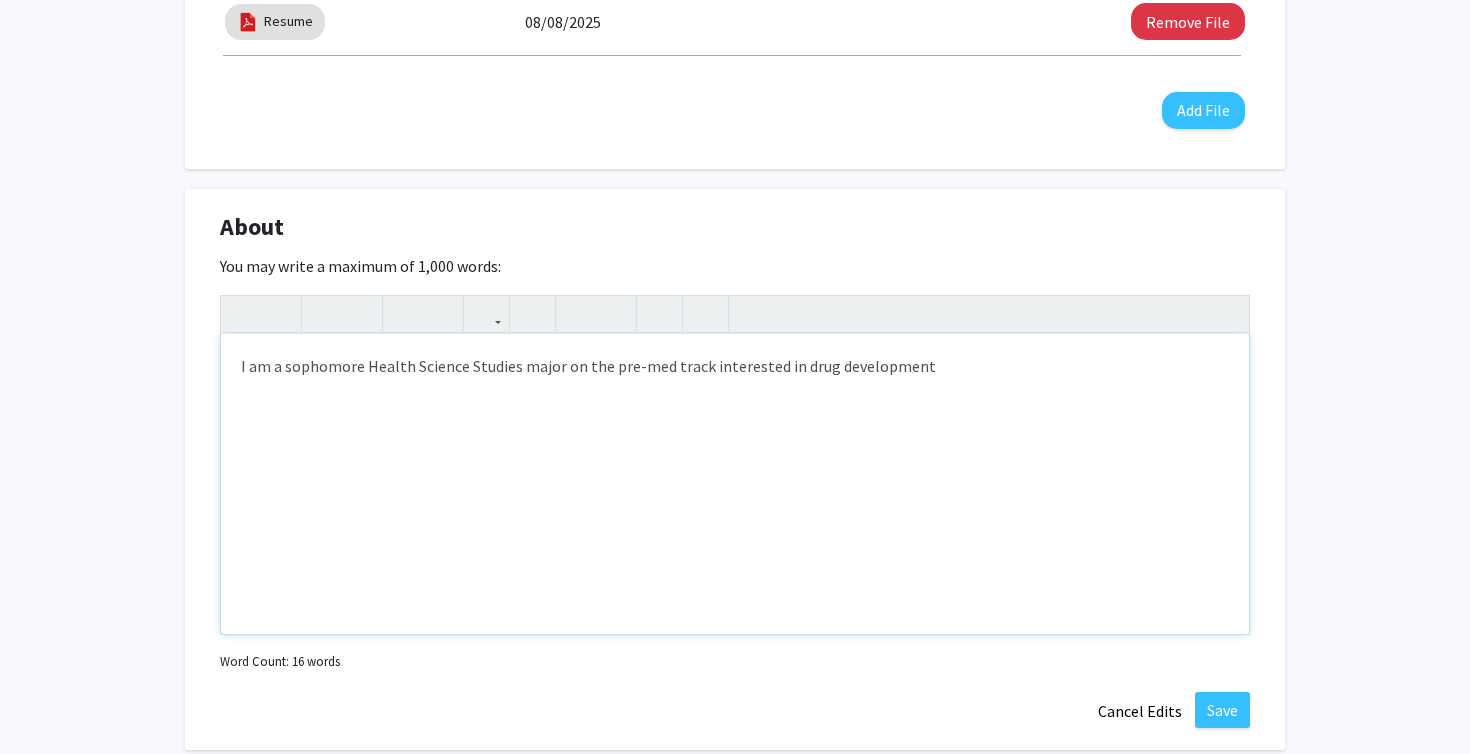 click on "I am a sophomore Health Science Studies major on the pre-med track interested in drug development" at bounding box center (735, 484) 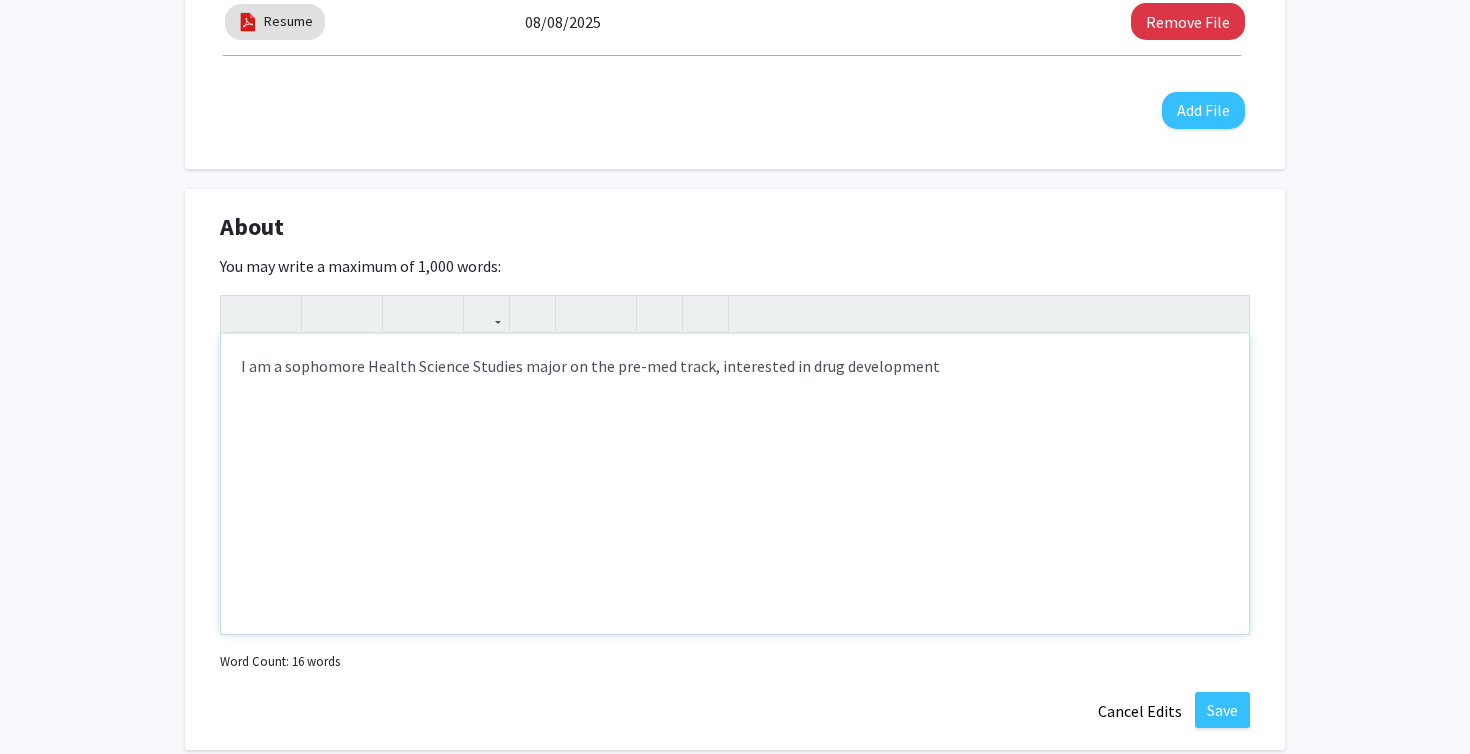 click on "I am a sophomore Health Science Studies major on the pre-med track, interested in drug development" at bounding box center [735, 484] 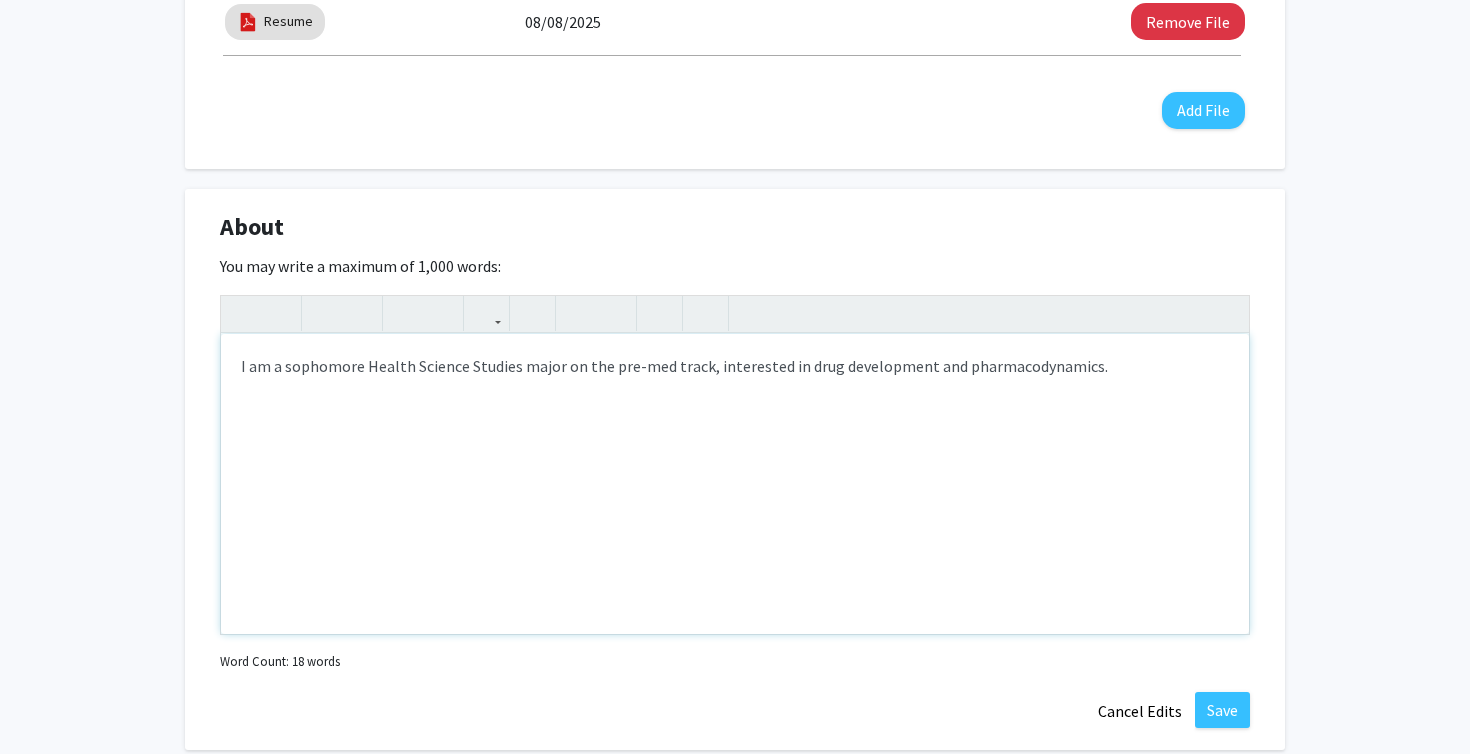 click on "I am a sophomore Health Science Studies major on the pre-med track, interested in drug development and pharmacodynamics." at bounding box center [735, 484] 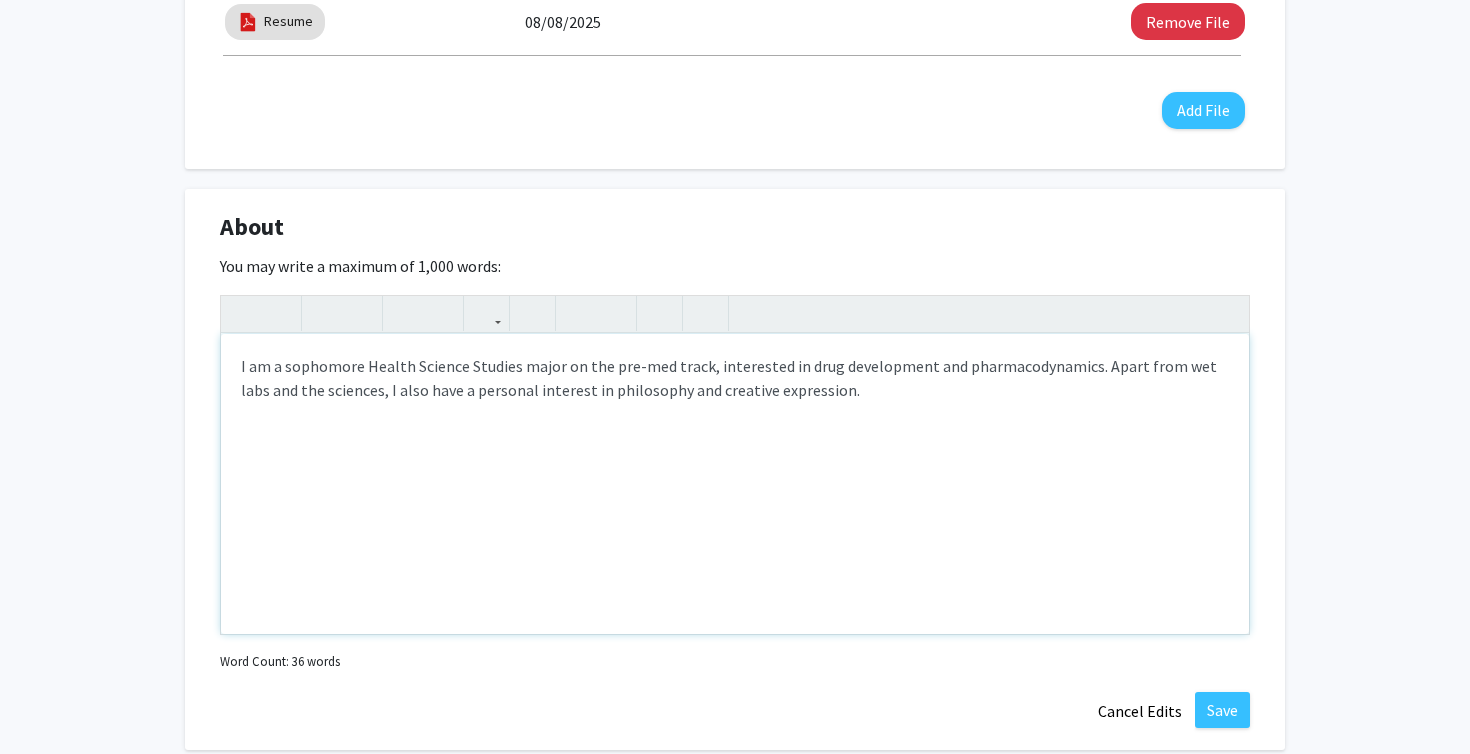 click on "I am a sophomore Health Science Studies major on the pre-med track, interested in drug development and pharmacodynamics. Apart from wet labs and the sciences, I also have a personal interest in philosophy and creative expression." at bounding box center [735, 484] 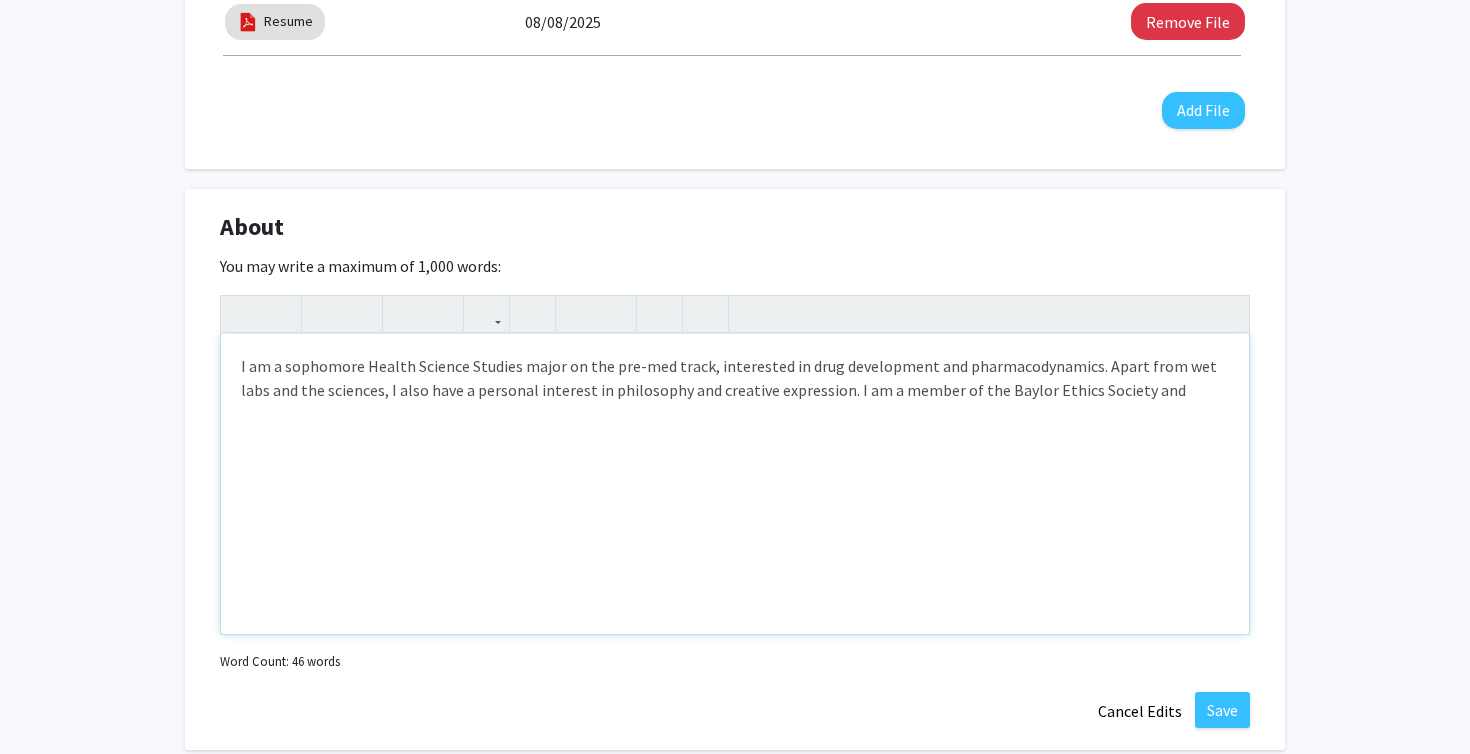 click on "I am a sophomore Health Science Studies major on the pre-med track, interested in drug development and pharmacodynamics. Apart from wet labs and the sciences, I also have a personal interest in philosophy and creative expression. I am a member of the Baylor Ethics Society and" at bounding box center [735, 484] 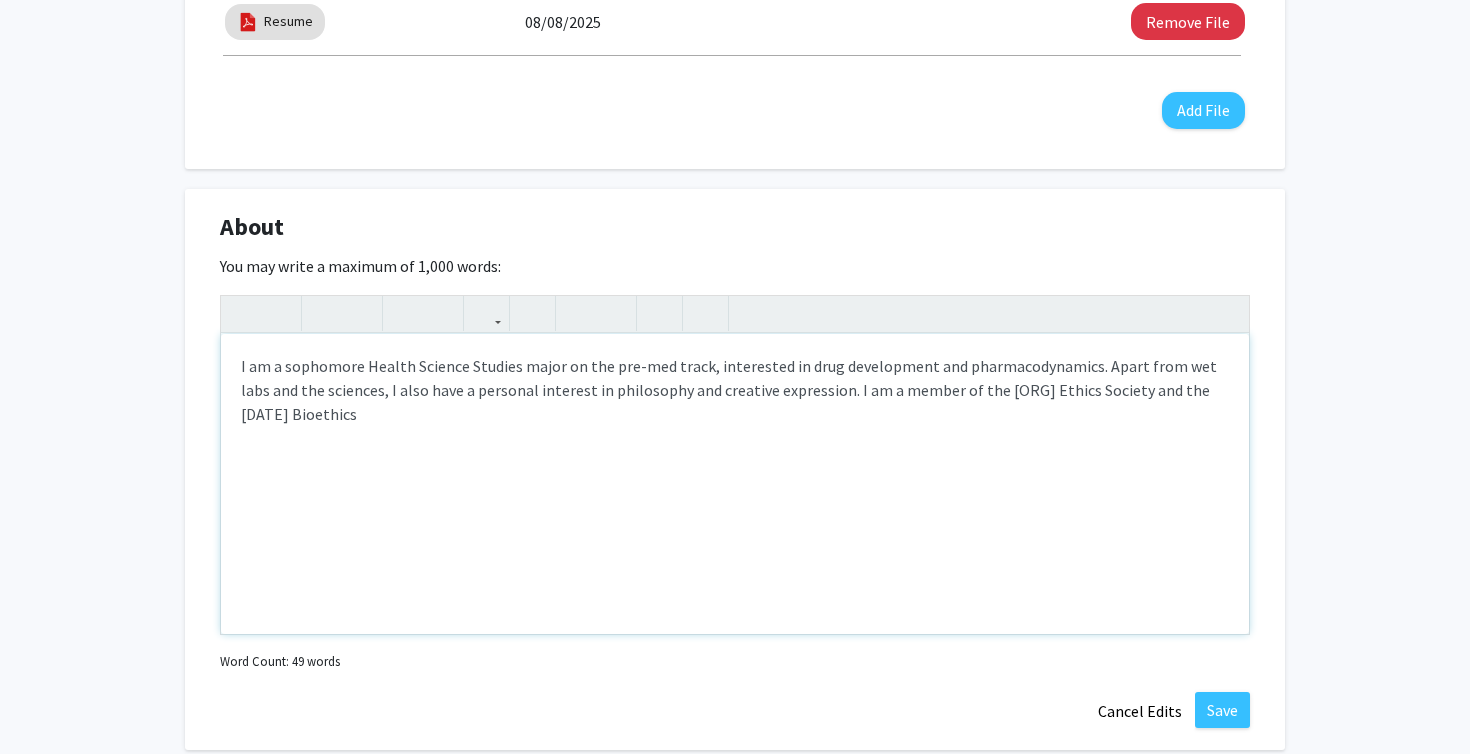click on "I am a sophomore Health Science Studies major on the pre-med track, interested in drug development and pharmacodynamics. Apart from wet labs and the sciences, I also have a personal interest in philosophy and creative expression. I am a member of the [ORG] Ethics Society and the [DATE] Bioethics" at bounding box center [735, 484] 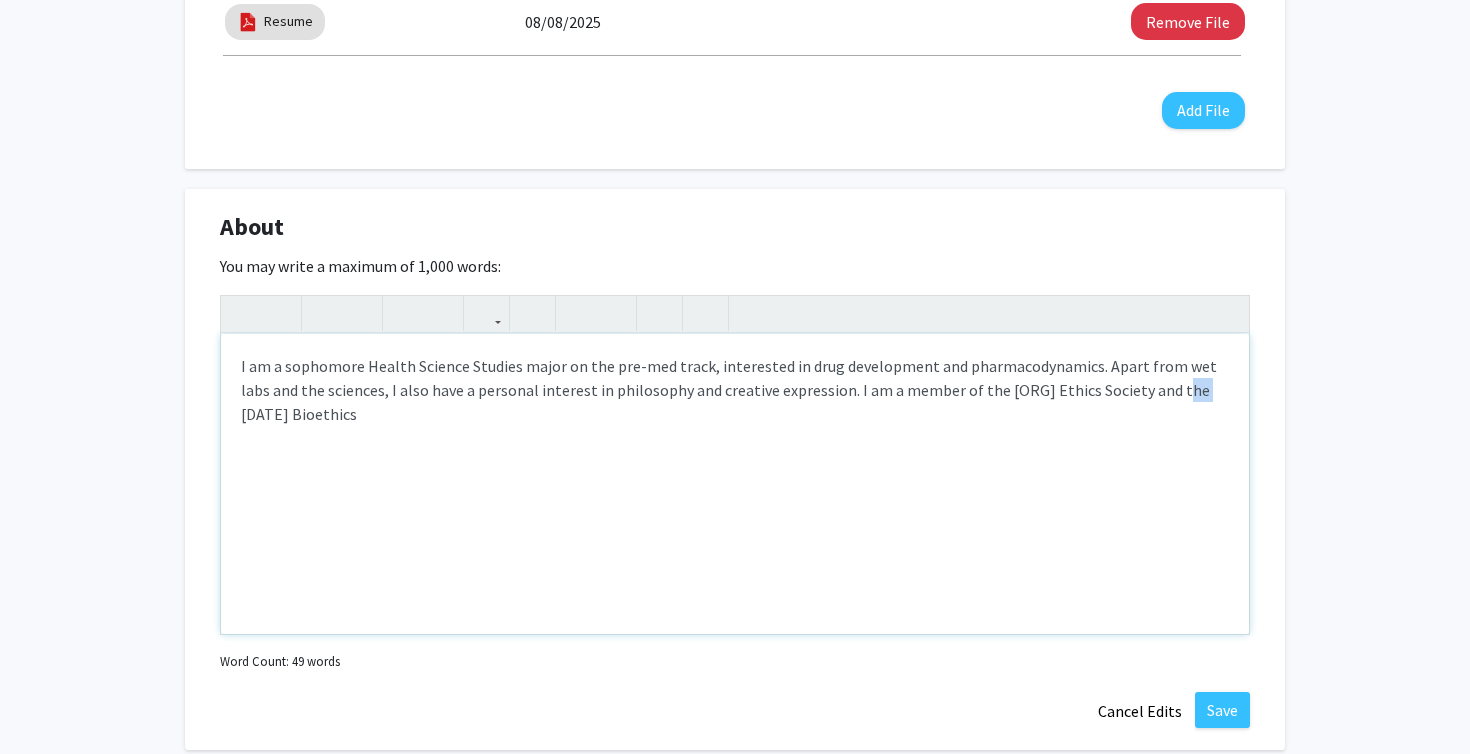 click on "I am a sophomore Health Science Studies major on the pre-med track, interested in drug development and pharmacodynamics. Apart from wet labs and the sciences, I also have a personal interest in philosophy and creative expression. I am a member of the [ORG] Ethics Society and the [DATE] Bioethics" at bounding box center (735, 484) 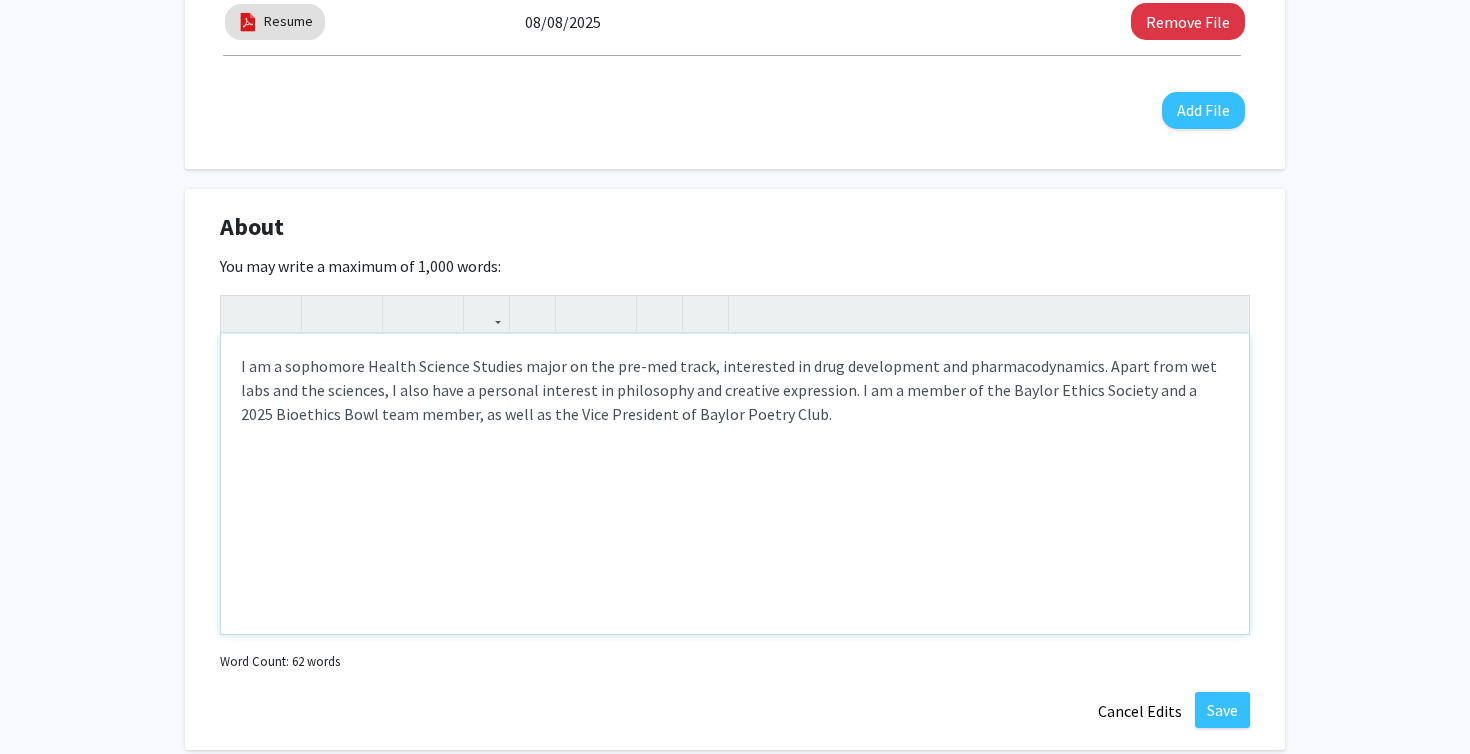 click on "I am a sophomore Health Science Studies major on the pre-med track, interested in drug development and pharmacodynamics. Apart from wet labs and the sciences, I also have a personal interest in philosophy and creative expression. I am a member of the Baylor Ethics Society and a 2025 Bioethics Bowl team member, as well as the Vice President of Baylor Poetry Club." at bounding box center (735, 484) 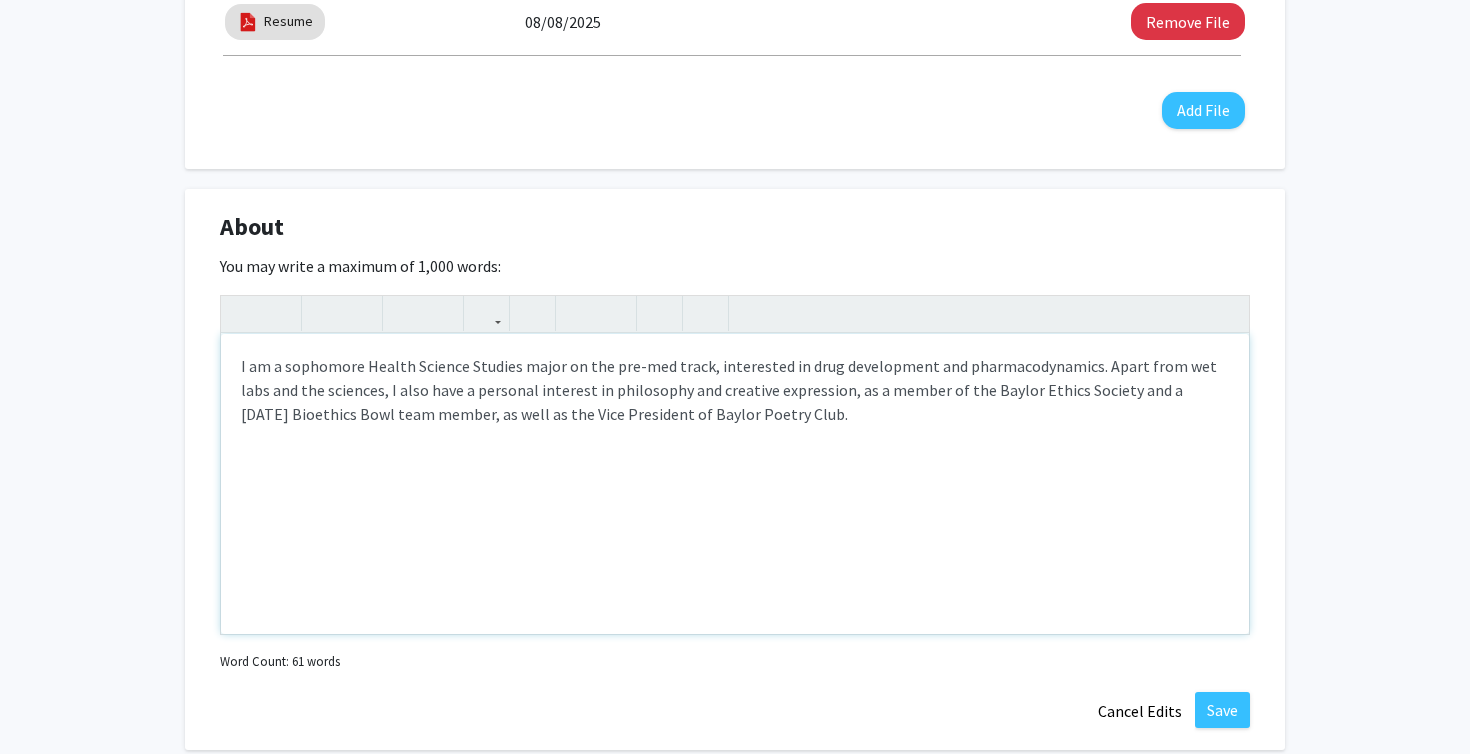 click on "I am a sophomore Health Science Studies major on the pre-med track, interested in drug development and pharmacodynamics. Apart from wet labs and the sciences, I also have a personal interest in philosophy and creative expression, as a member of the Baylor Ethics Society and a [DATE] Bioethics Bowl team member, as well as the Vice President of Baylor Poetry Club." at bounding box center [735, 484] 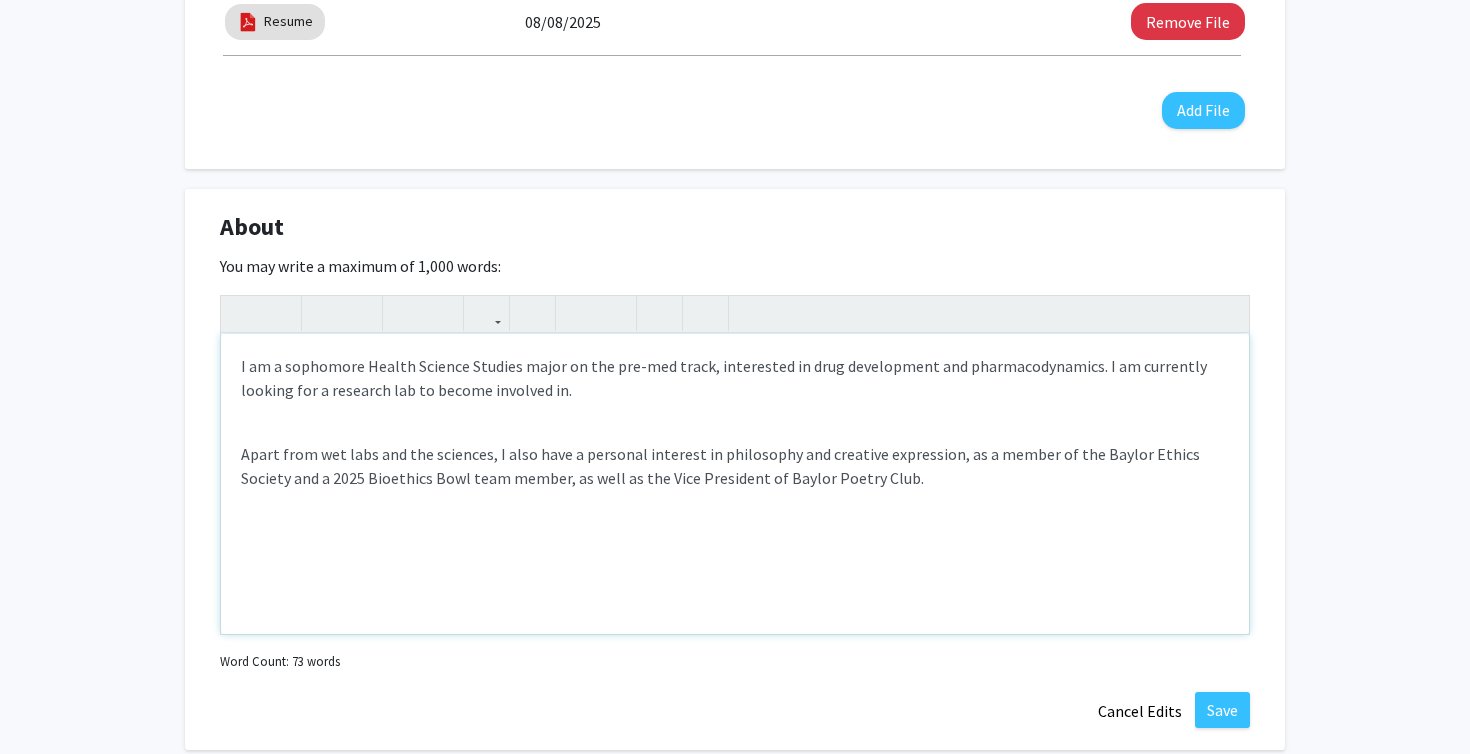 drag, startPoint x: 1102, startPoint y: 384, endPoint x: 1092, endPoint y: 363, distance: 23.259407 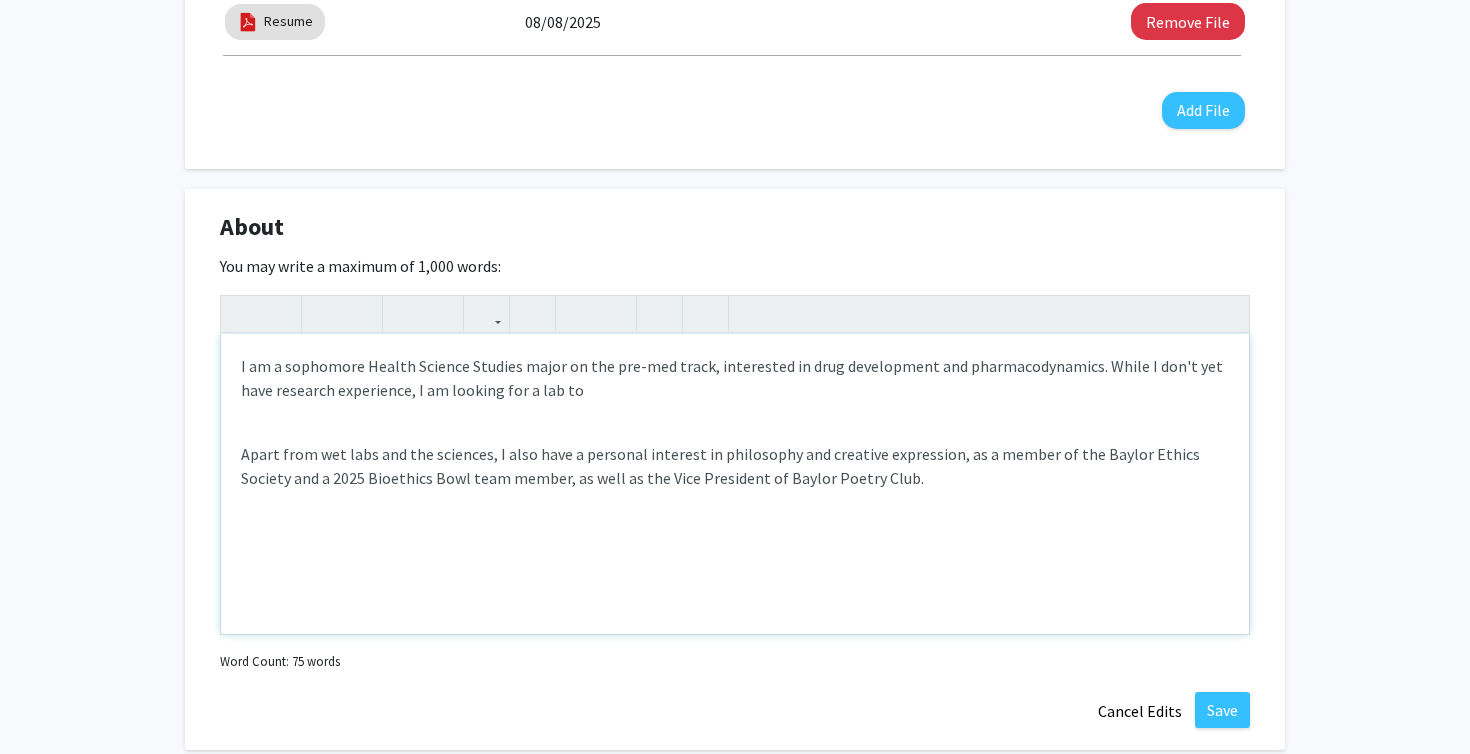 click on "I am a sophomore Health Science Studies major on the pre-med track, interested in drug development and pharmacodynamics. While I don't yet have research experience, I am looking for a lab to" at bounding box center (735, 378) 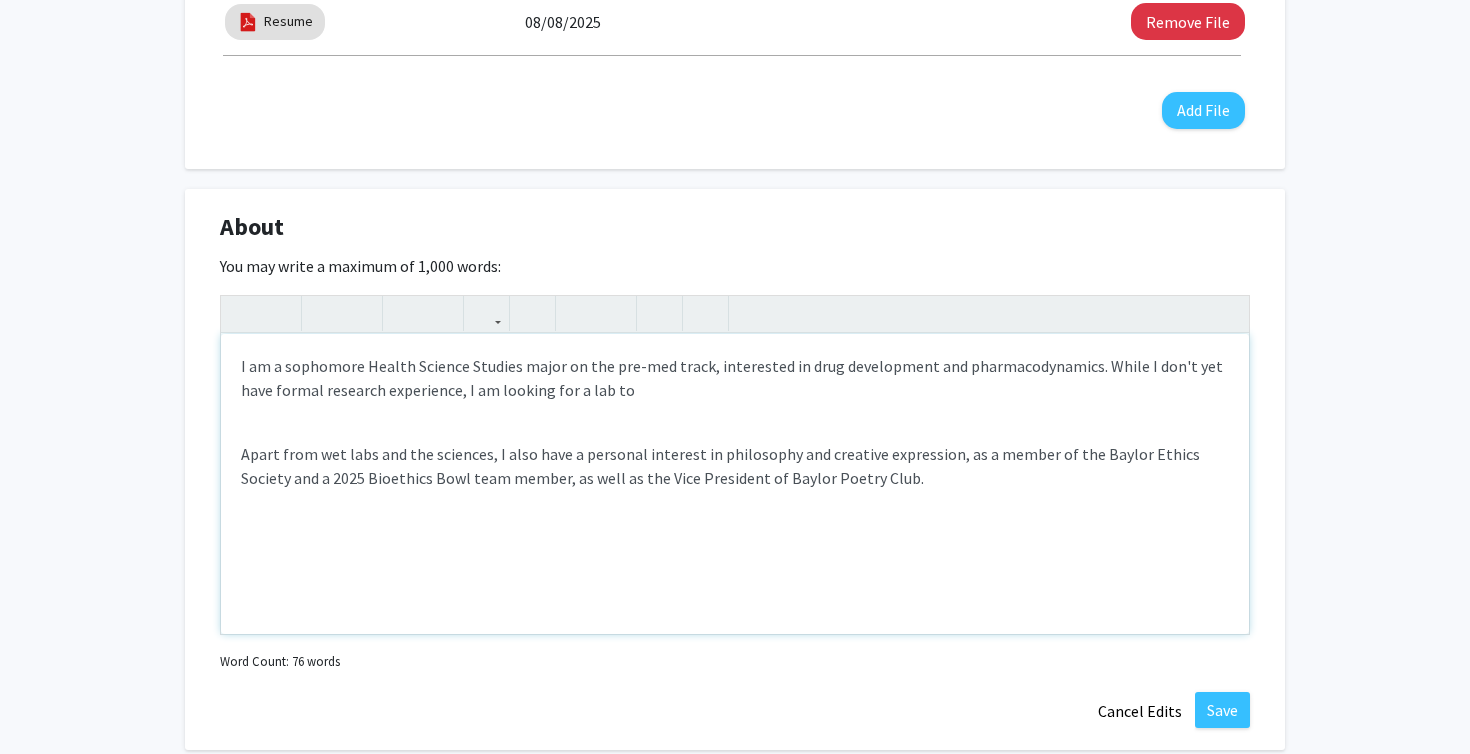 click on "I am a sophomore Health Science Studies major on the pre-med track, interested in drug development and pharmacodynamics. While I don't yet have formal research experience, I am looking for a lab to" at bounding box center [735, 378] 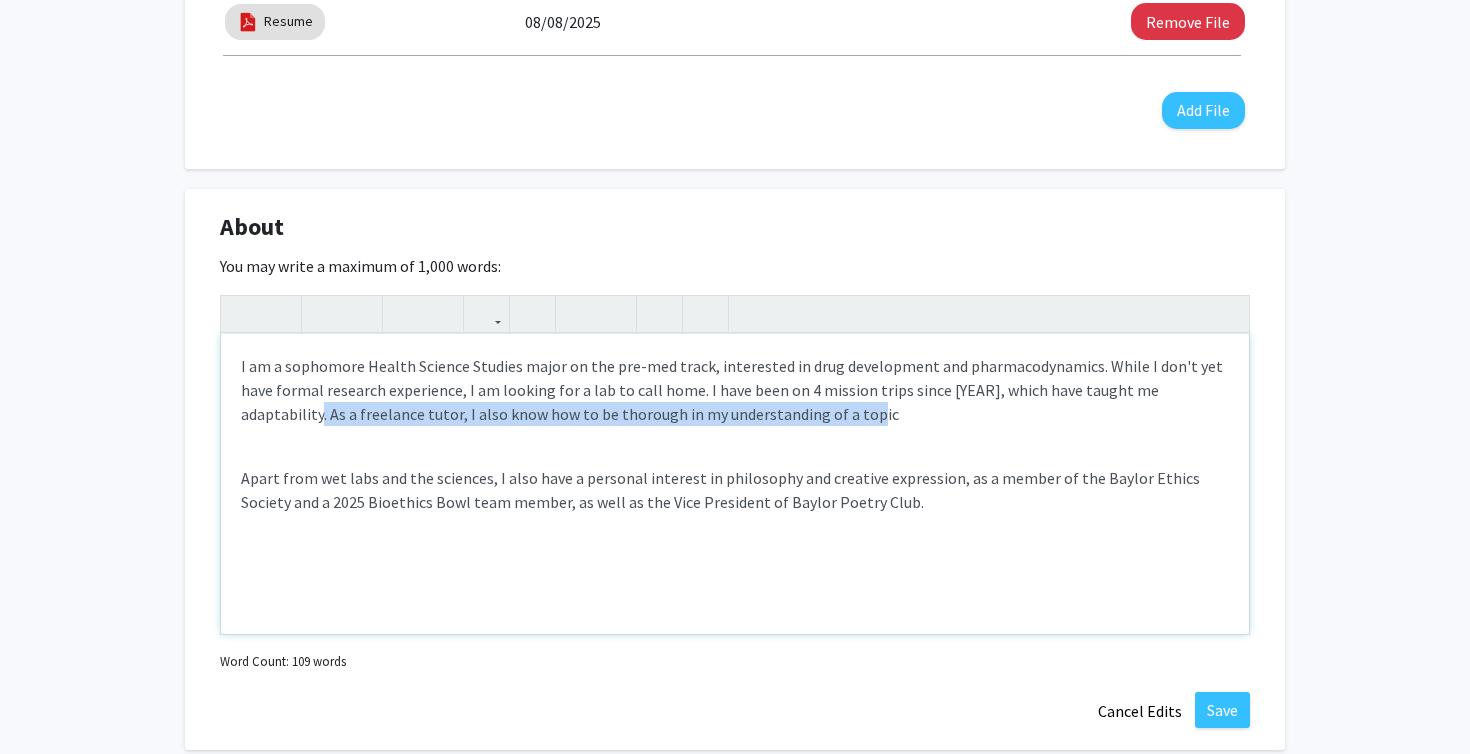 drag, startPoint x: 821, startPoint y: 412, endPoint x: 1212, endPoint y: 392, distance: 391.51117 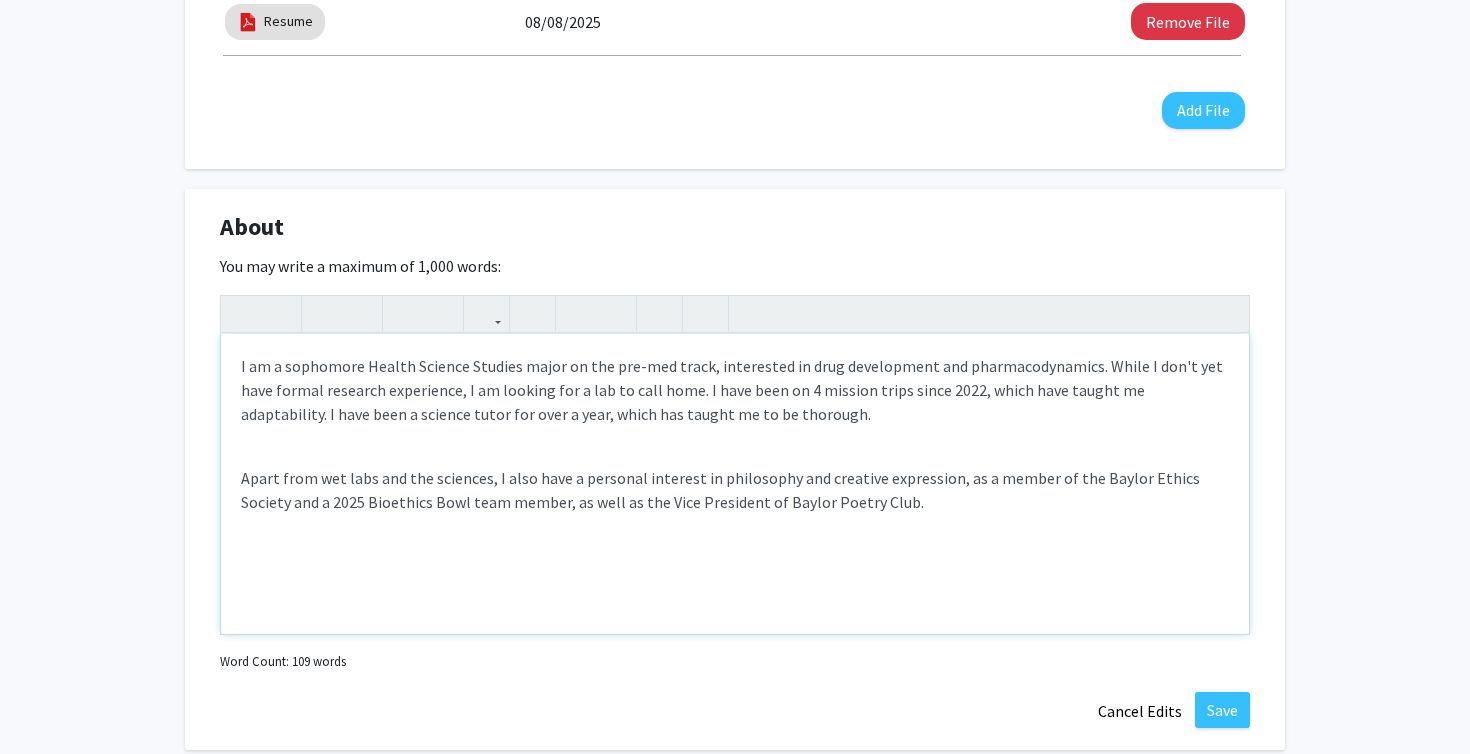 type on "<p>I am a sophomore Health Science Studies major on the pre-med track, interested in drug development and pharmacodynamics. While I don't yet have formal research experience, I am looking for a lab to call home. I have been on 4 mission trips since [YEAR], which have taught me adaptability. I have been a science tutor for over a year, which has taught me to be thorough.&nbsp;</p><br><p>Apart from wet labs and the sciences, I also have a personal interest in philosophy and creative expression, as a member of the Baylor Ethics Society and a [YEAR] Bioethics Bowl team member, as well as the Vice President of Baylor Poetry Club.&nbsp;</p>" 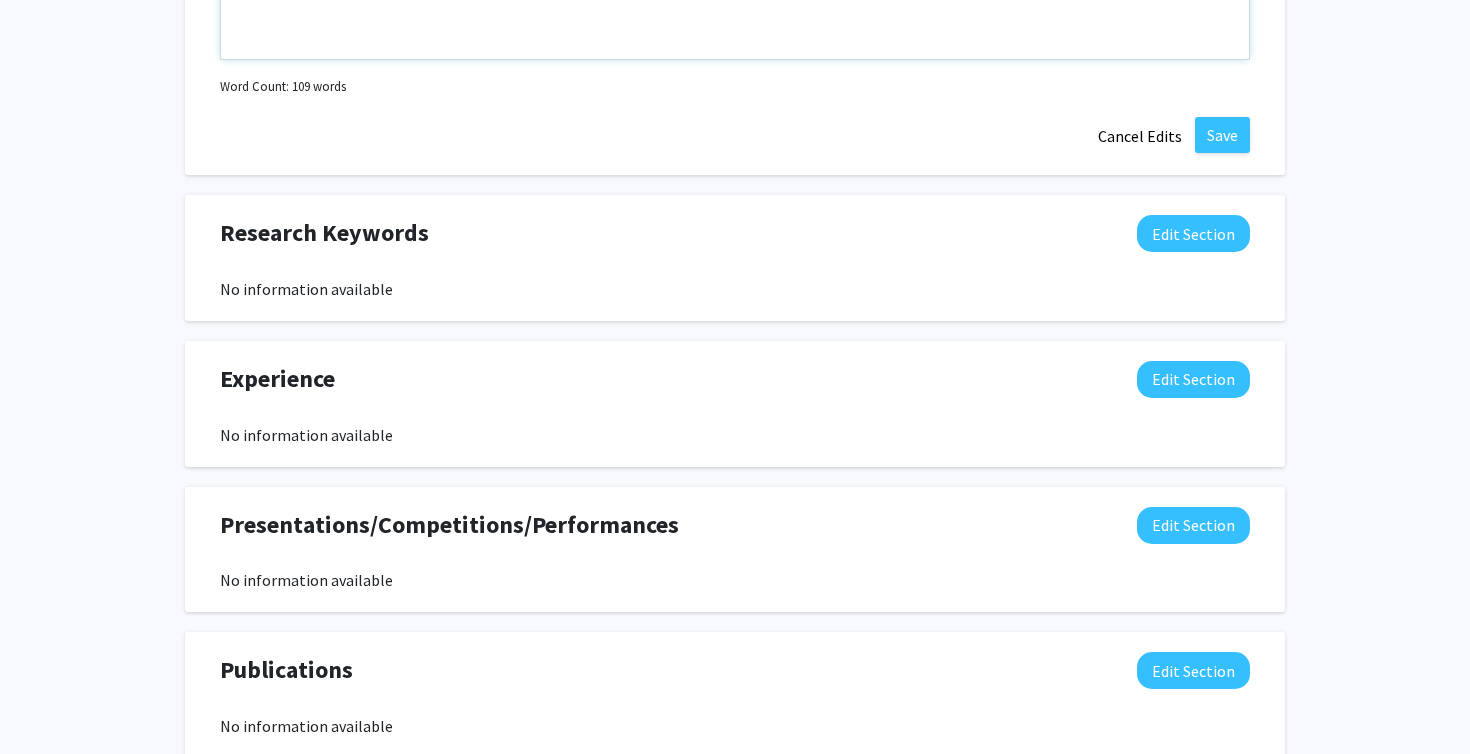 scroll, scrollTop: 1320, scrollLeft: 0, axis: vertical 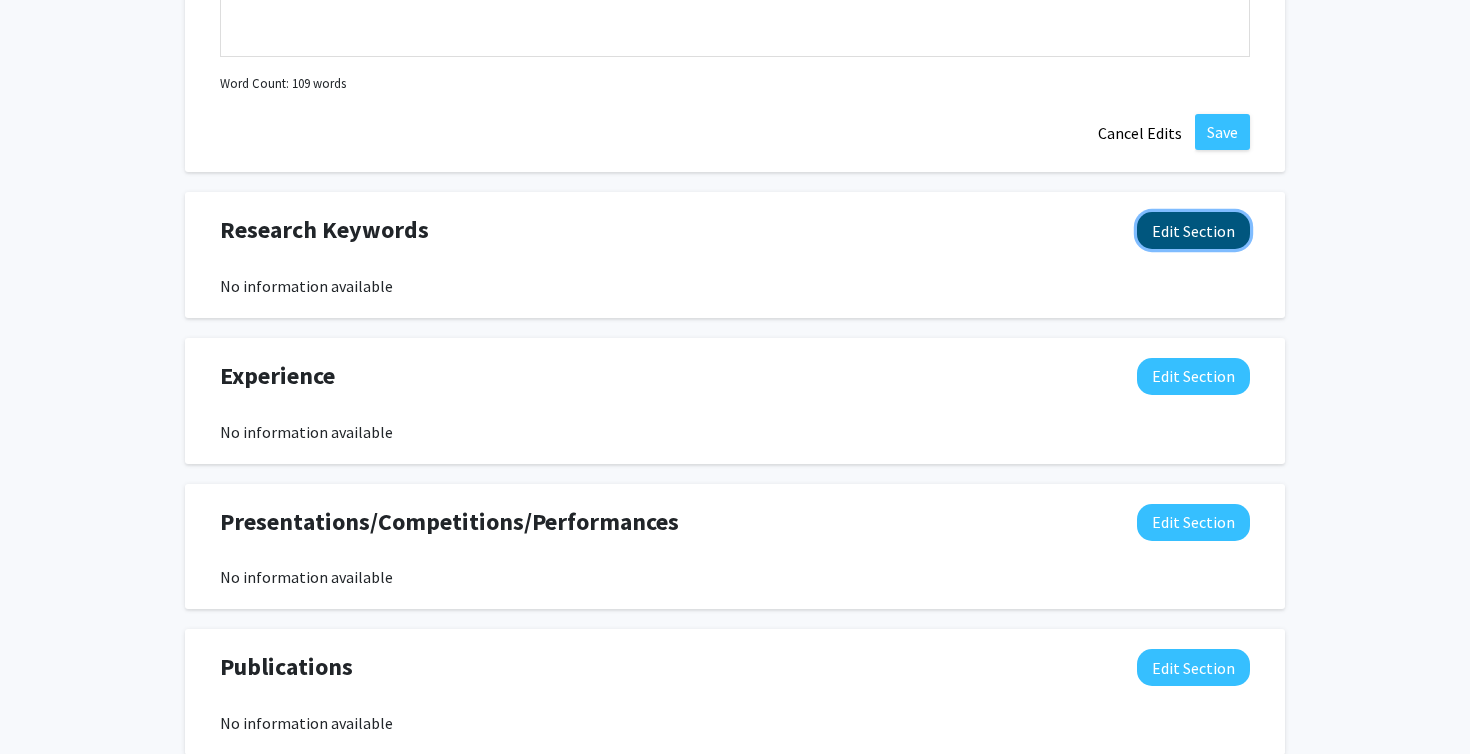 click on "Edit Section" 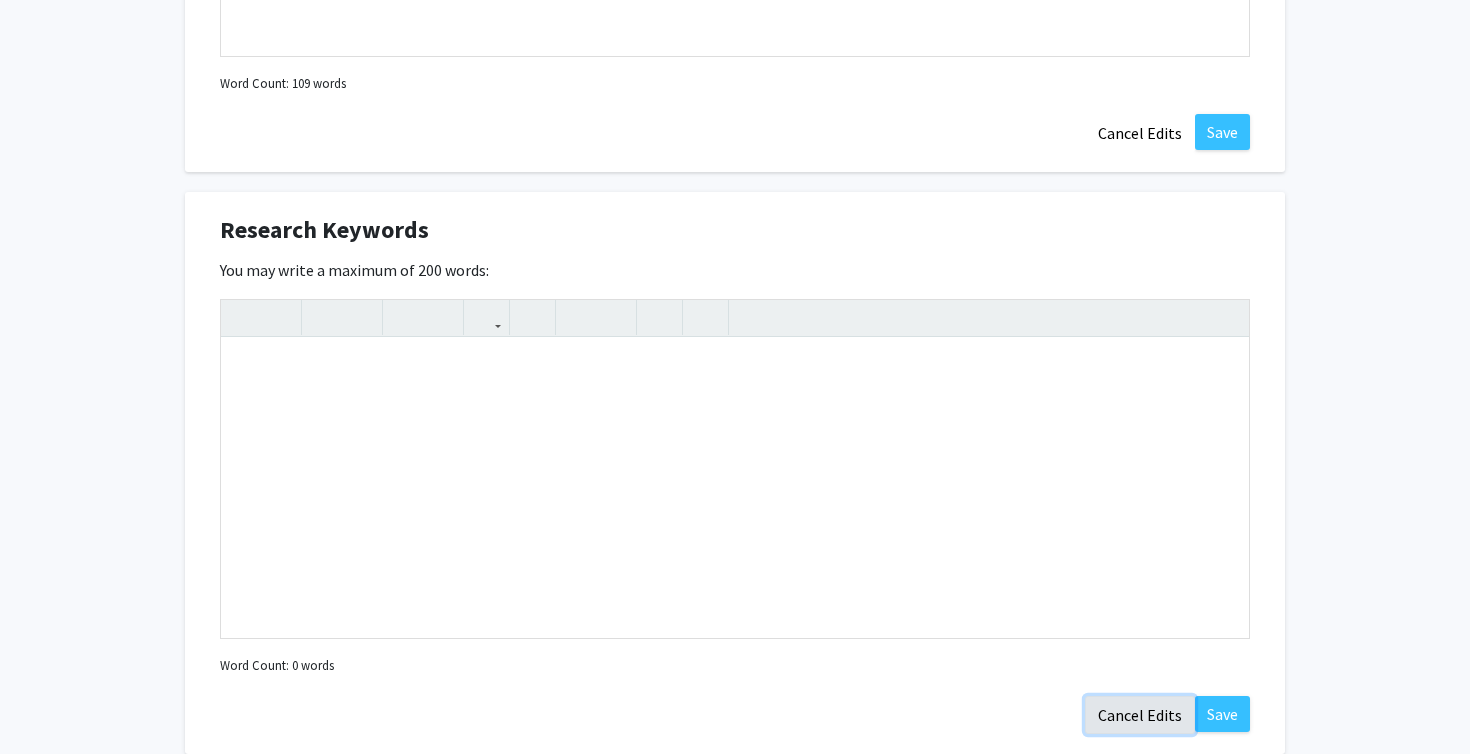 click on "Cancel Edits" 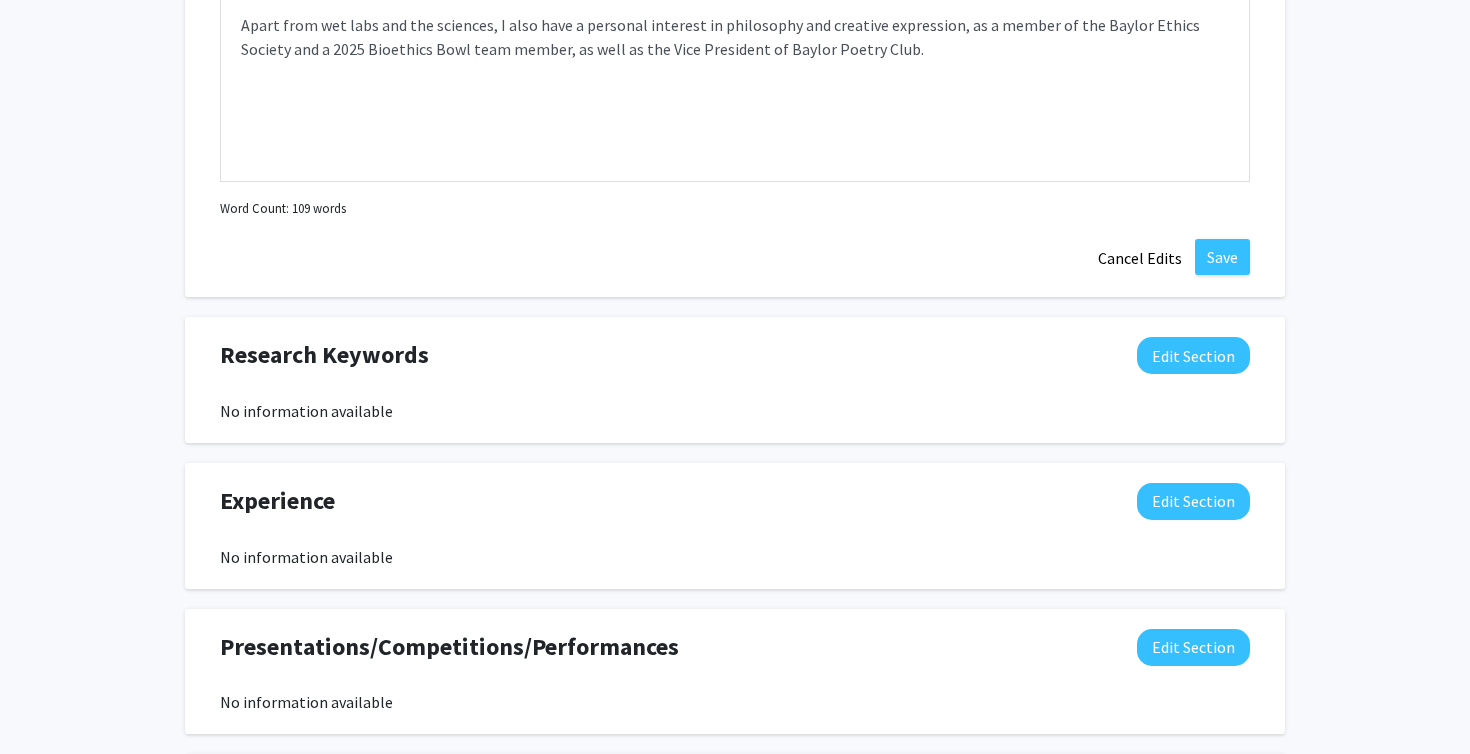scroll, scrollTop: 1215, scrollLeft: 0, axis: vertical 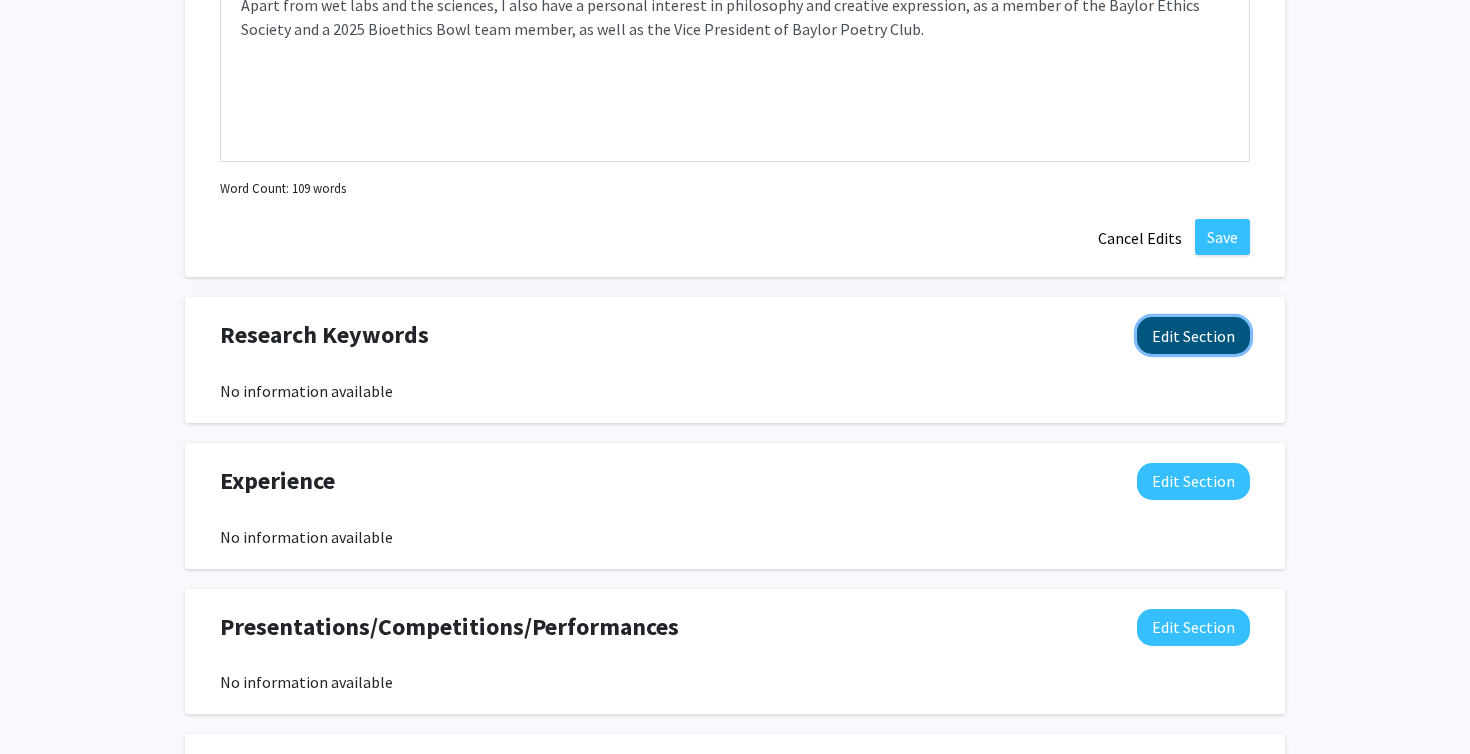 click on "Edit Section" 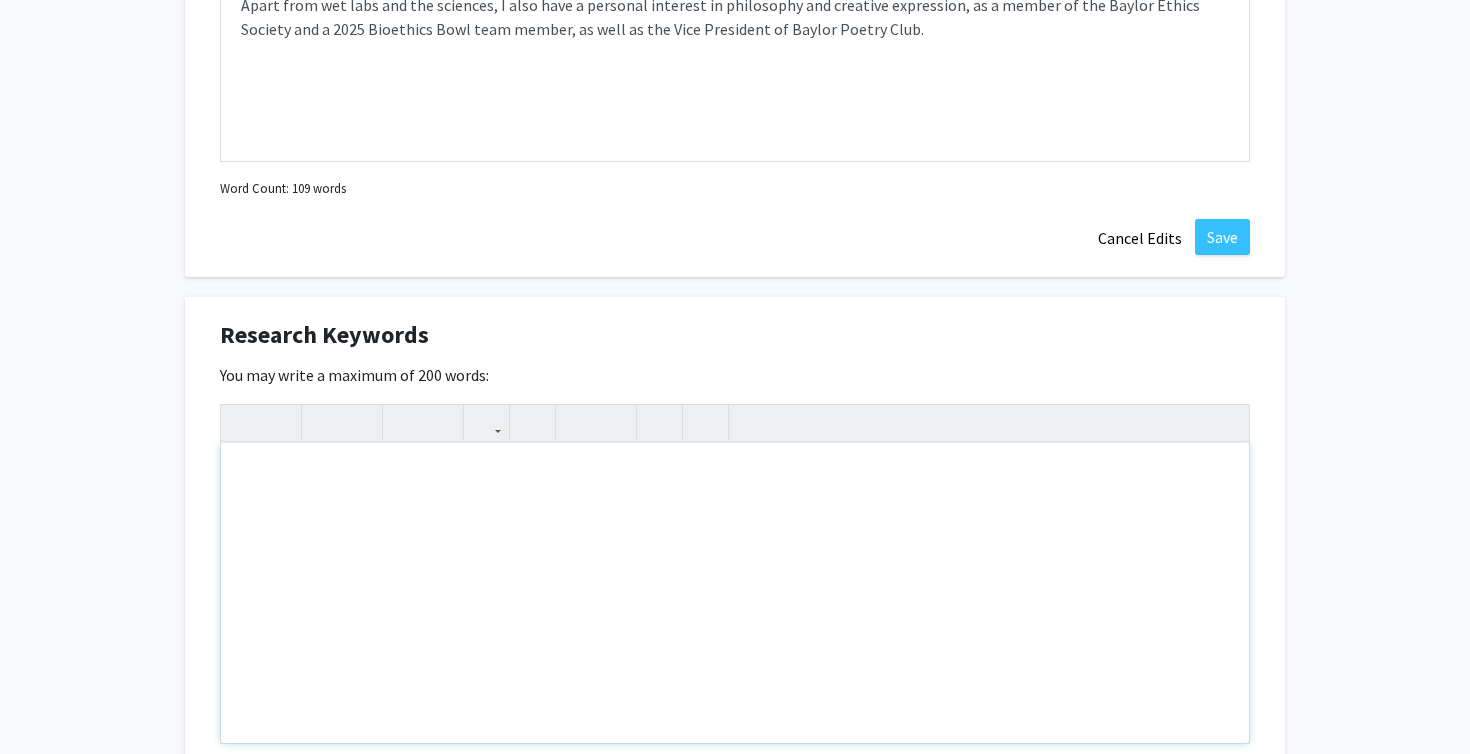 click at bounding box center (735, 593) 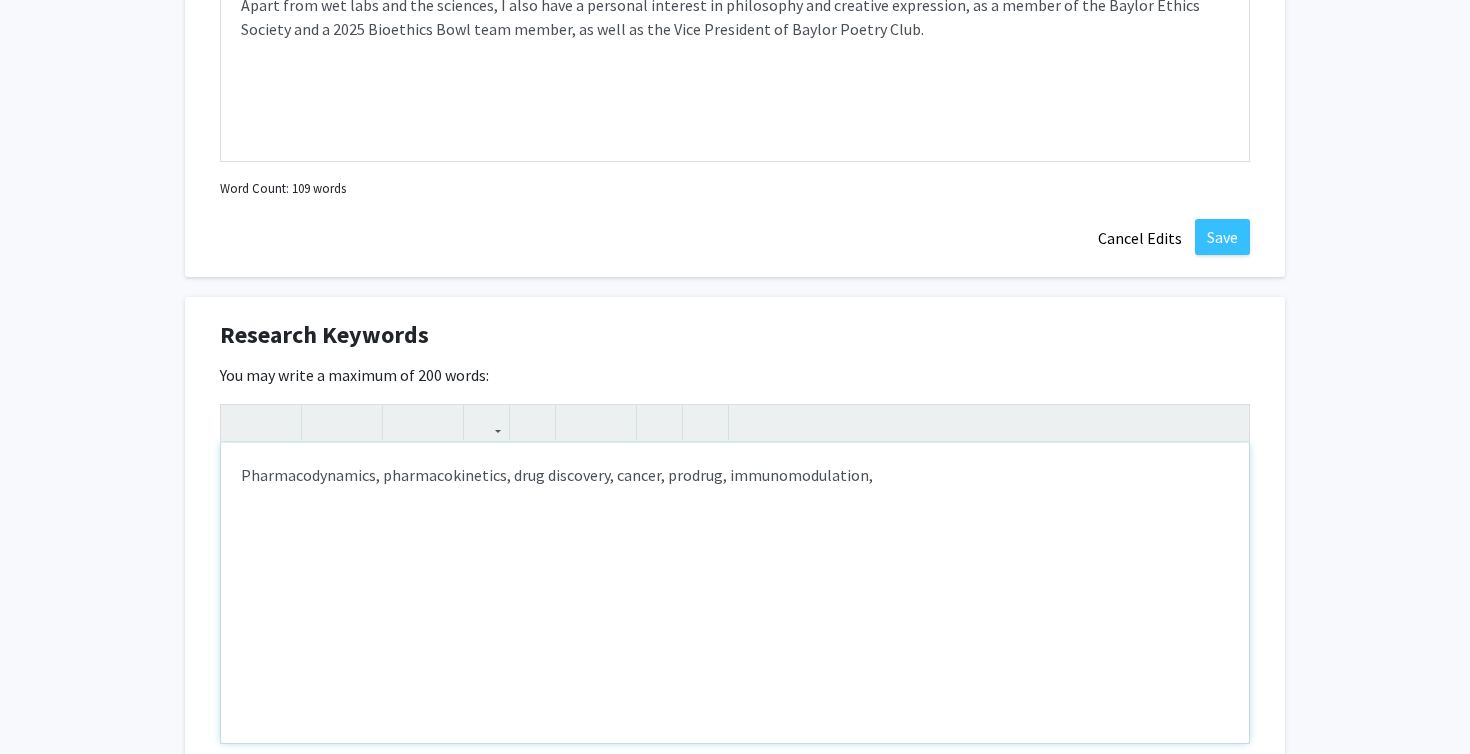 click on "Pharmacodynamics, pharmacokinetics, drug discovery, cancer, prodrug, immunomodulation," at bounding box center [735, 593] 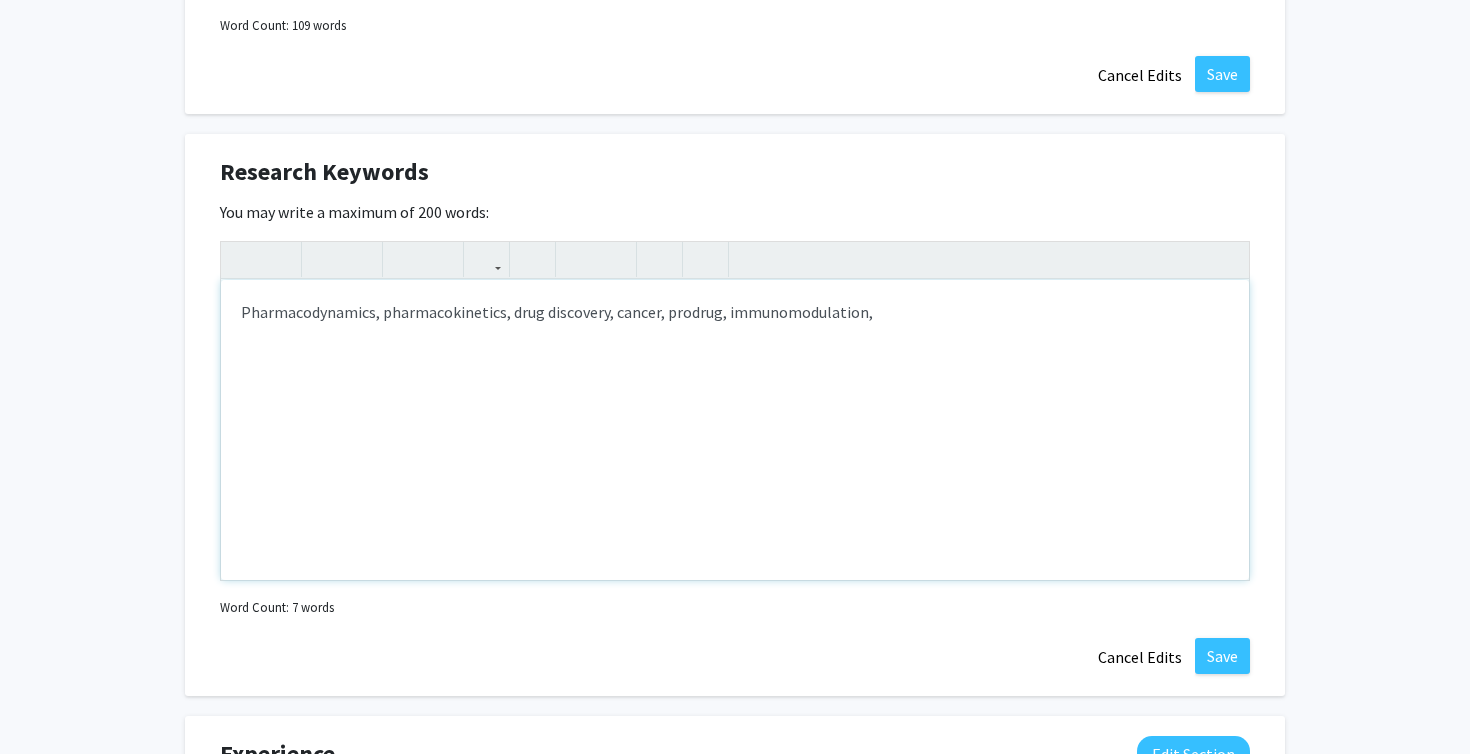 scroll, scrollTop: 1391, scrollLeft: 0, axis: vertical 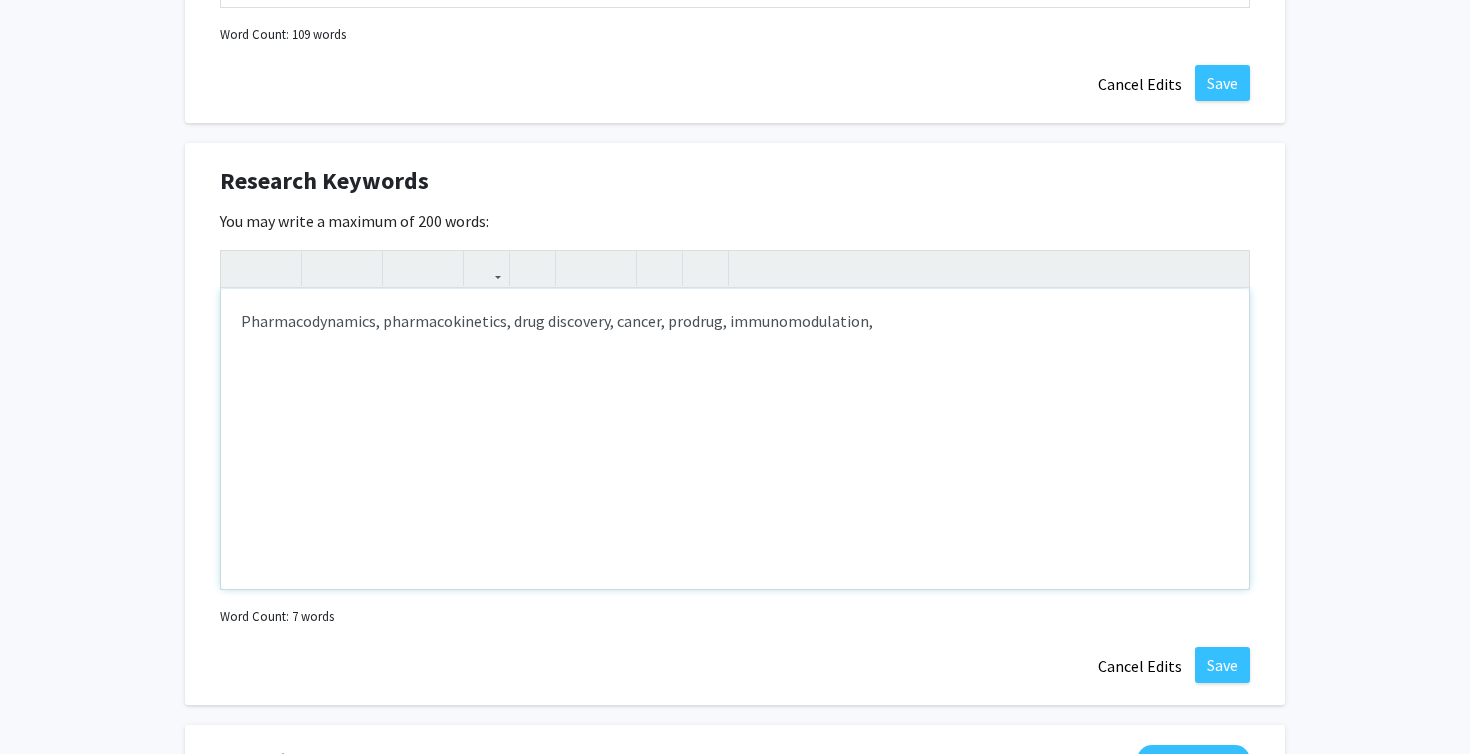 type on "Pharmacodynamics, pharmacokinetics, drug discovery, cancer, prodrug, immunomodulation" 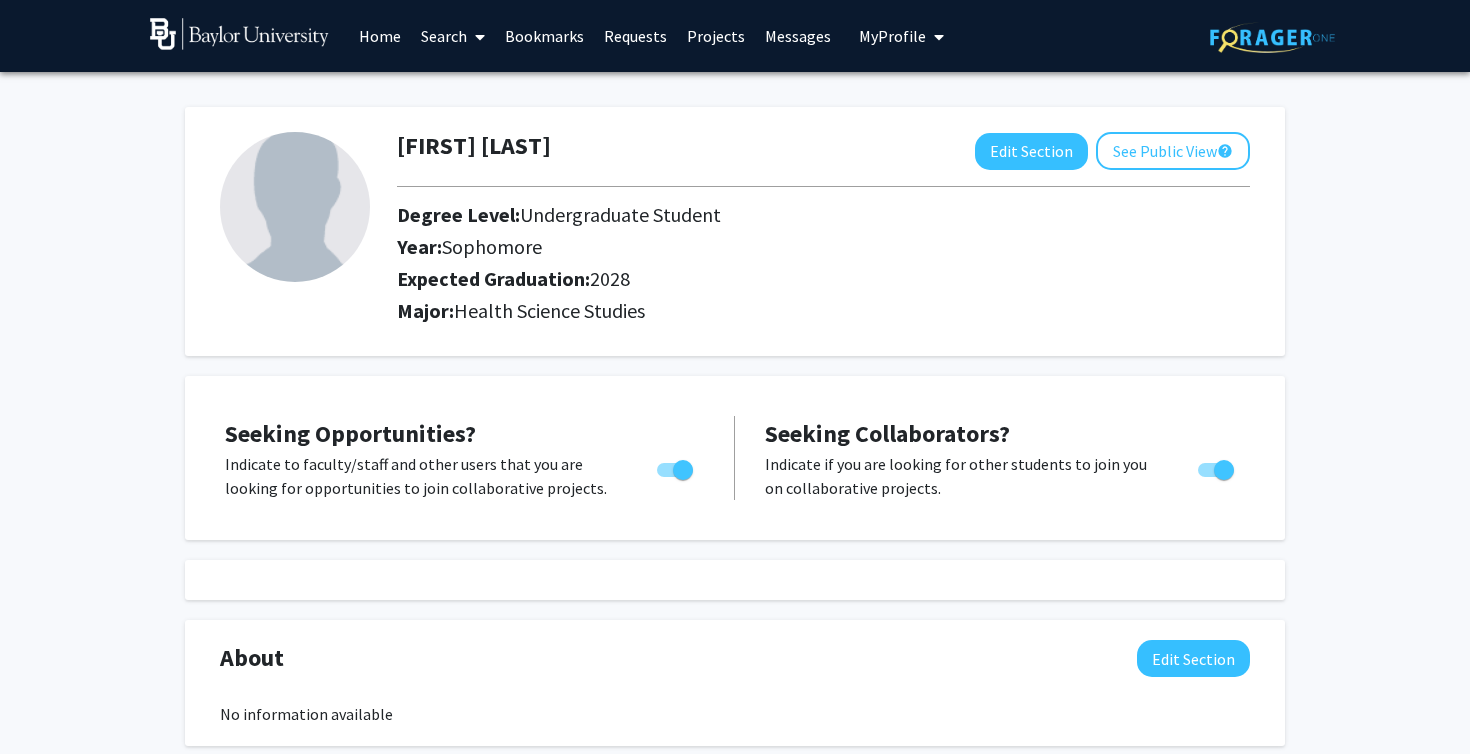 scroll, scrollTop: 0, scrollLeft: 0, axis: both 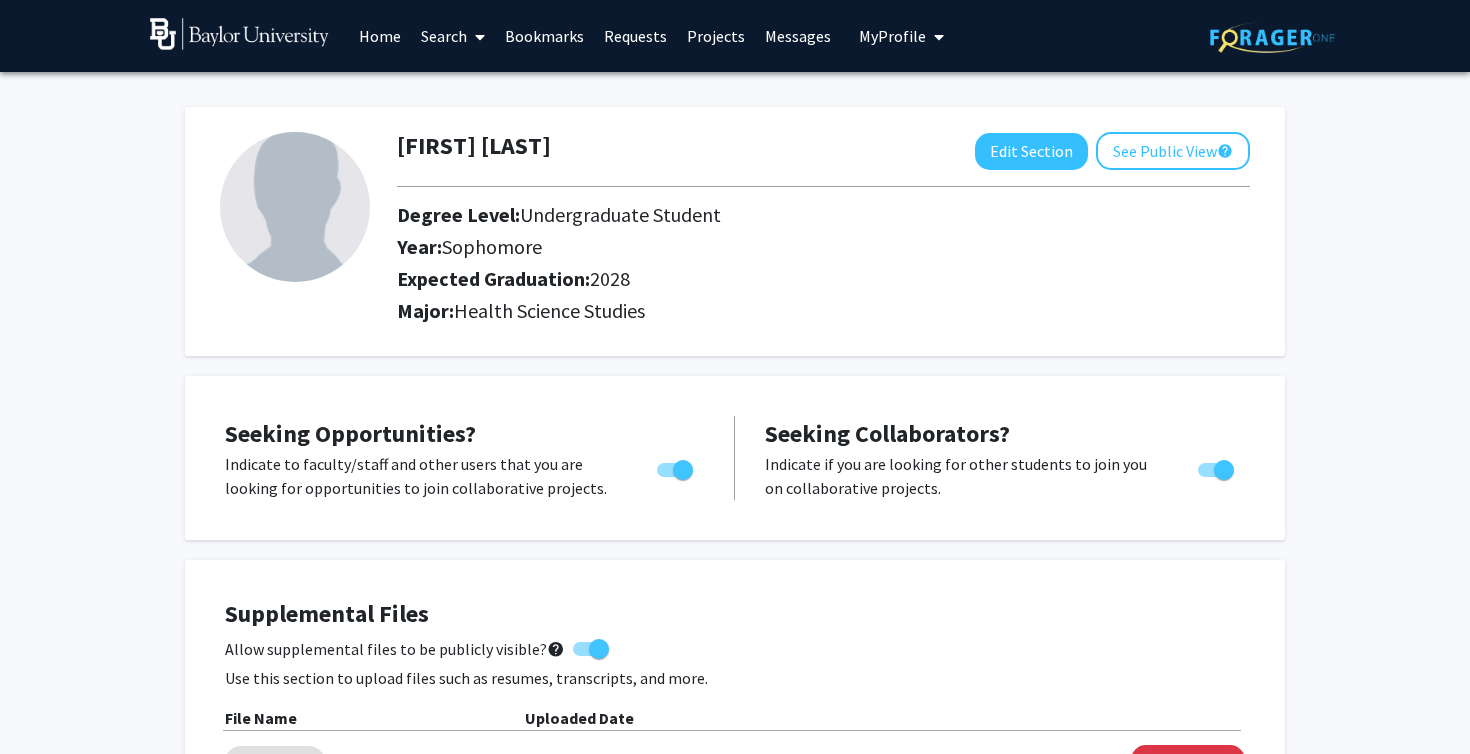 click on "Search" at bounding box center [453, 36] 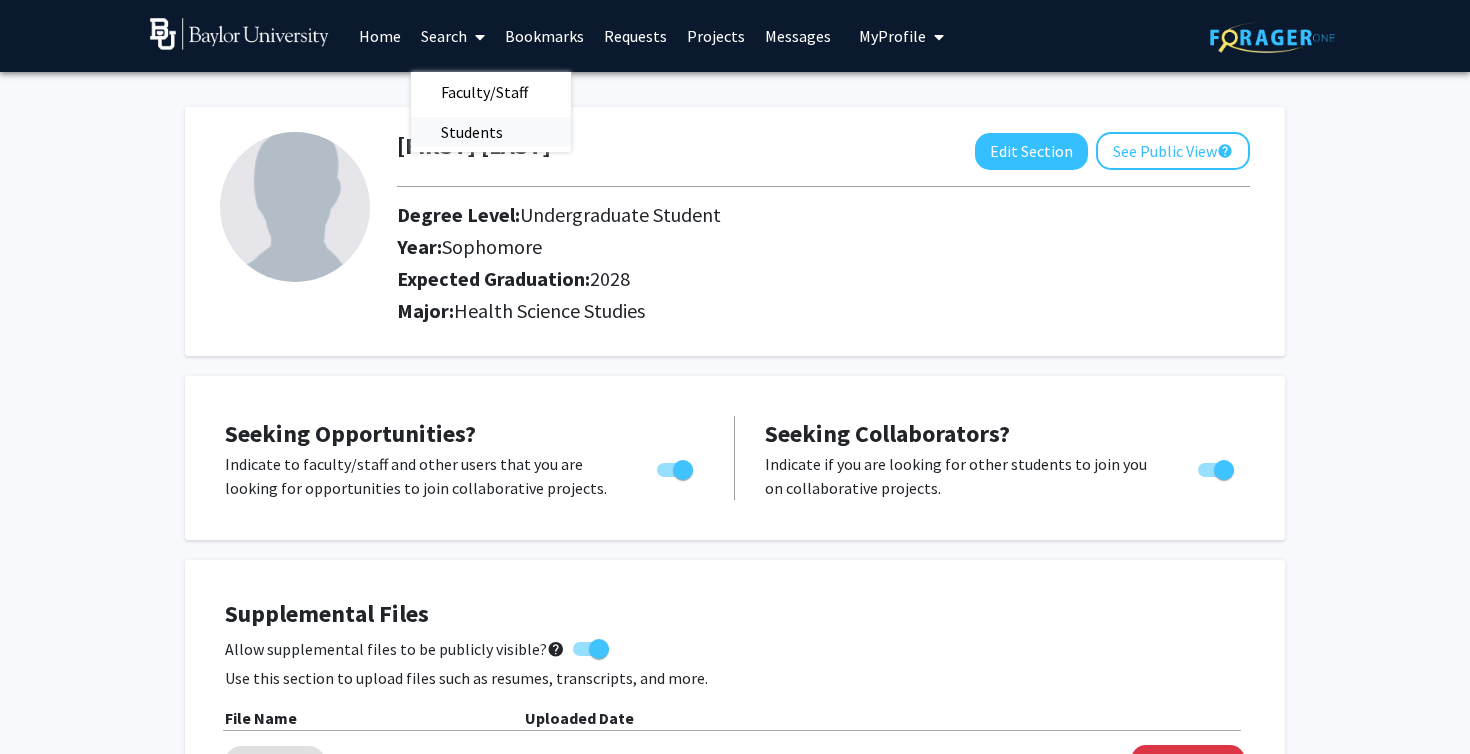 click on "Students" at bounding box center (472, 132) 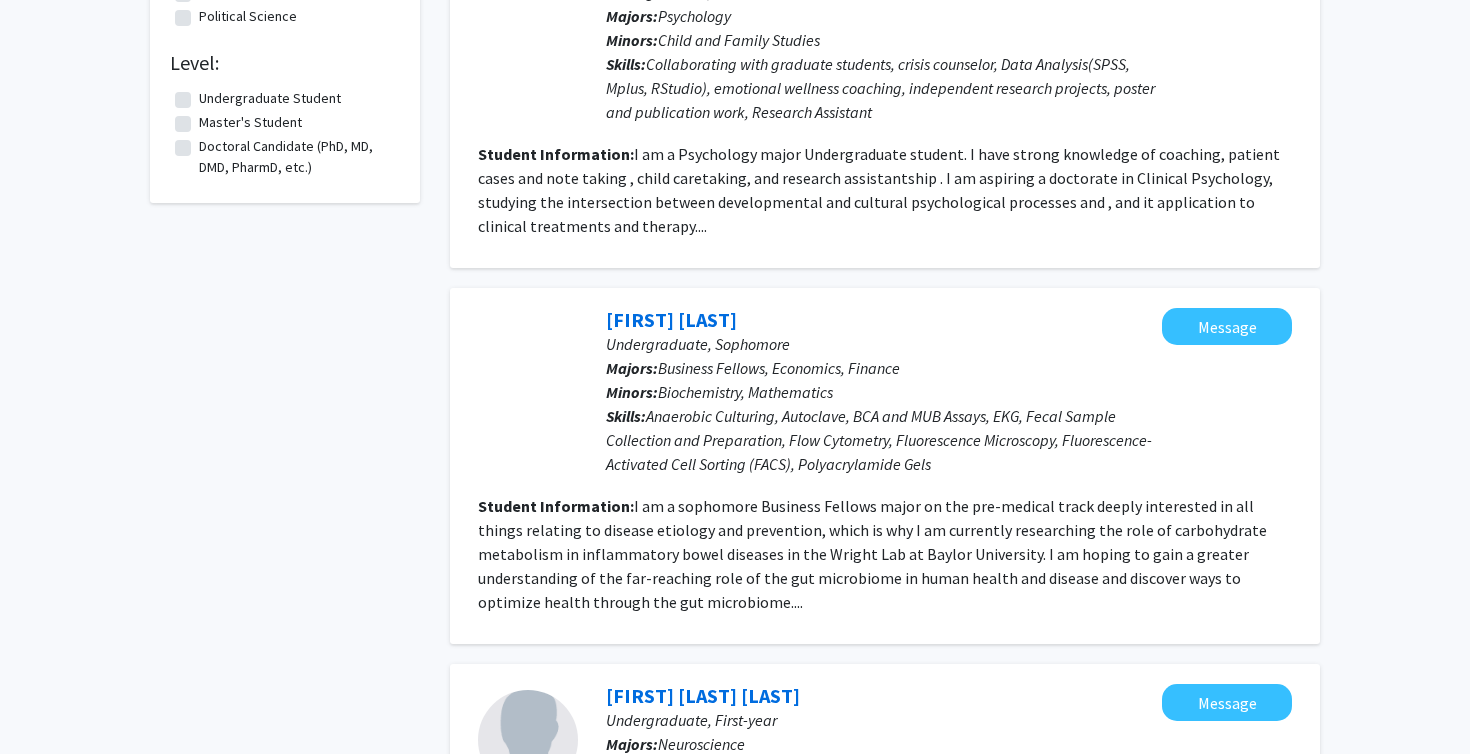 scroll, scrollTop: 1212, scrollLeft: 0, axis: vertical 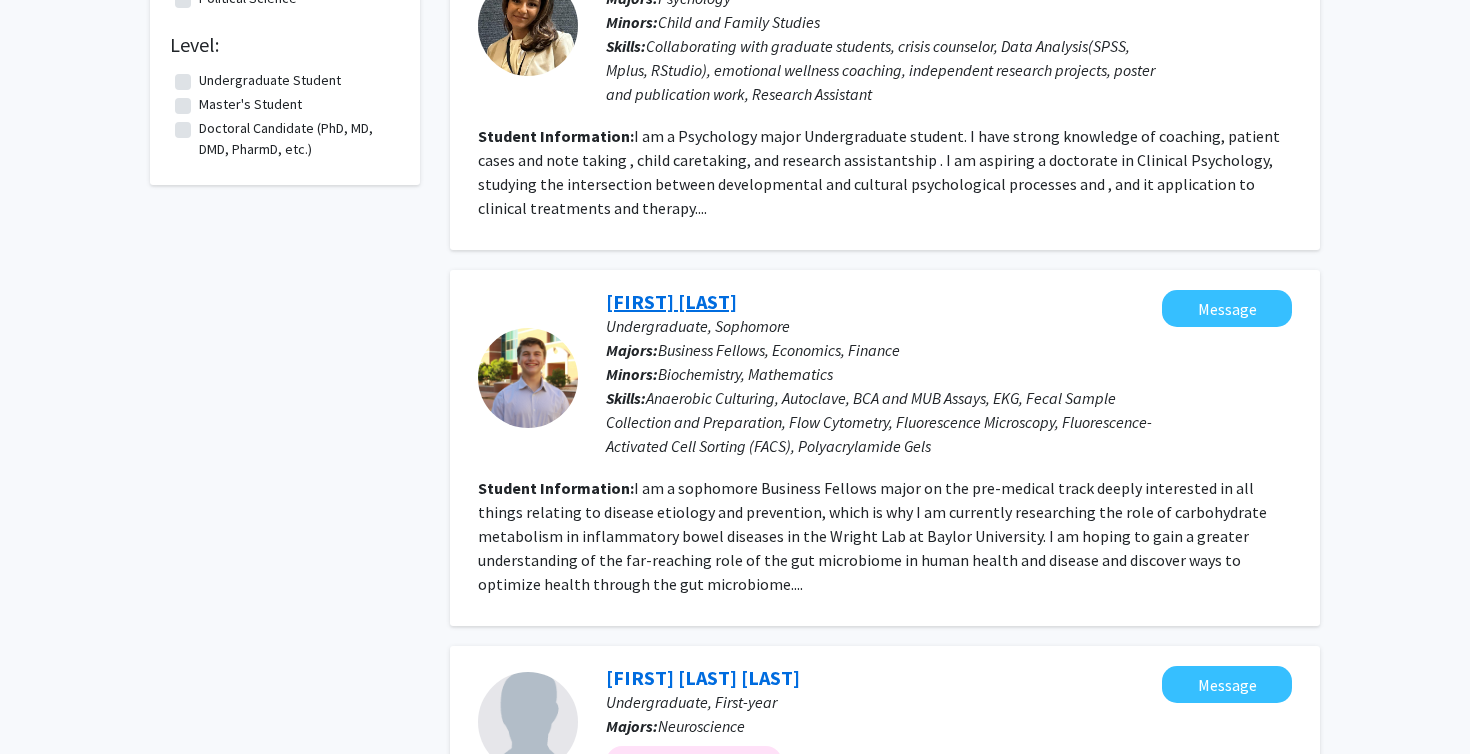 click on "[FIRST] [LAST]" 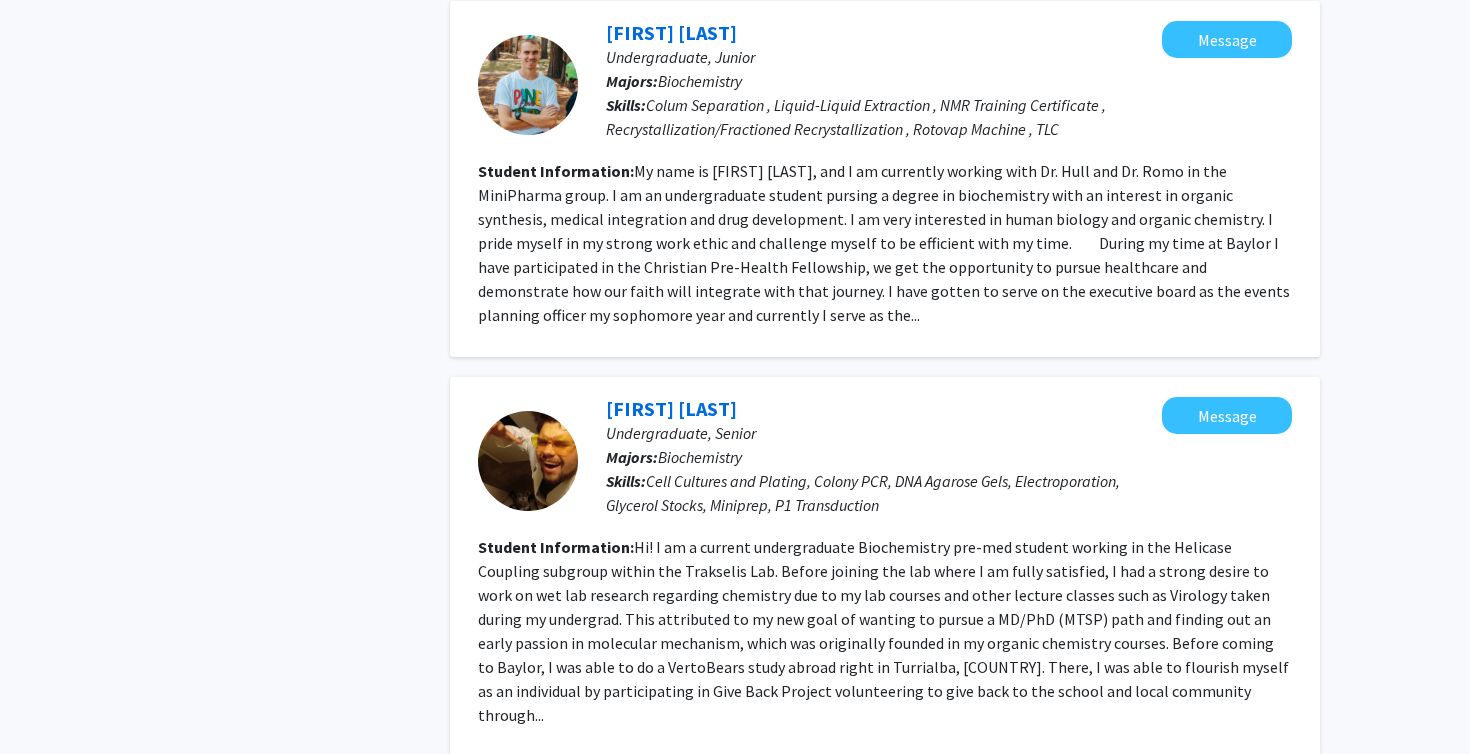 scroll, scrollTop: 2526, scrollLeft: 0, axis: vertical 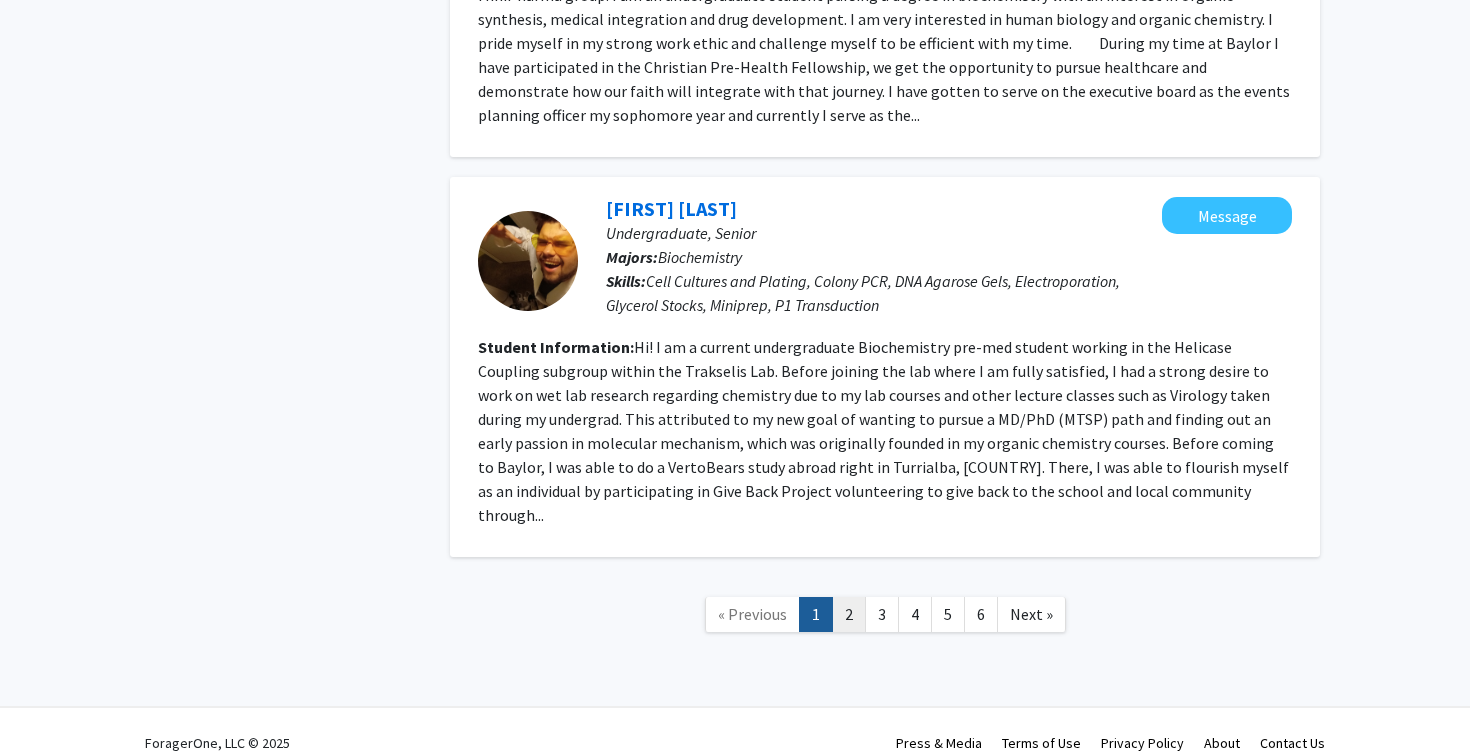click on "2" 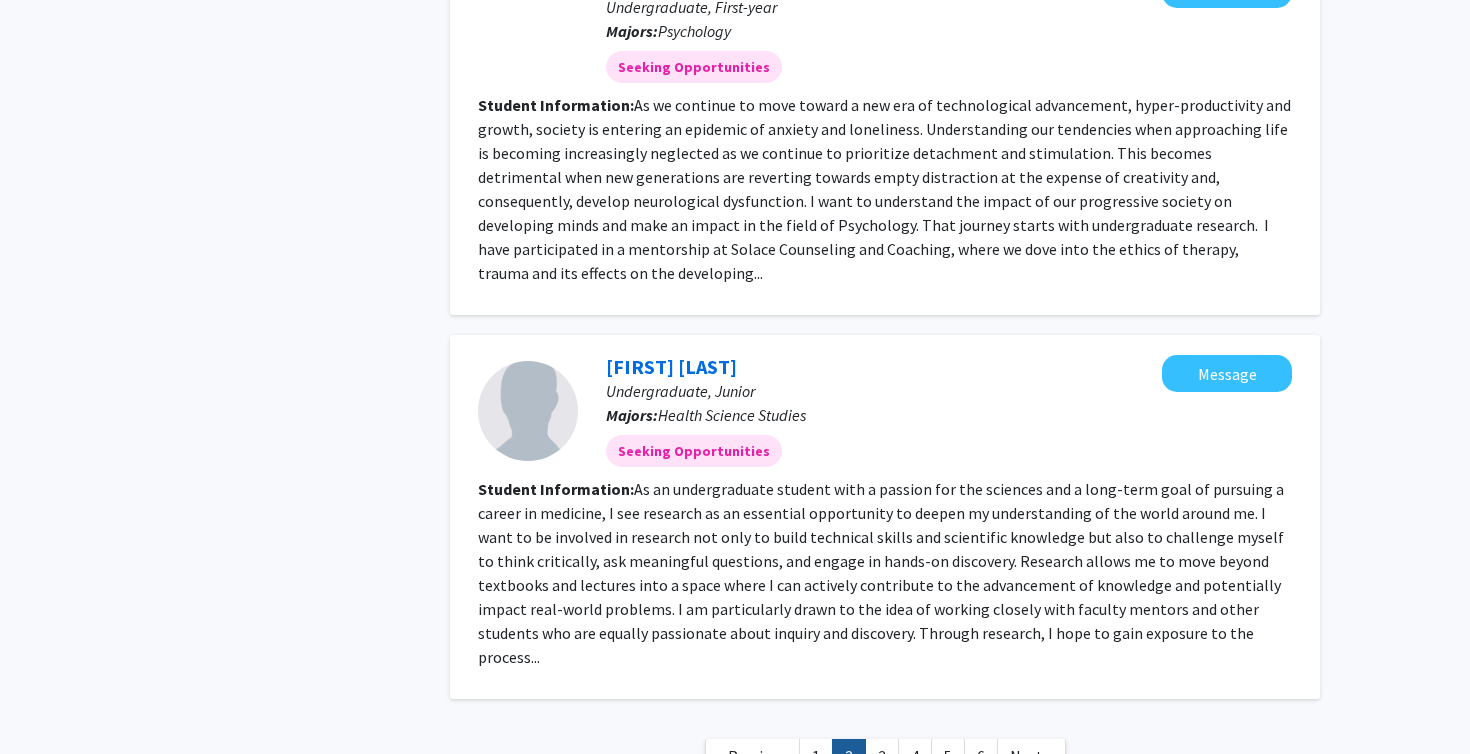 scroll, scrollTop: 2750, scrollLeft: 0, axis: vertical 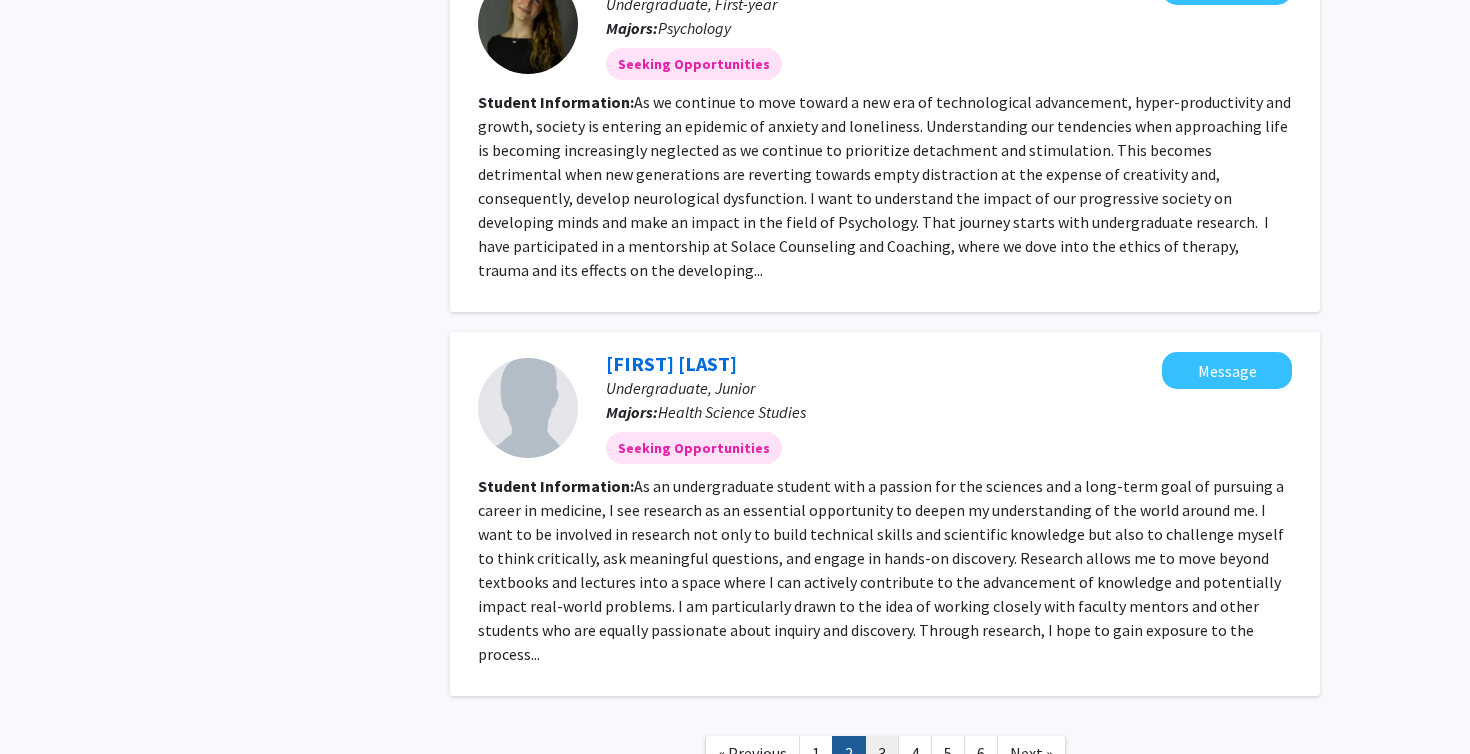 click on "3" 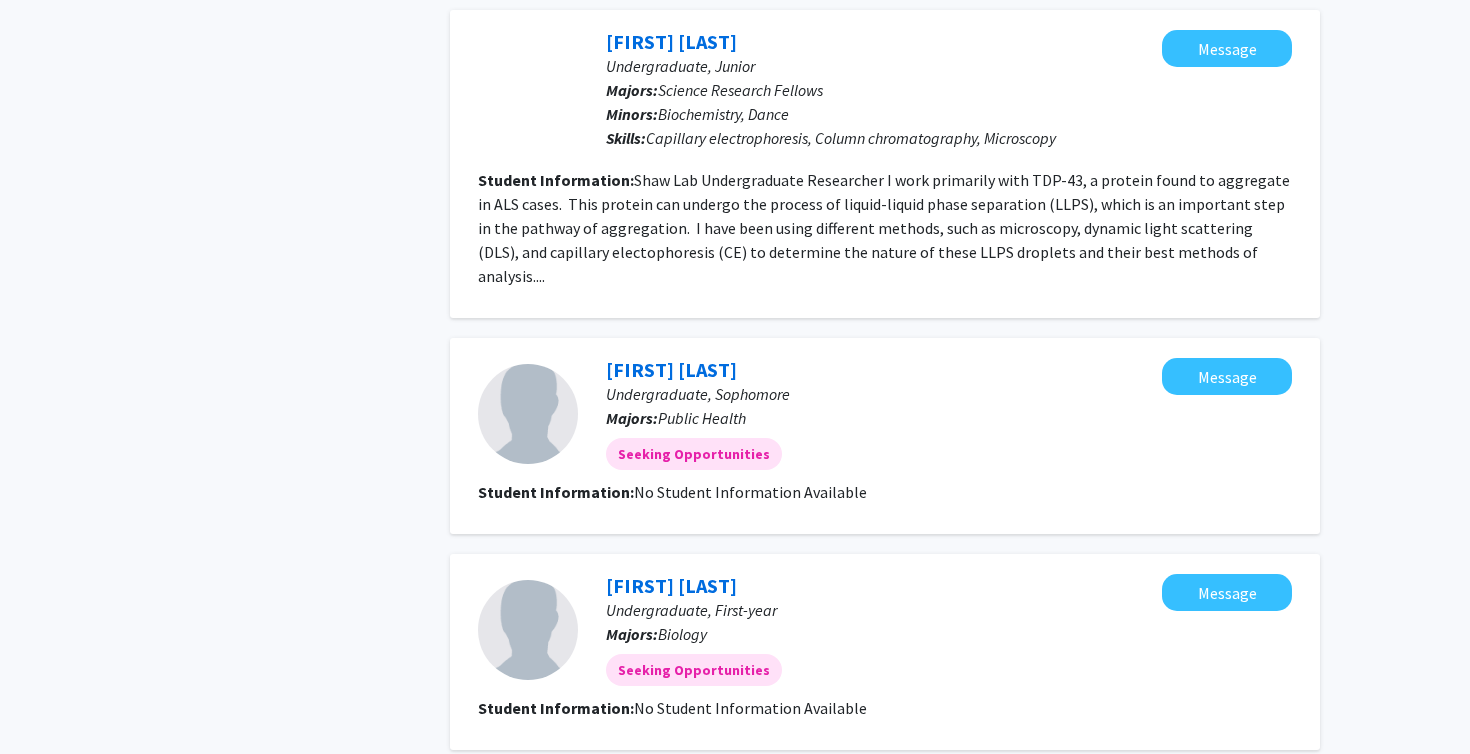 scroll, scrollTop: 2681, scrollLeft: 0, axis: vertical 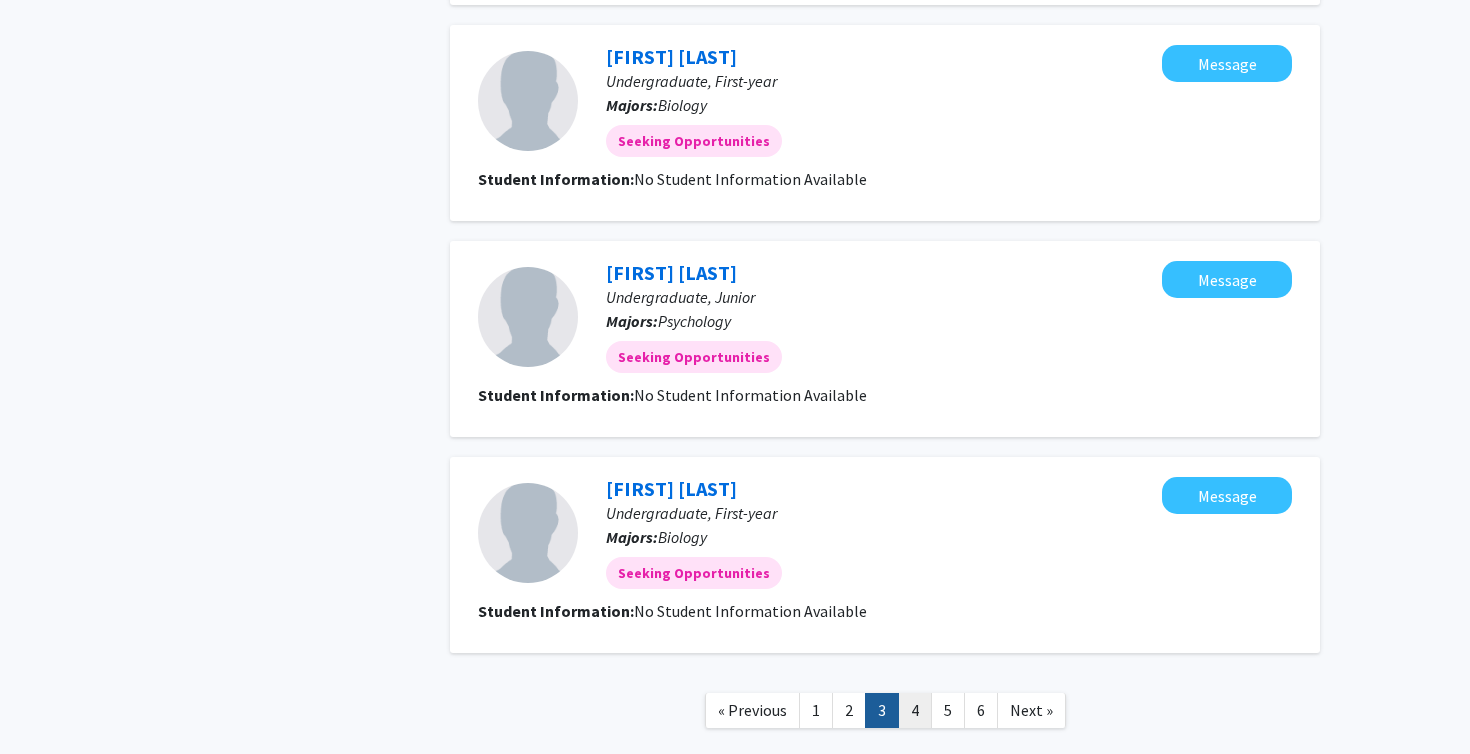 click on "4" 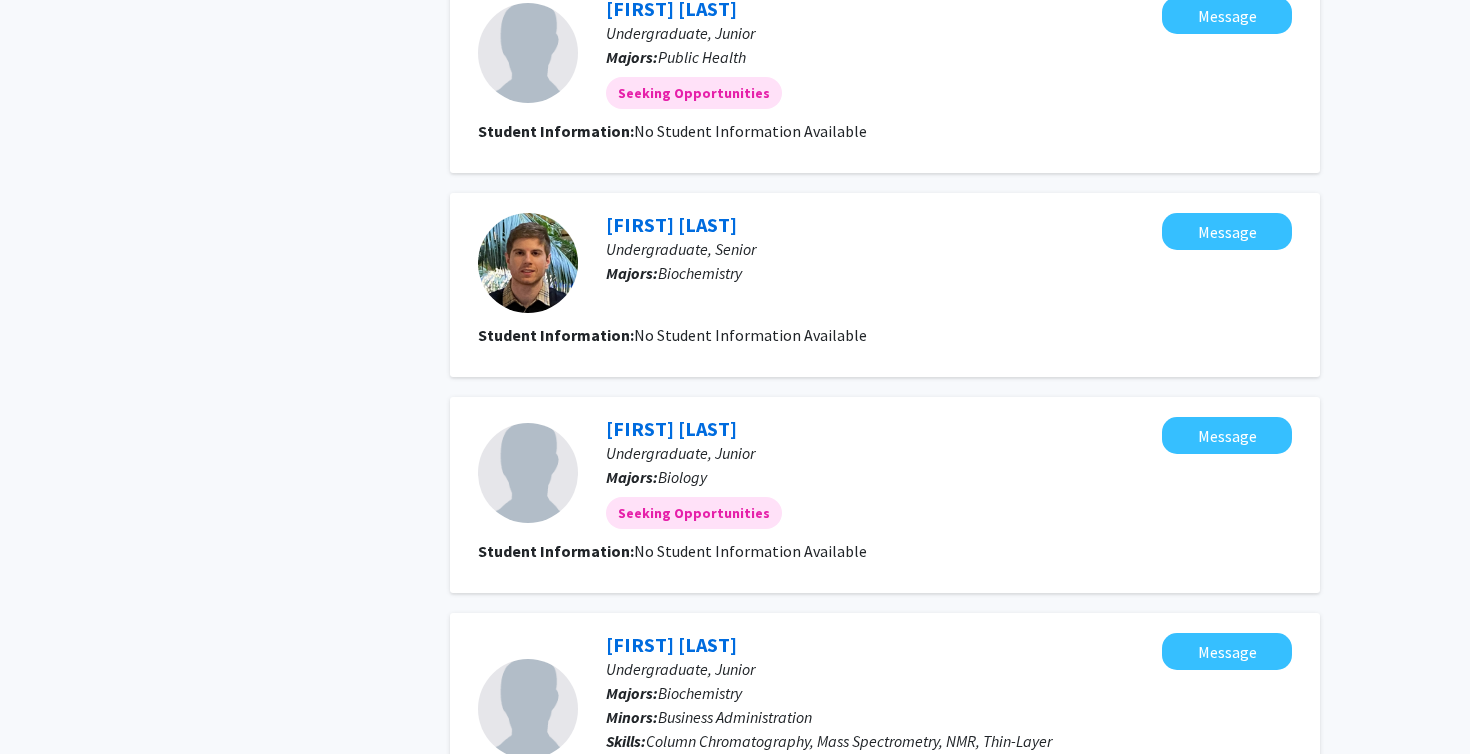 scroll, scrollTop: 1873, scrollLeft: 0, axis: vertical 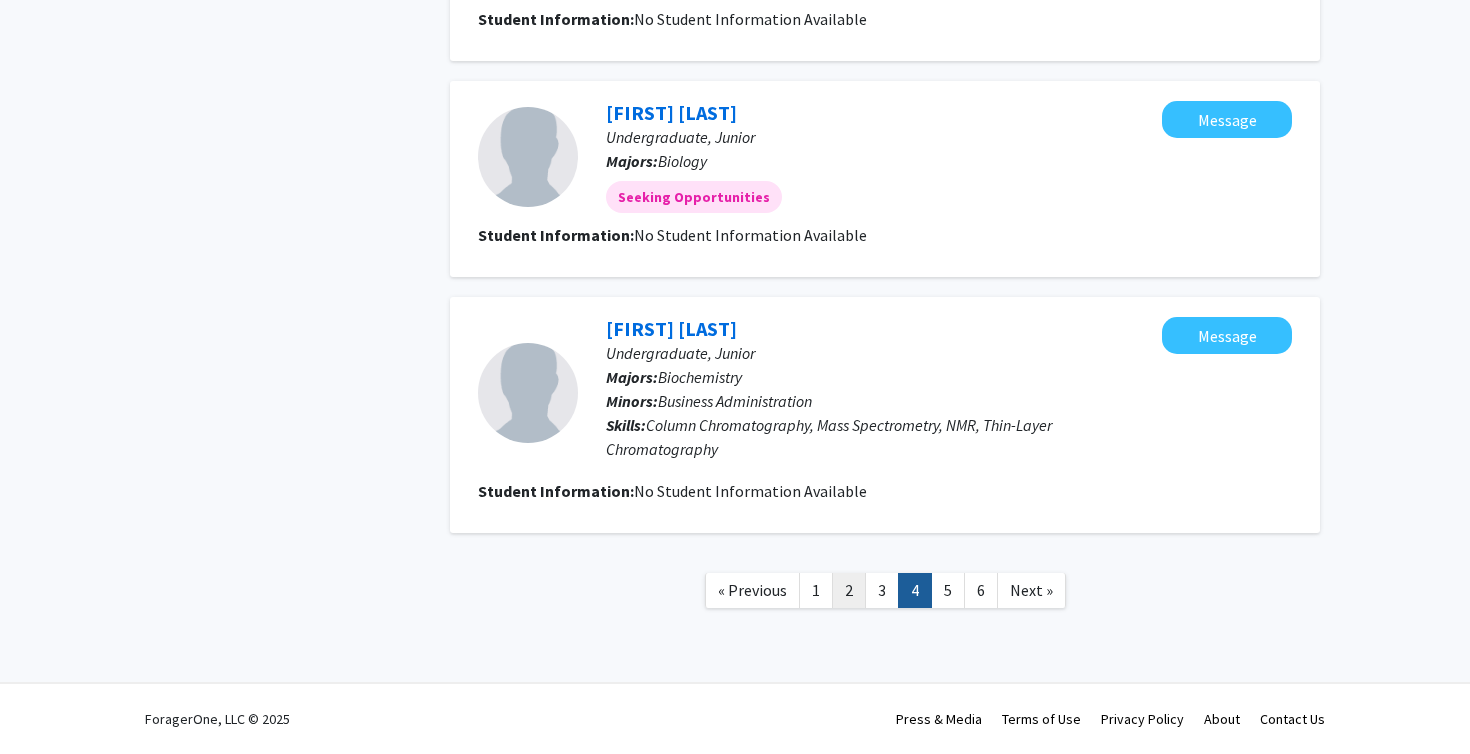 click on "2" 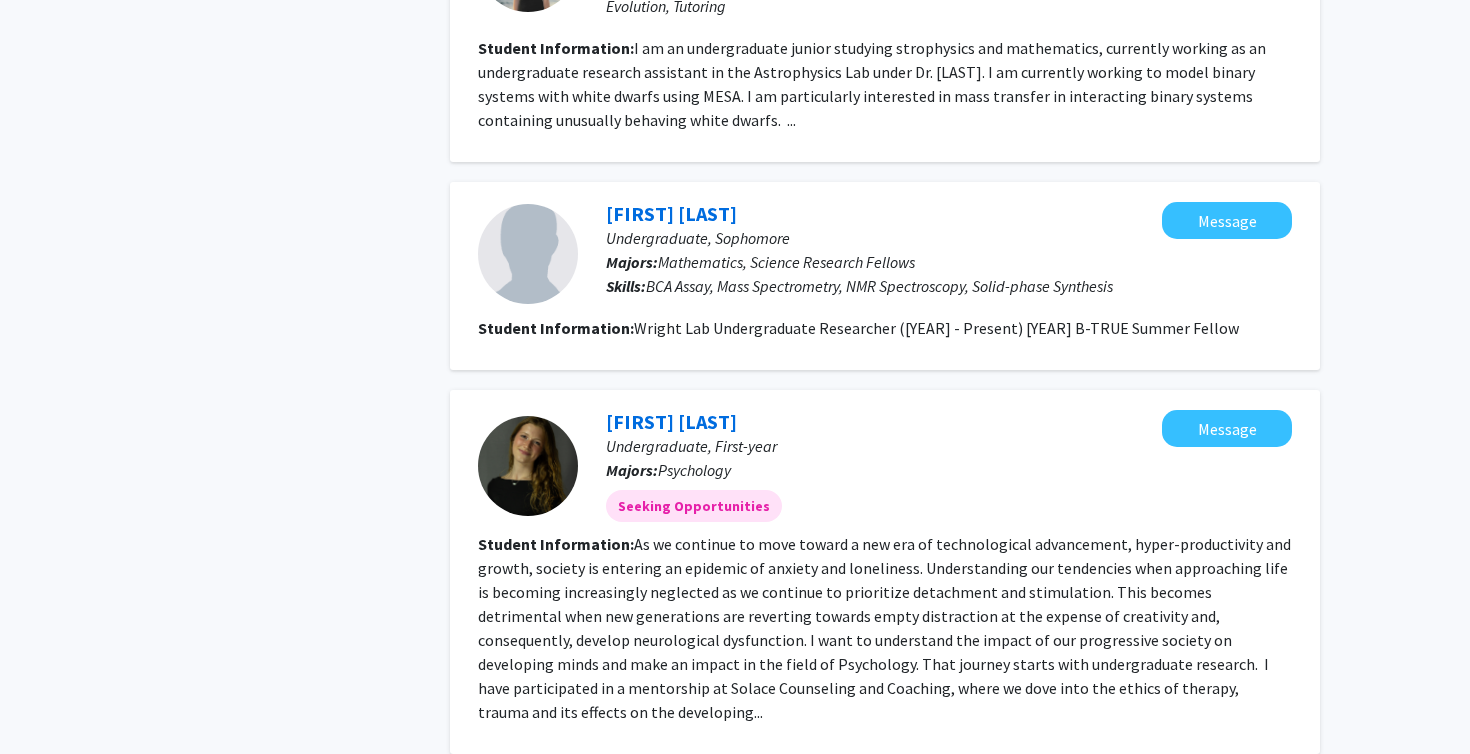 scroll, scrollTop: 2865, scrollLeft: 0, axis: vertical 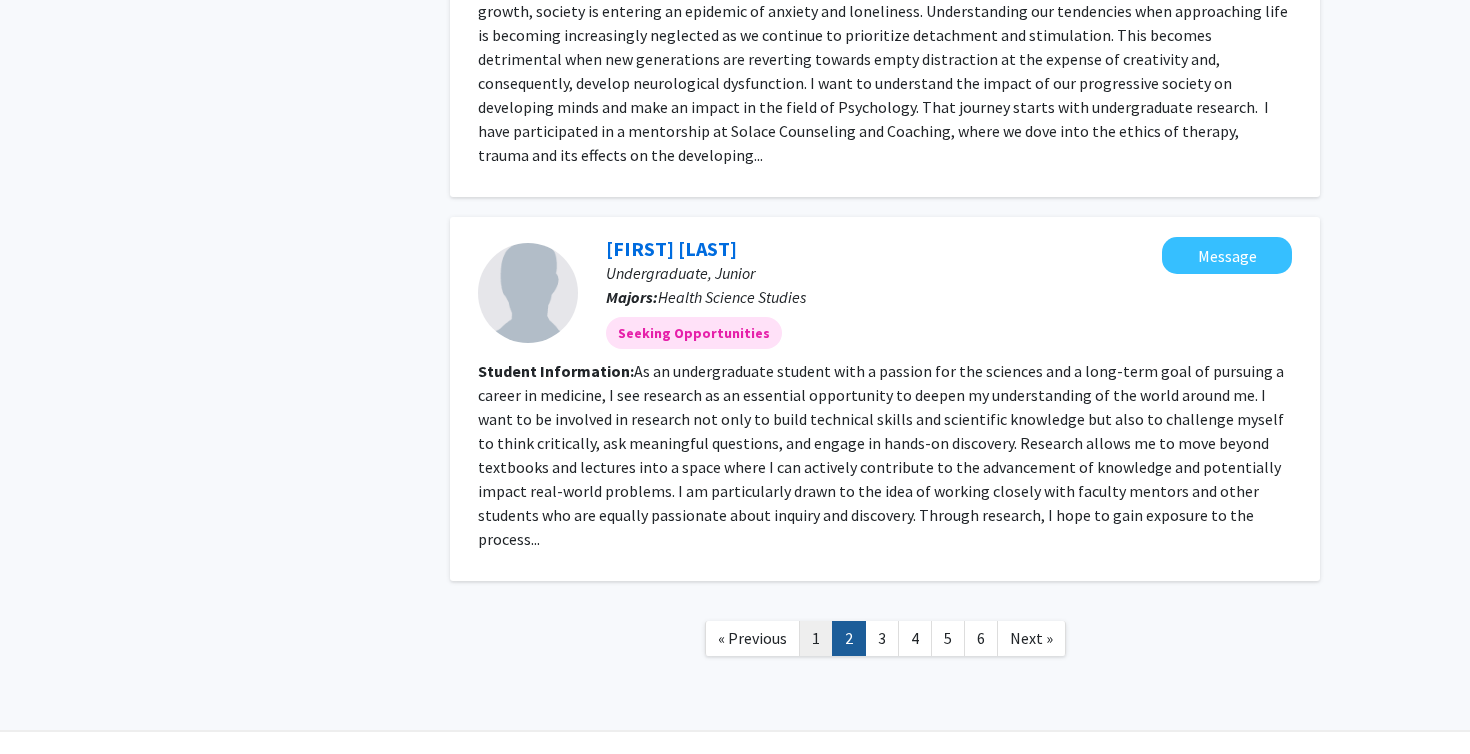 click on "1" 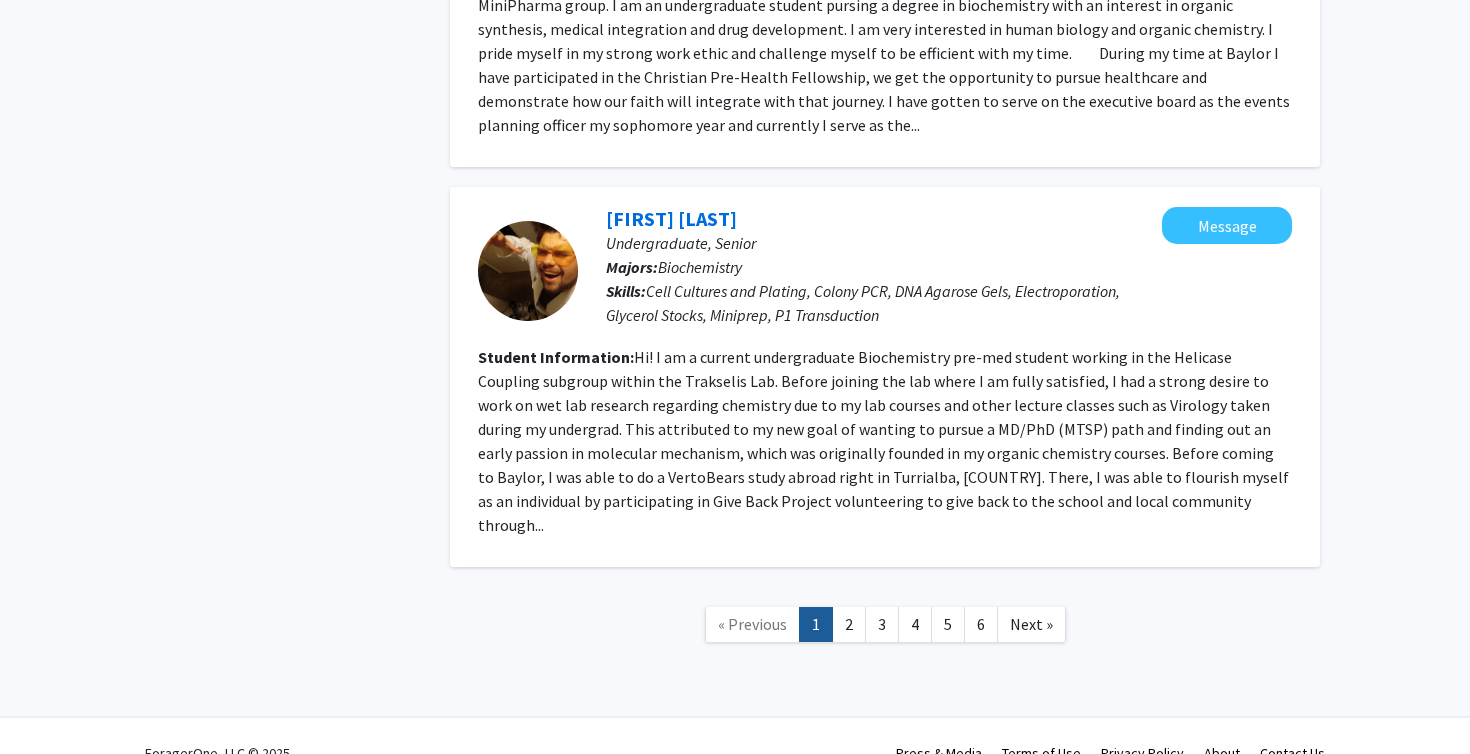 scroll, scrollTop: 2716, scrollLeft: 0, axis: vertical 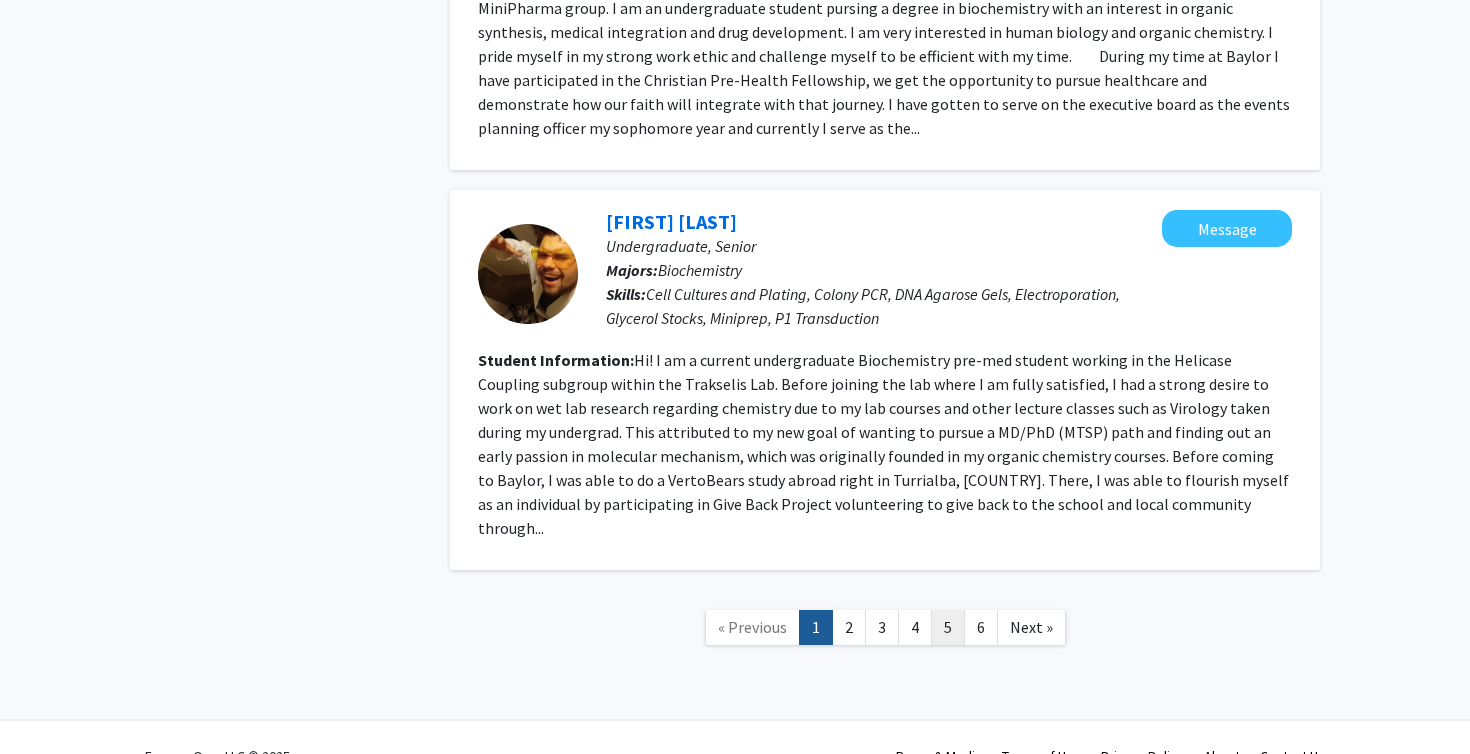 click on "5" 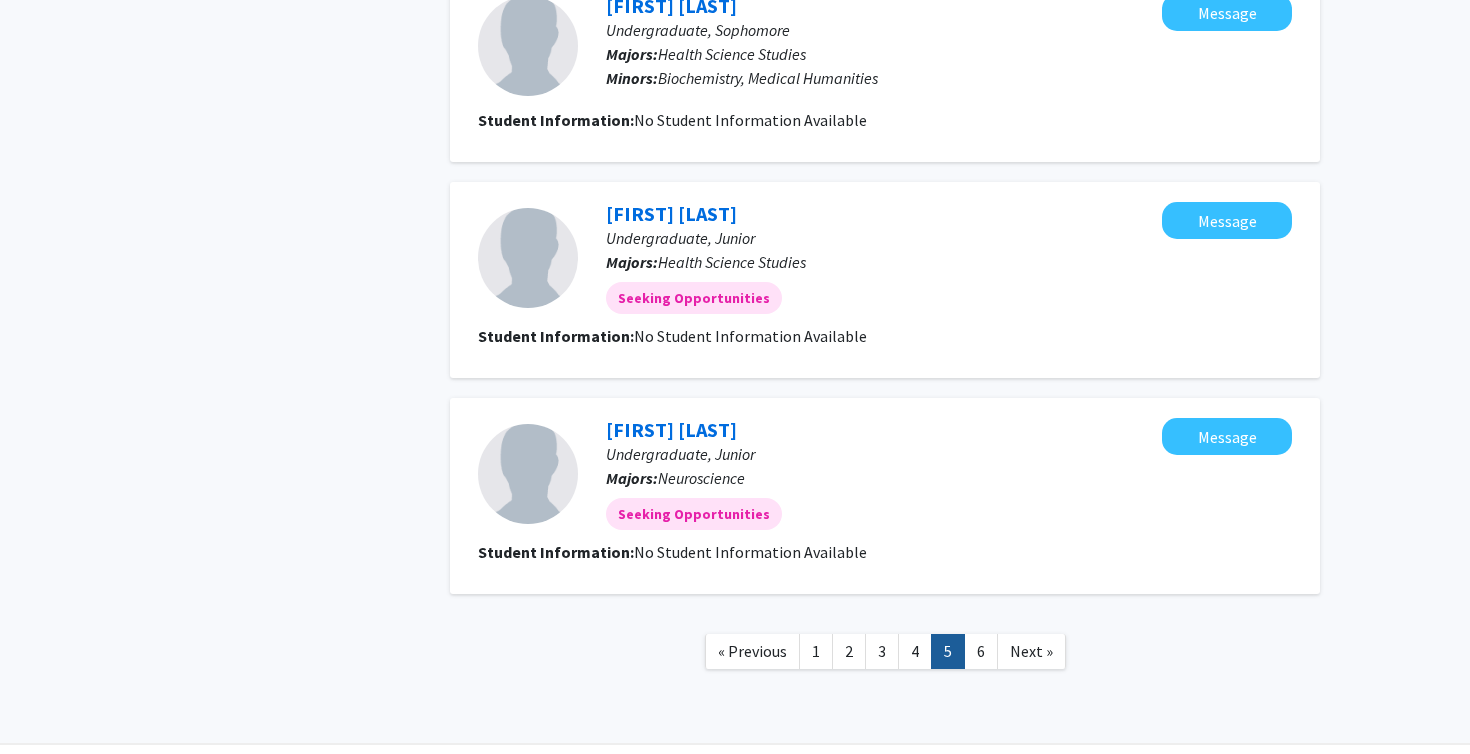 scroll, scrollTop: 1833, scrollLeft: 0, axis: vertical 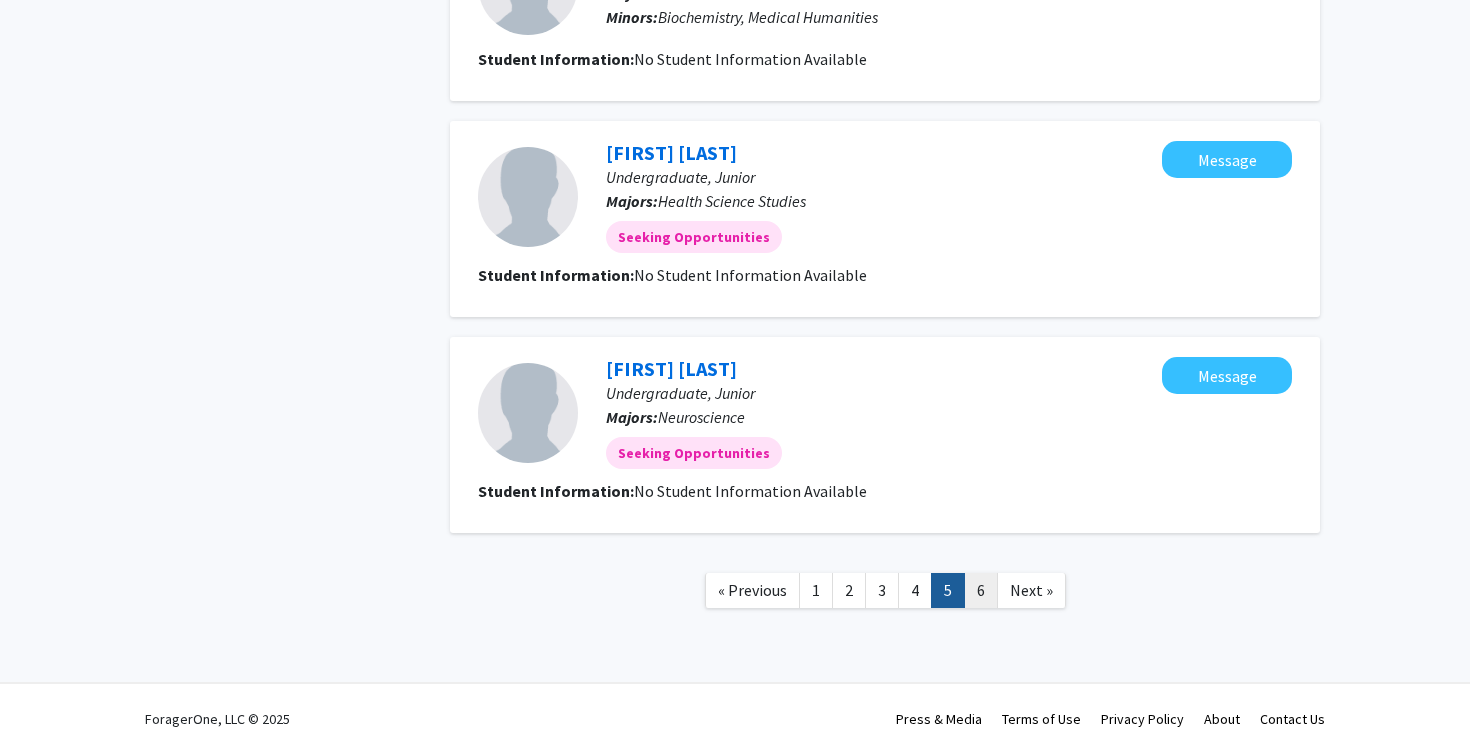 click on "6" 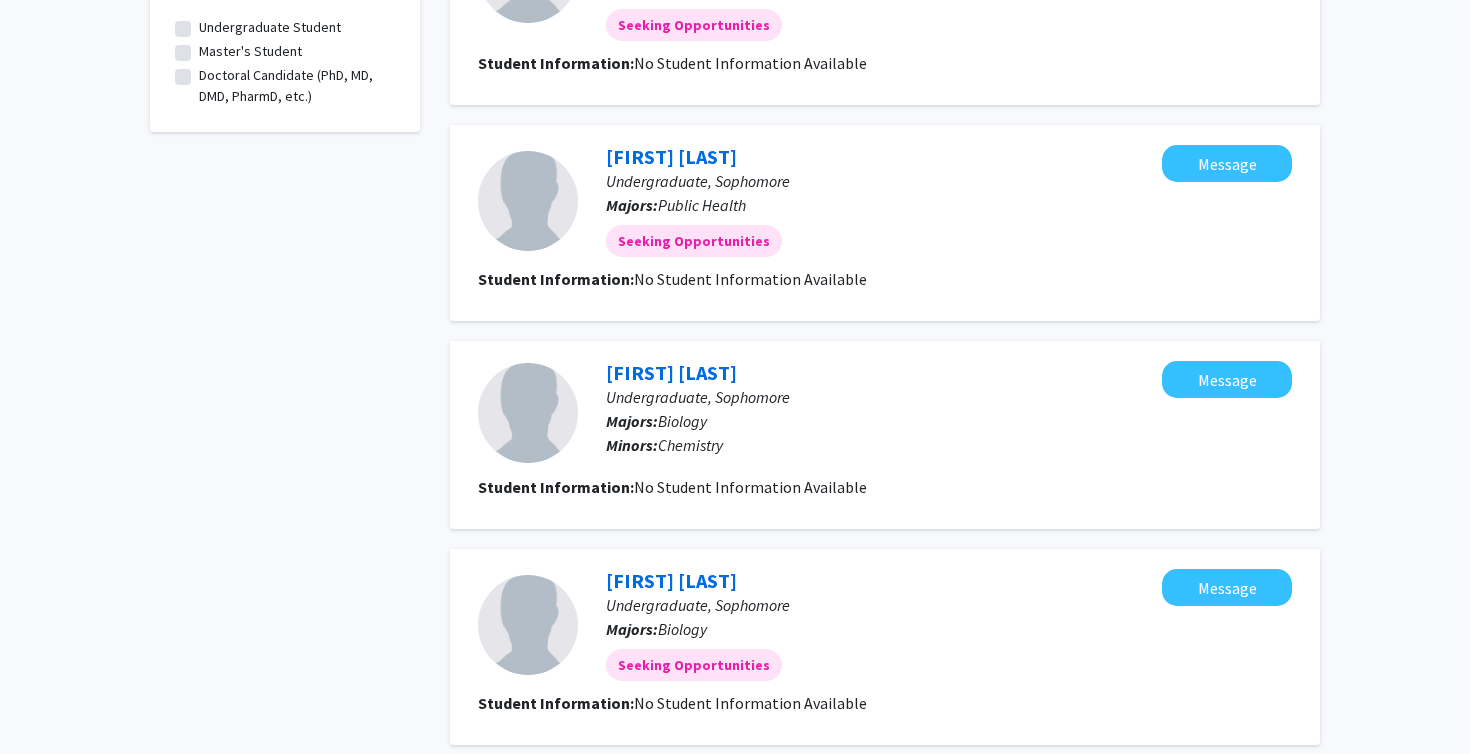 scroll, scrollTop: 1477, scrollLeft: 0, axis: vertical 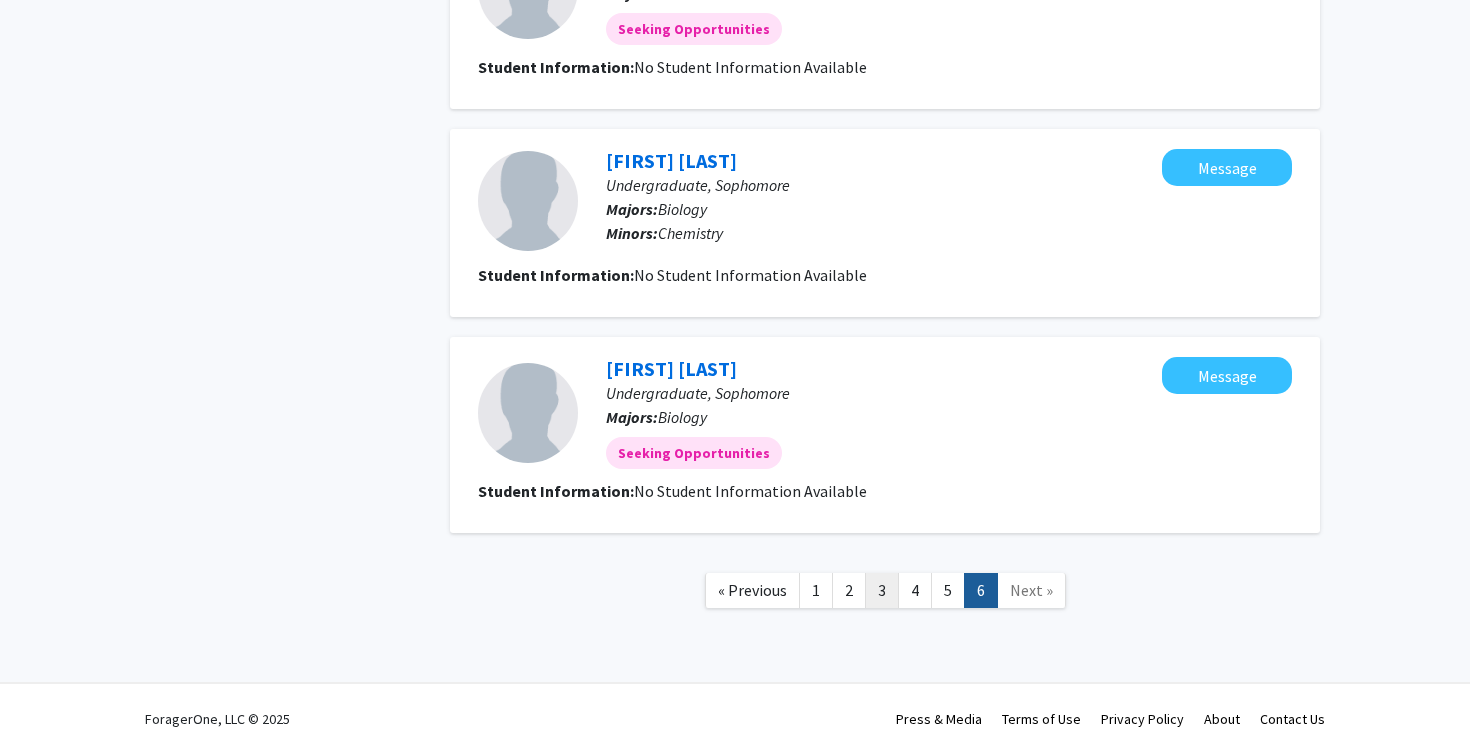 click on "3" 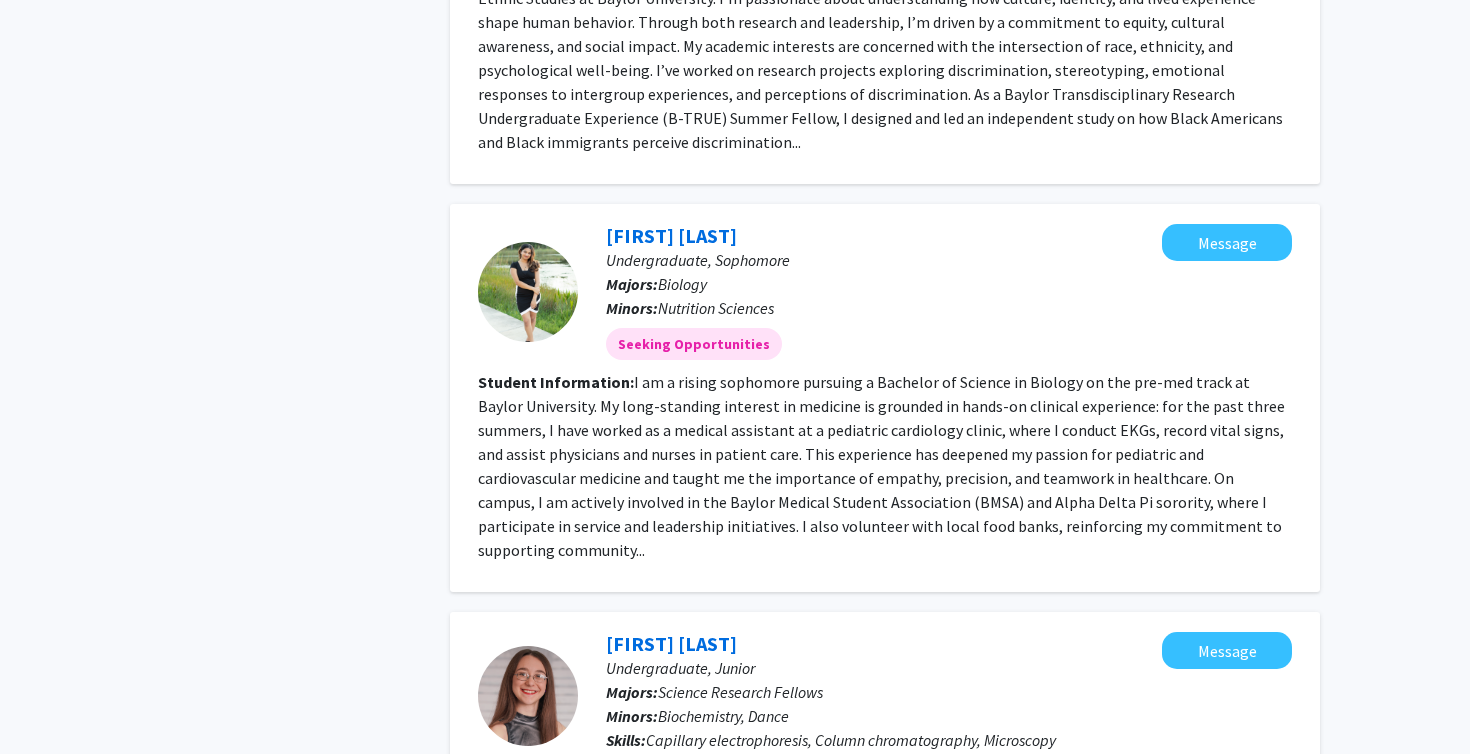 scroll, scrollTop: 1527, scrollLeft: 0, axis: vertical 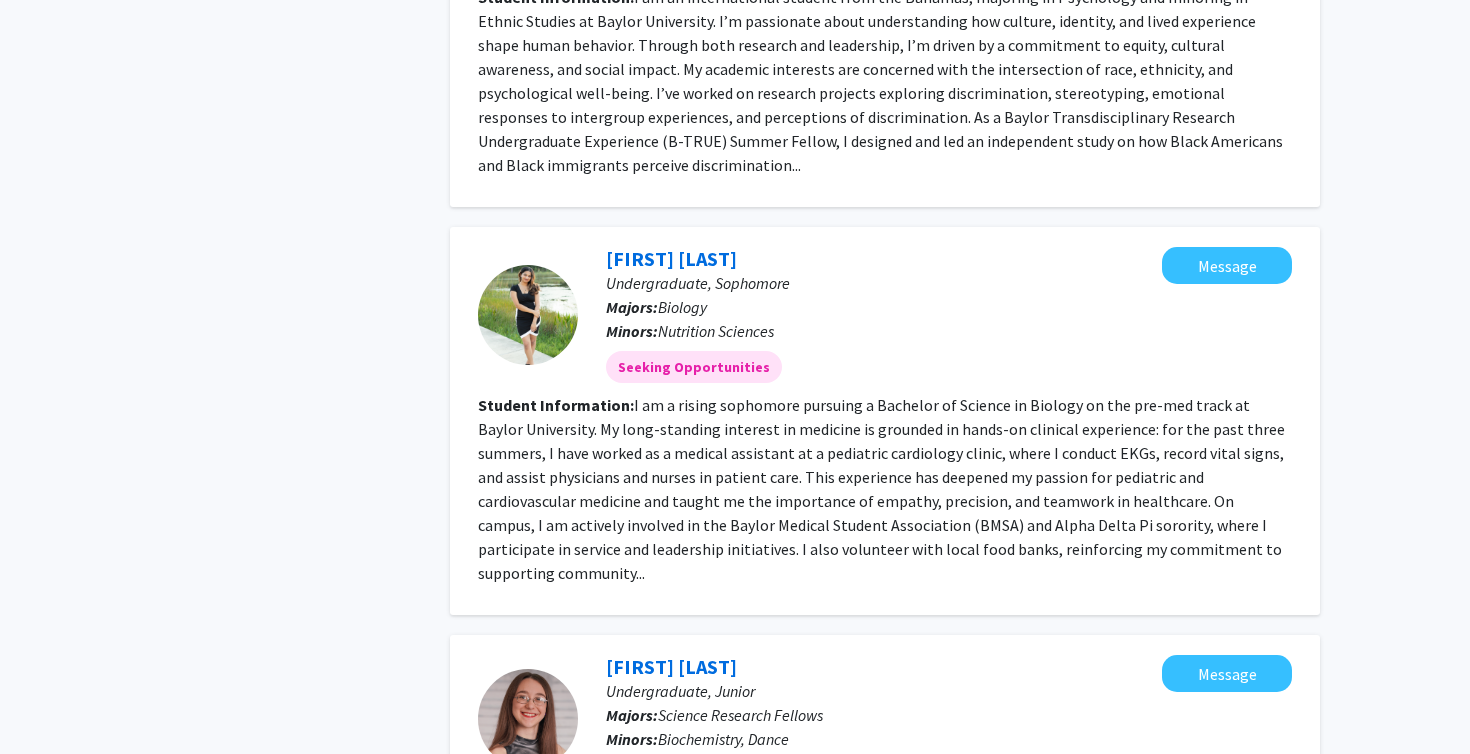click on "Student Information:  I am a rising sophomore pursuing a Bachelor of Science in Biology on the pre-med track at Baylor University. My long-standing interest in medicine is grounded in hands-on clinical experience: for the past three summers, I have worked as a medical assistant at a pediatric cardiology clinic, where I conduct EKGs, record vital signs, and assist physicians and nurses in patient care. This experience has deepened my passion for pediatric and cardiovascular medicine and taught me the importance of empathy, precision, and teamwork in healthcare.  On campus, I am actively involved in the Baylor Medical Student Association (BMSA) and Alpha Delta Pi sorority, where I participate in service and leadership initiatives. I also volunteer with local food banks, reinforcing my commitment to supporting community..." 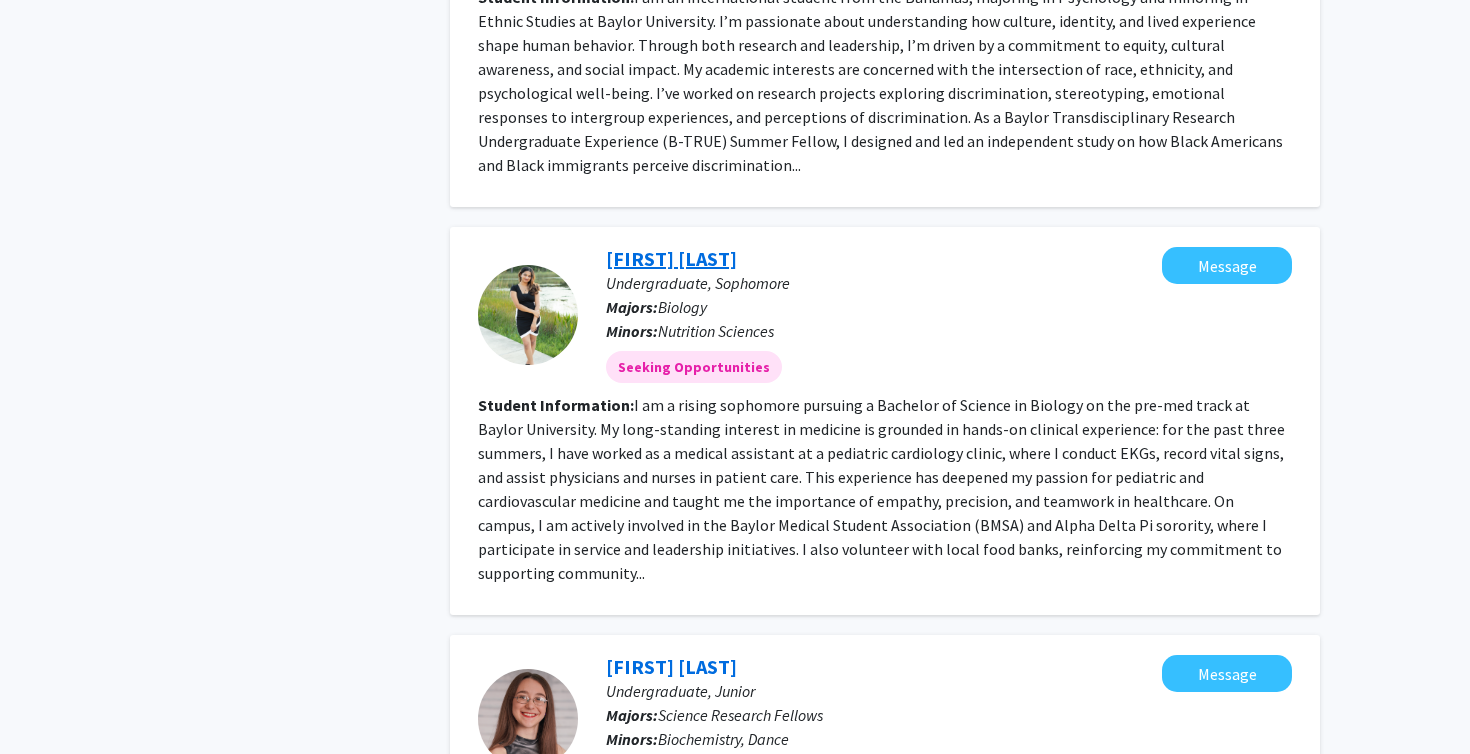 click on "[FIRST] [LAST]" 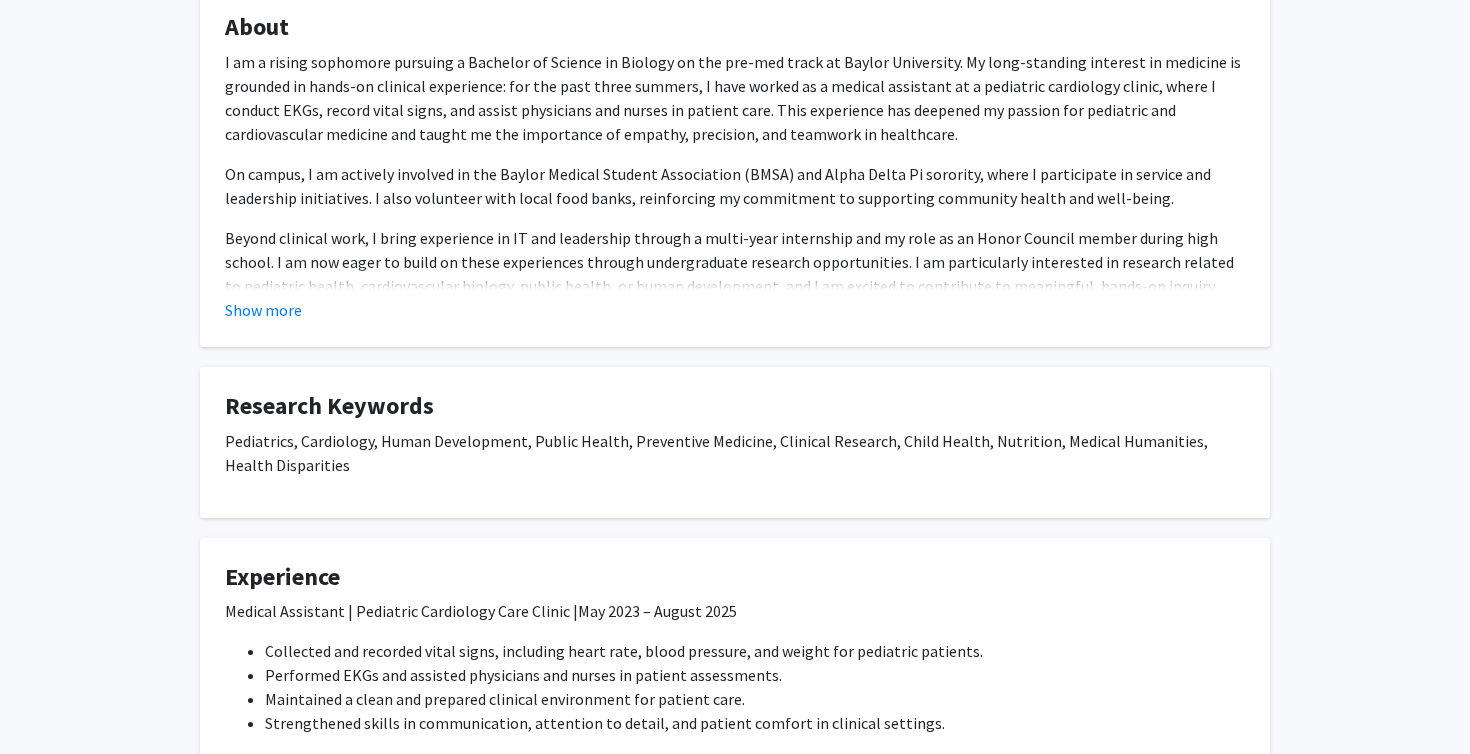 scroll, scrollTop: 385, scrollLeft: 0, axis: vertical 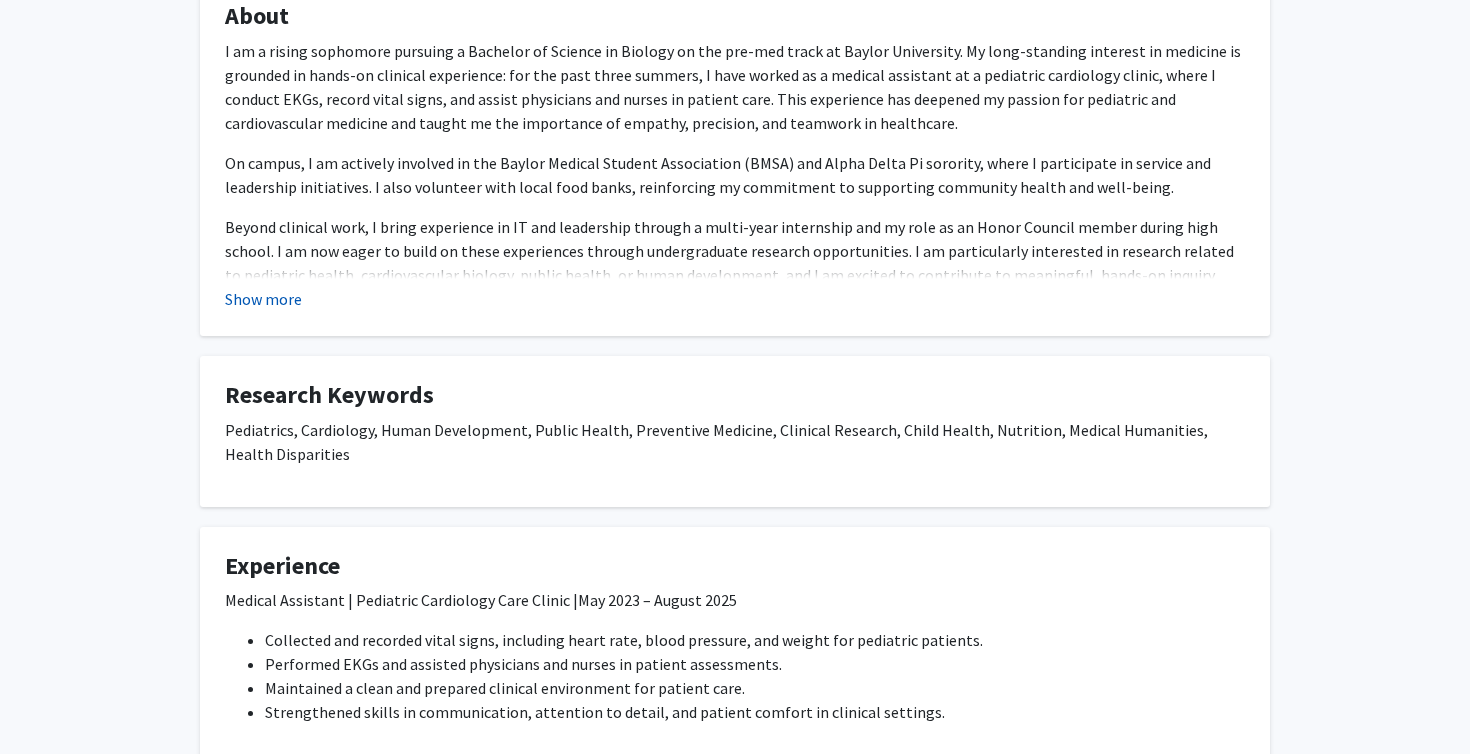 click on "Show more" 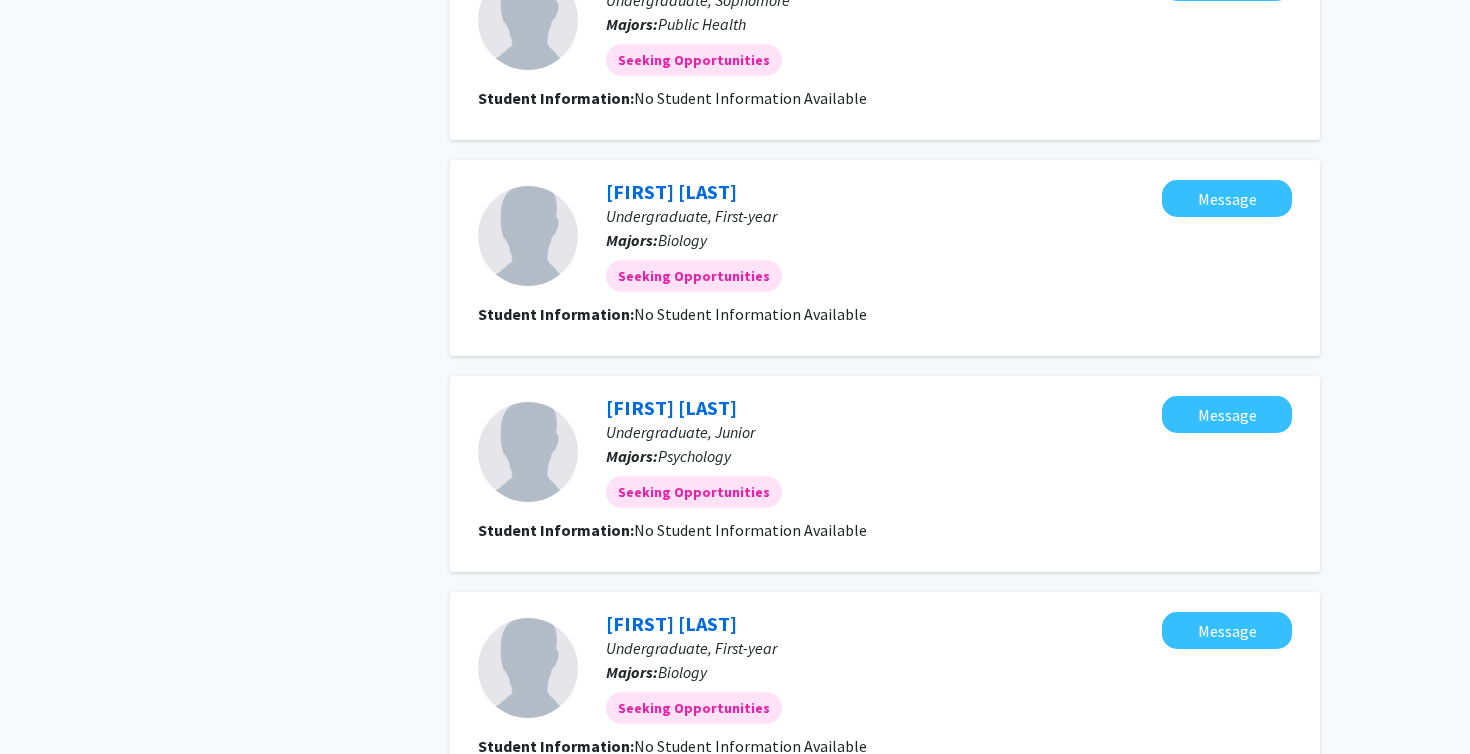 scroll, scrollTop: 2619, scrollLeft: 0, axis: vertical 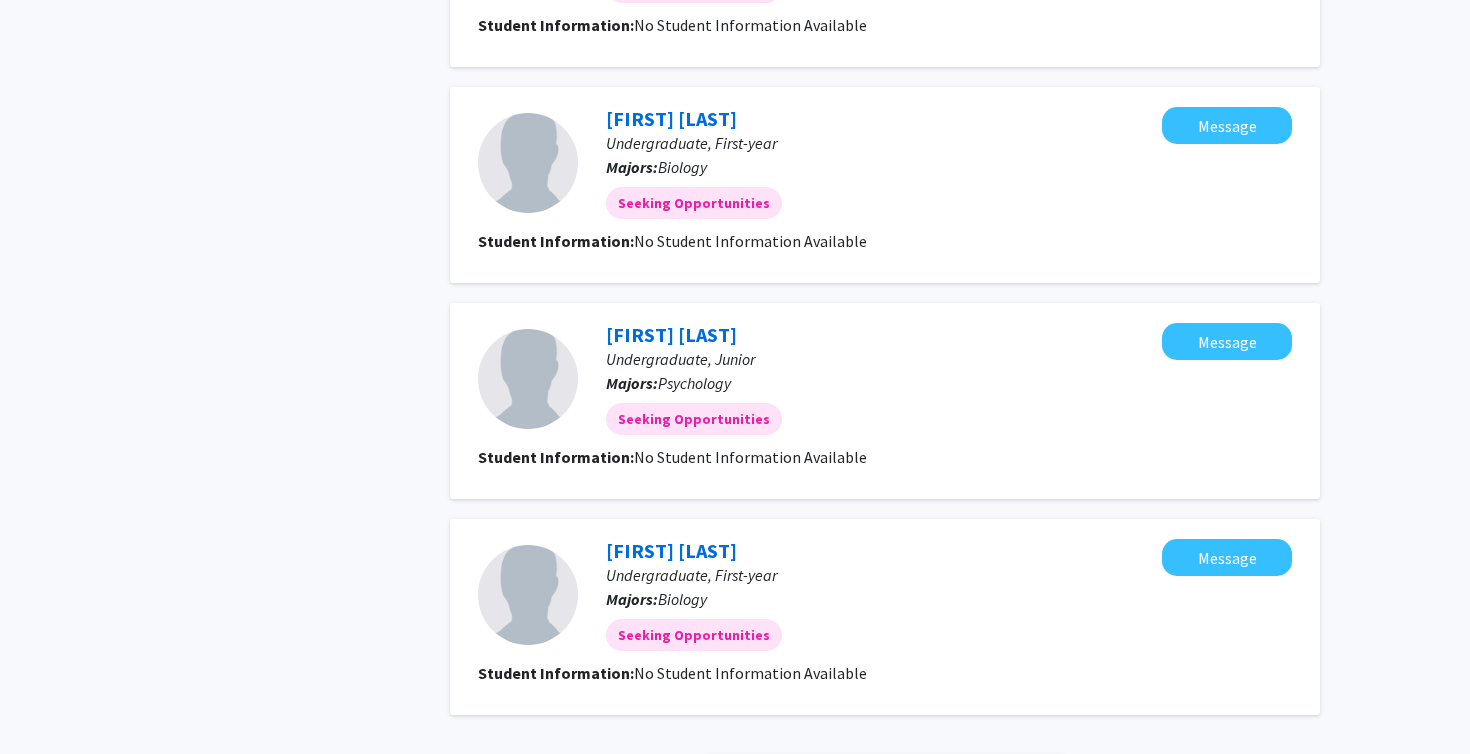 click on "1" 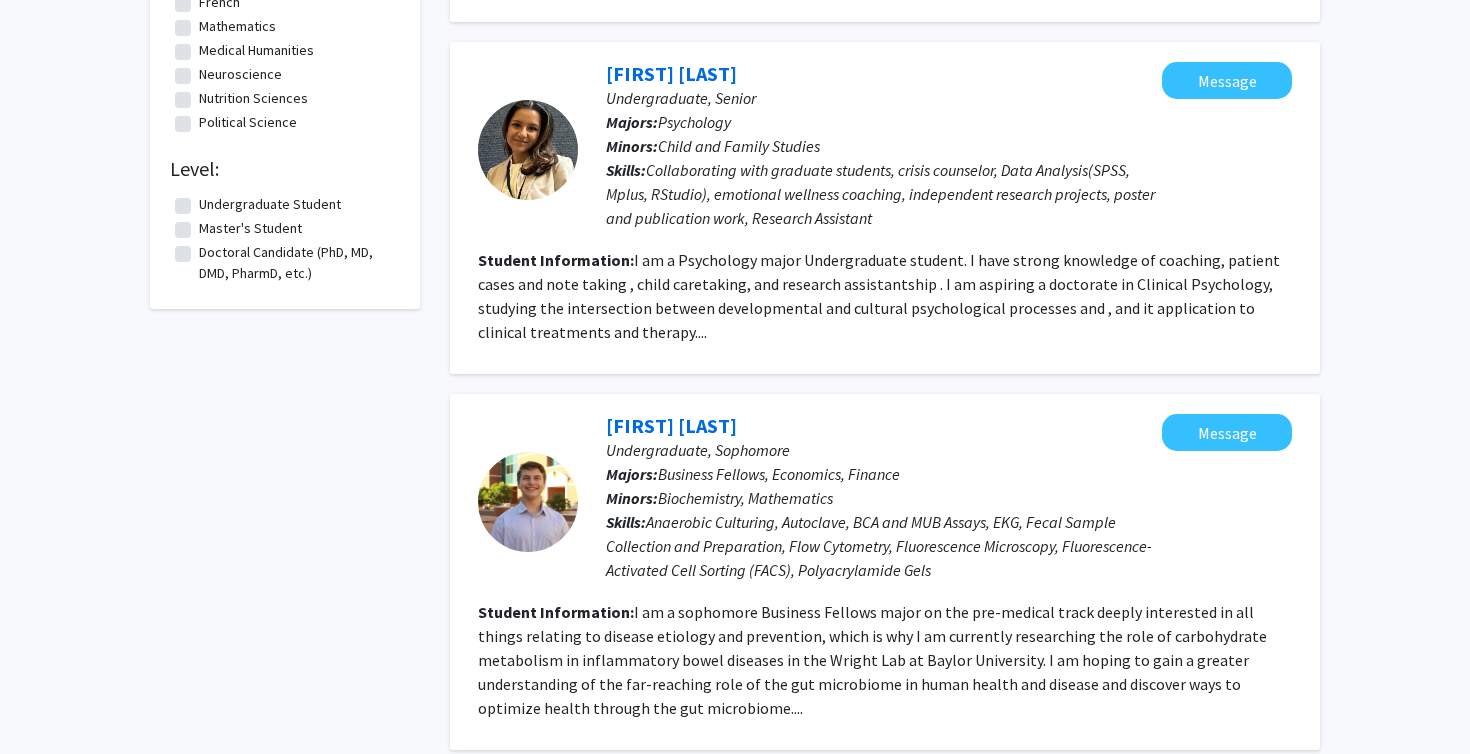 scroll, scrollTop: 1091, scrollLeft: 0, axis: vertical 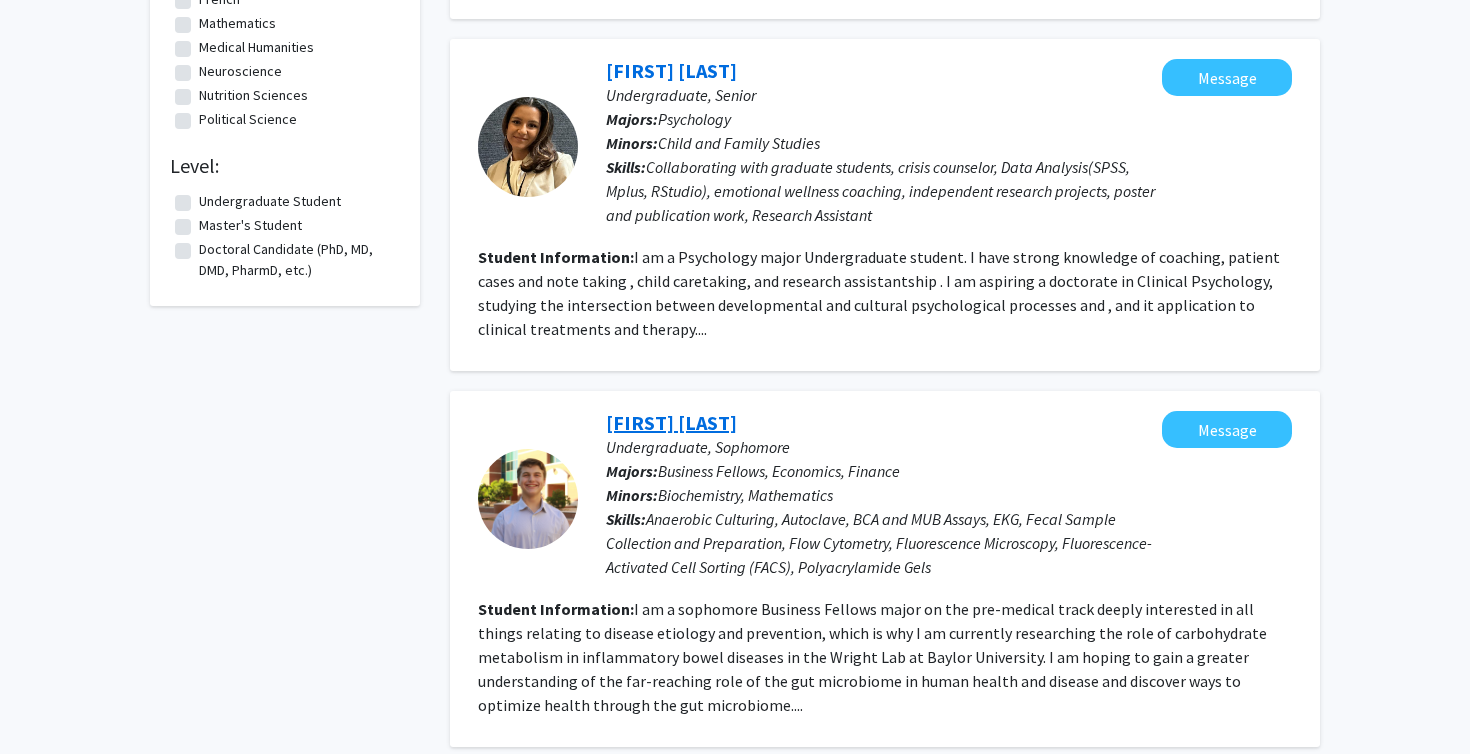 click on "[FIRST] [LAST]" 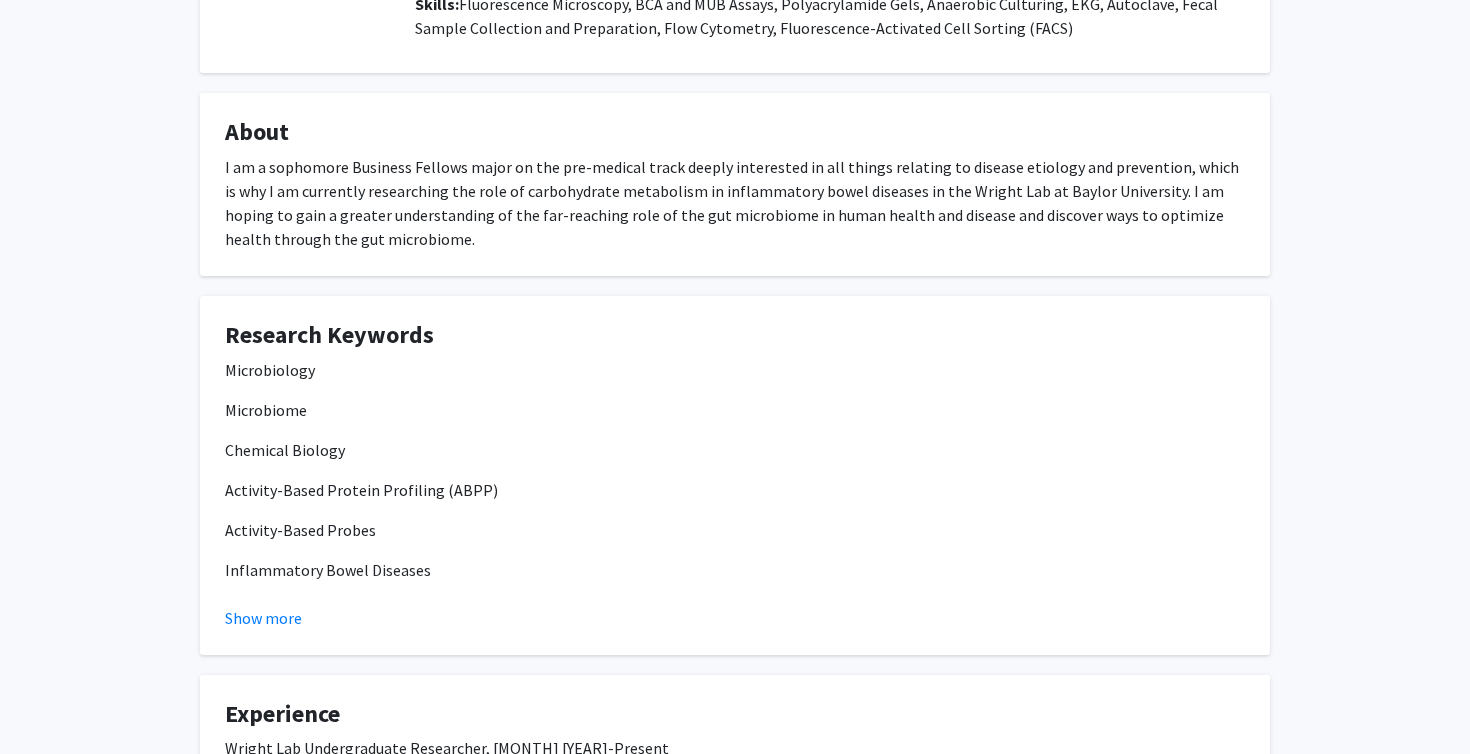 scroll, scrollTop: 287, scrollLeft: 0, axis: vertical 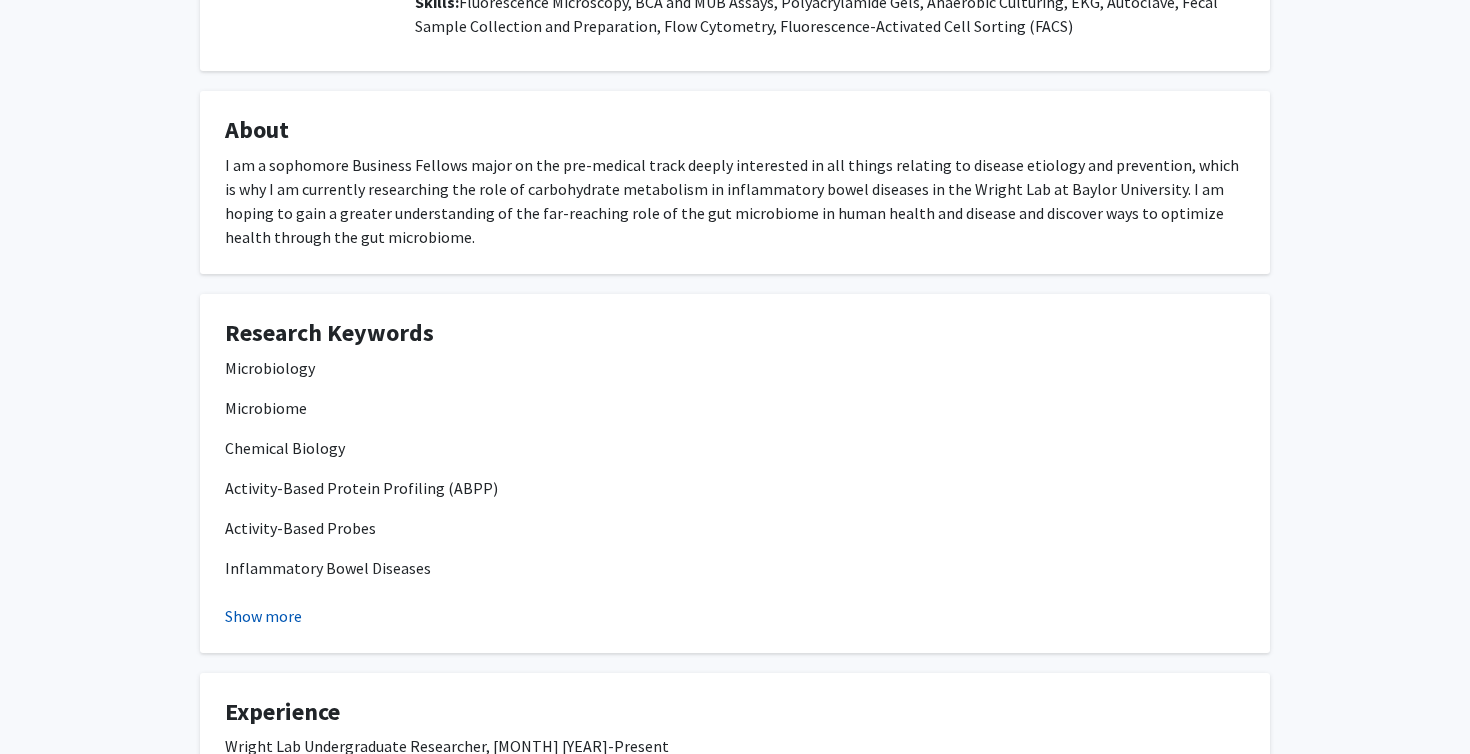 click on "Show more" 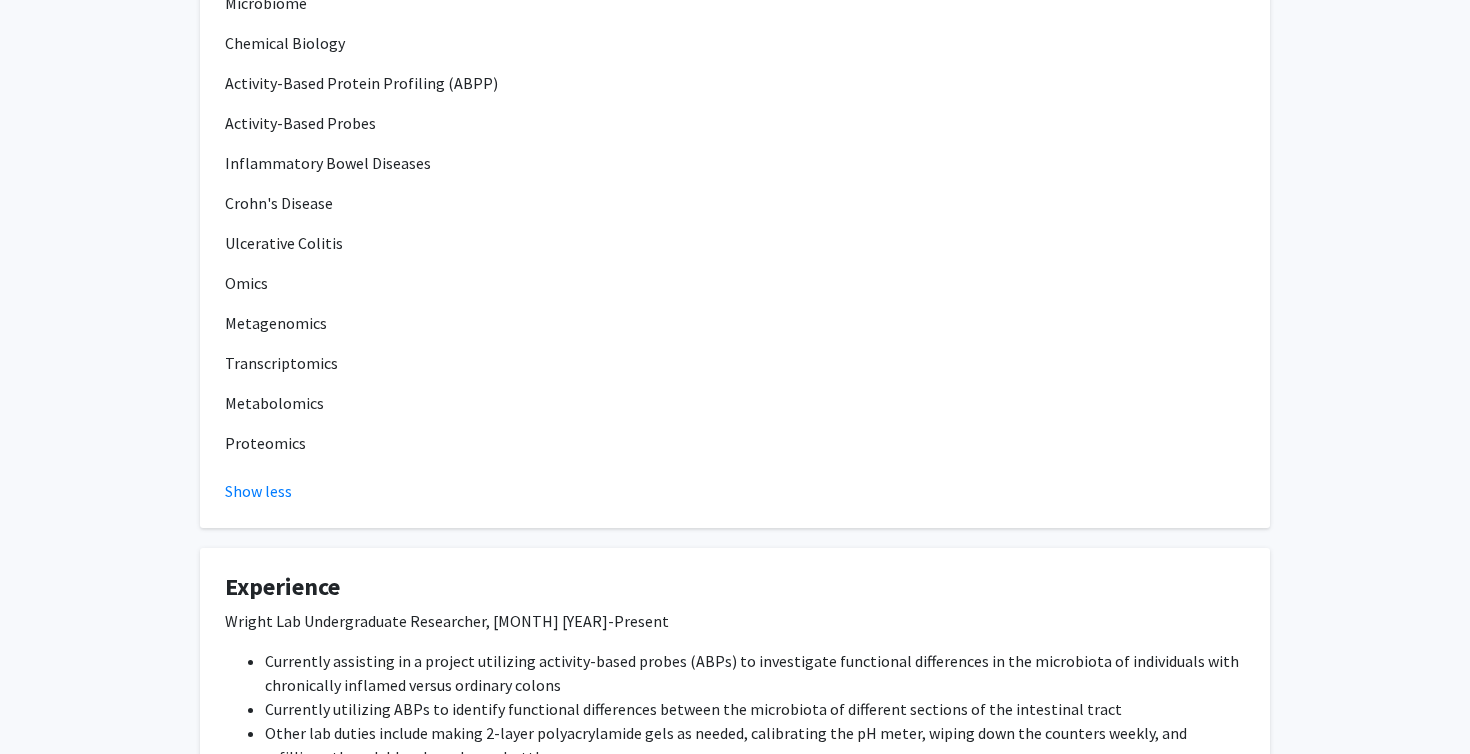 scroll, scrollTop: 693, scrollLeft: 0, axis: vertical 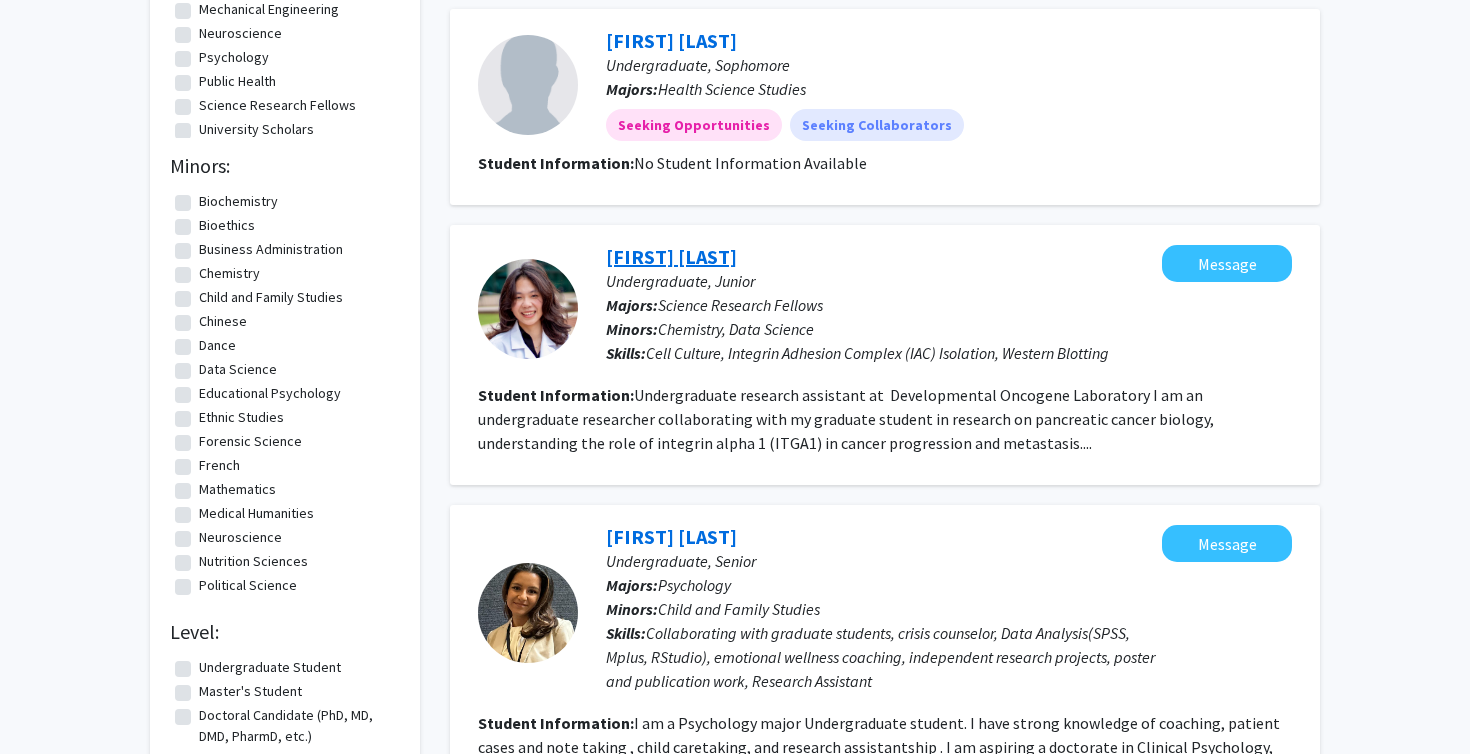 click on "[FIRST] [LAST]" 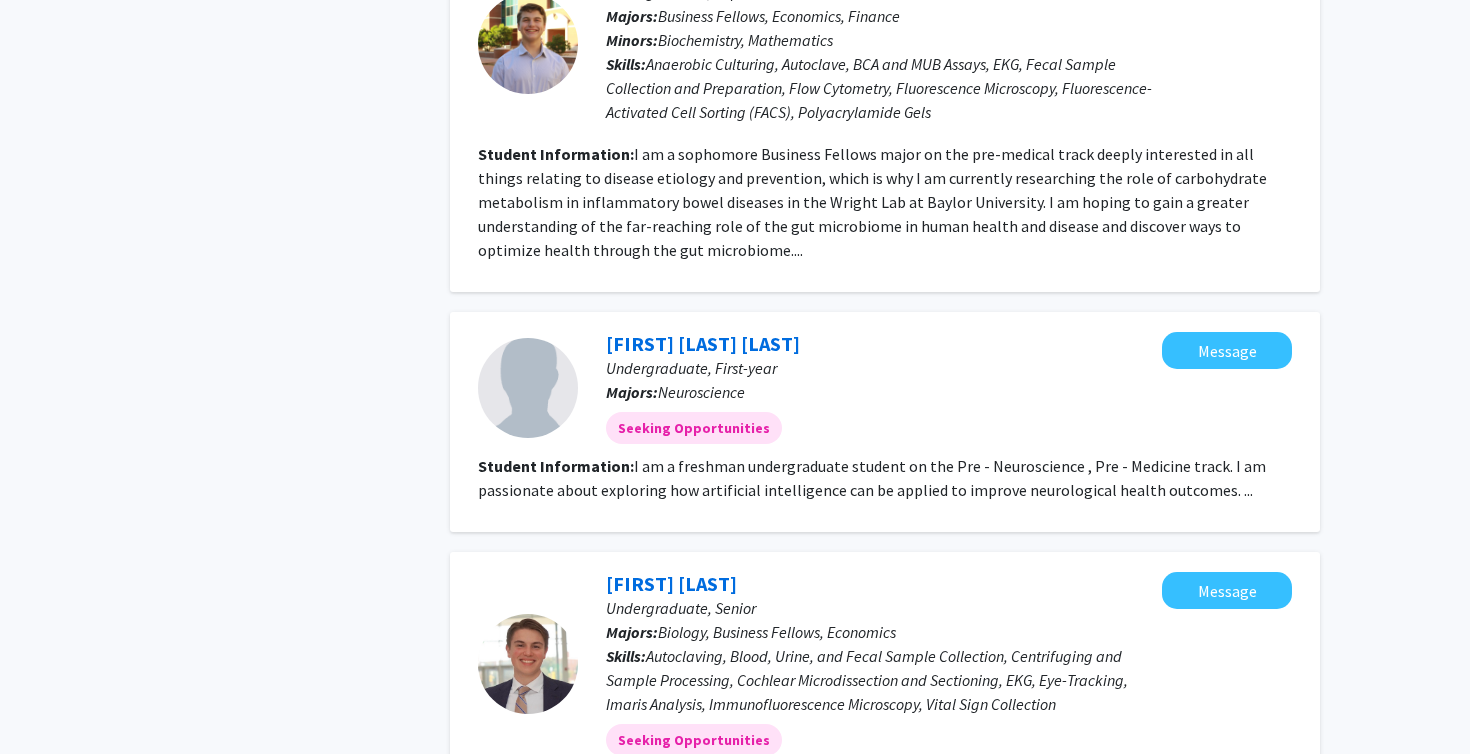scroll, scrollTop: 1660, scrollLeft: 0, axis: vertical 